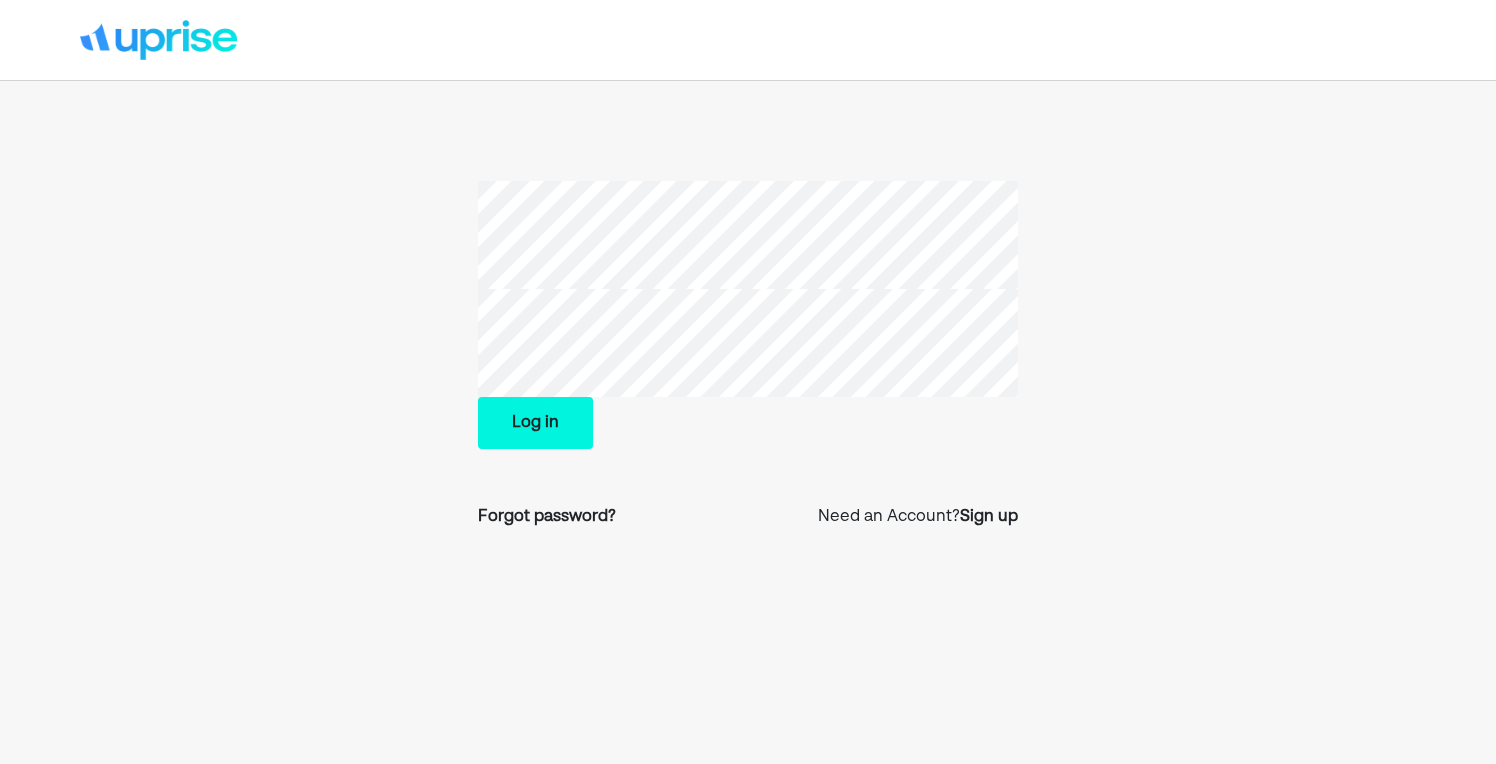 scroll, scrollTop: 0, scrollLeft: 0, axis: both 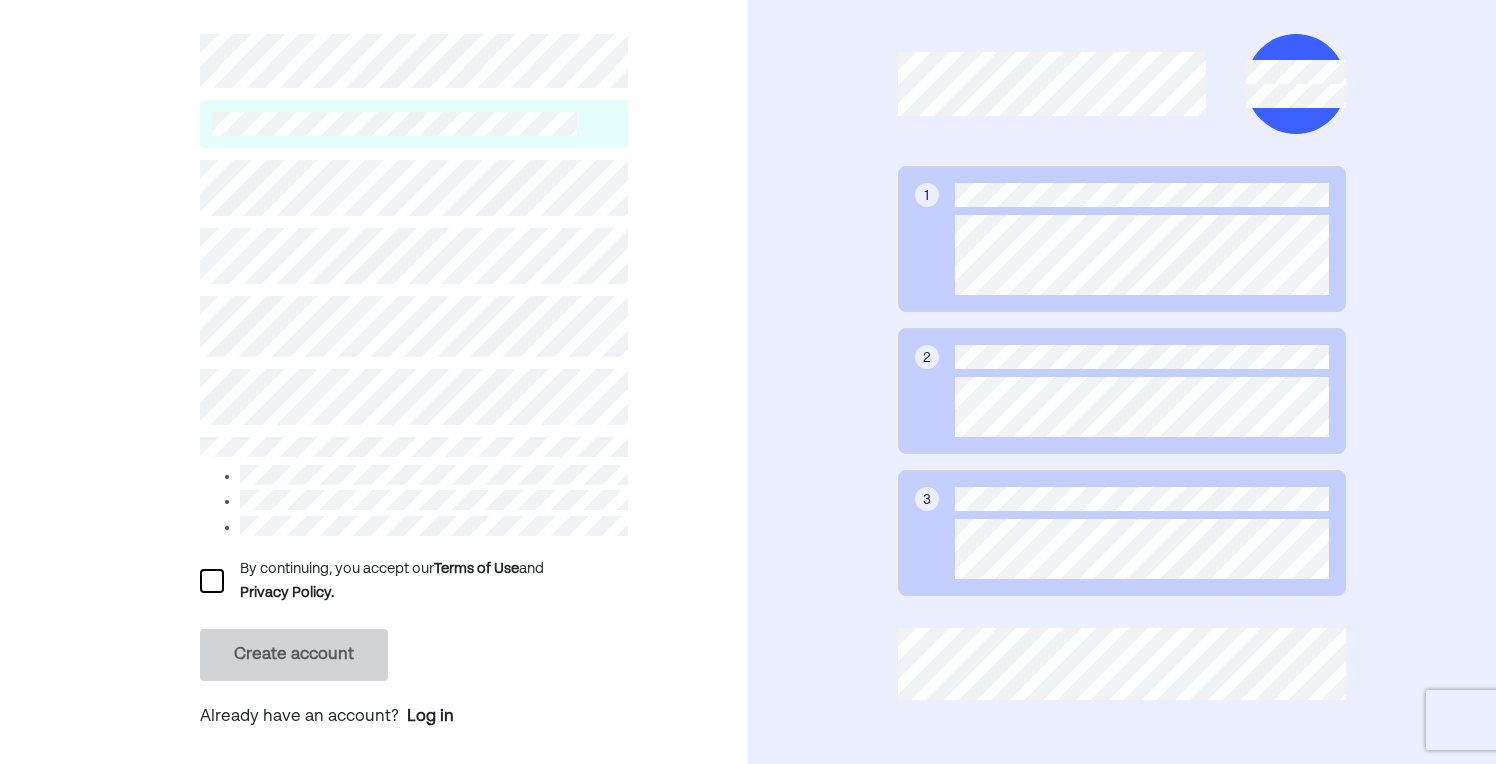 click at bounding box center [212, 581] 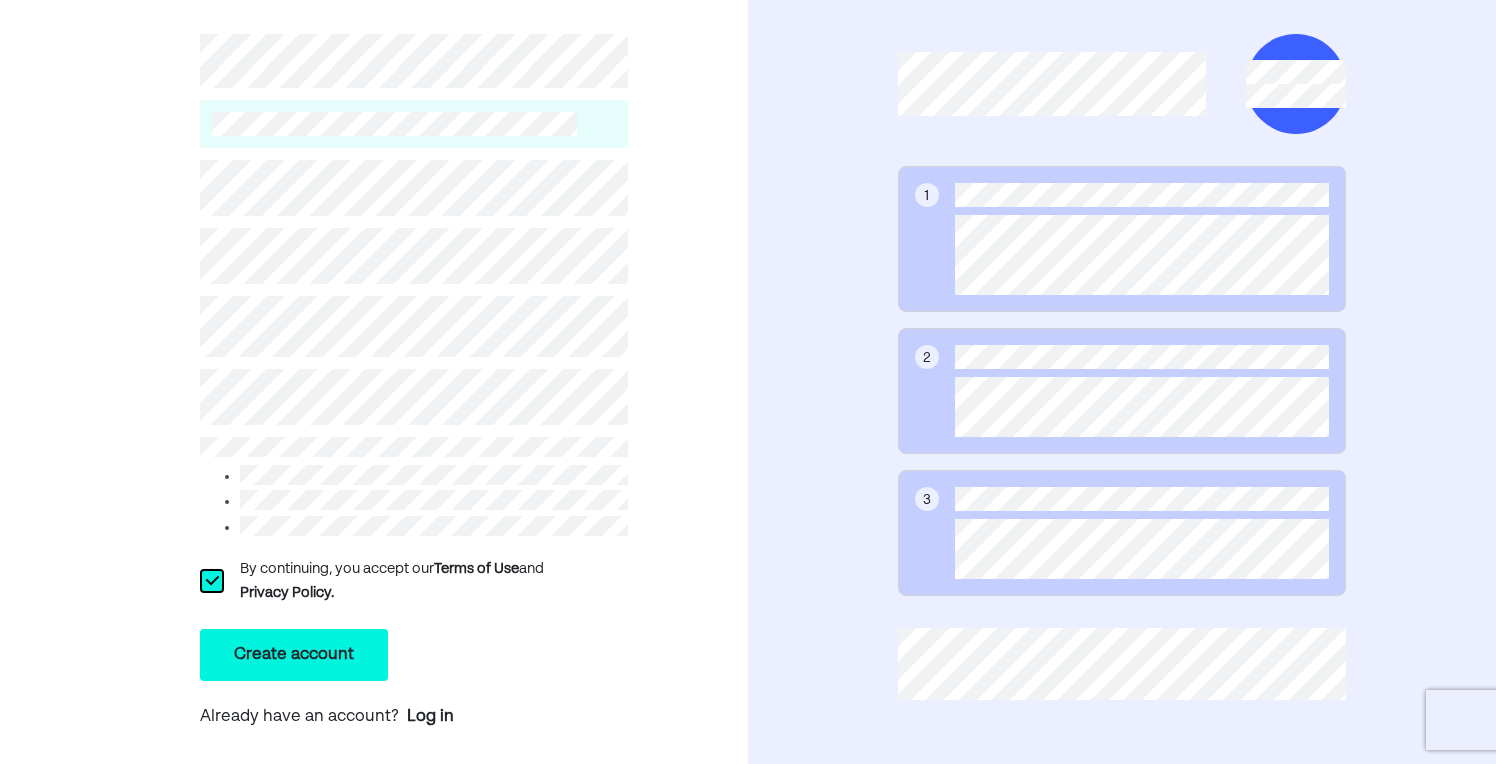 click on "Create account" at bounding box center [294, 655] 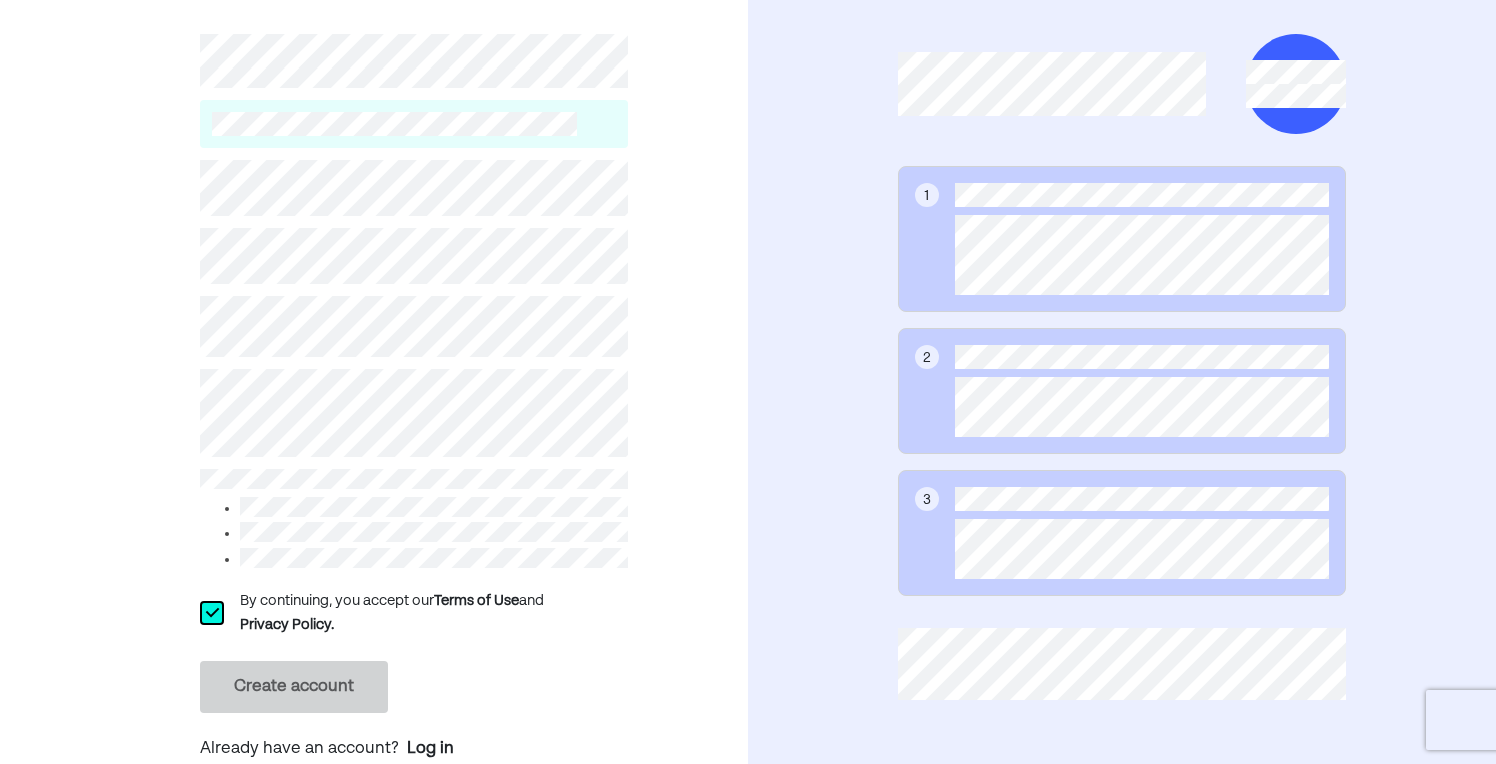 click on "Privacy Policy." at bounding box center (287, 625) 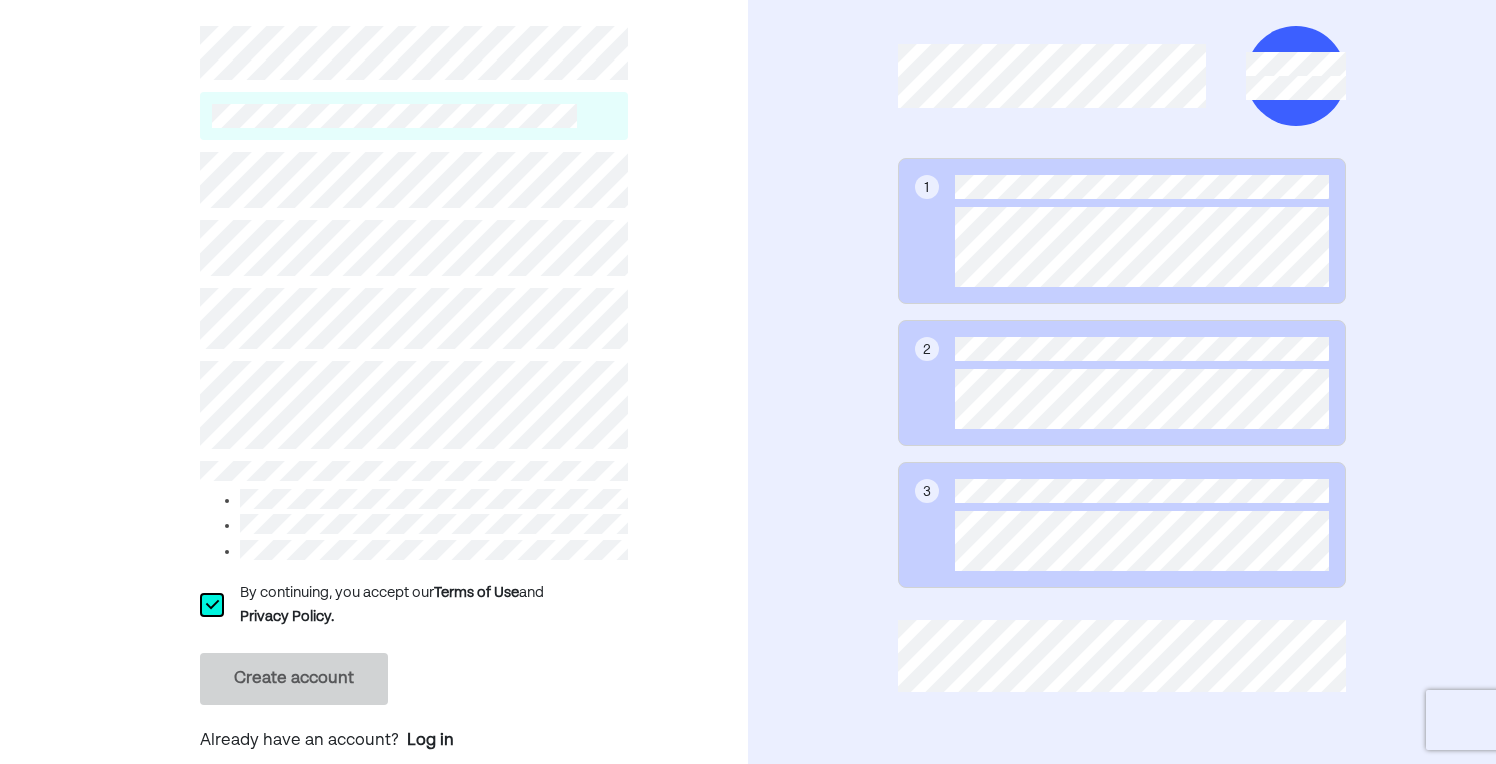 click on "L" at bounding box center [211, 605] 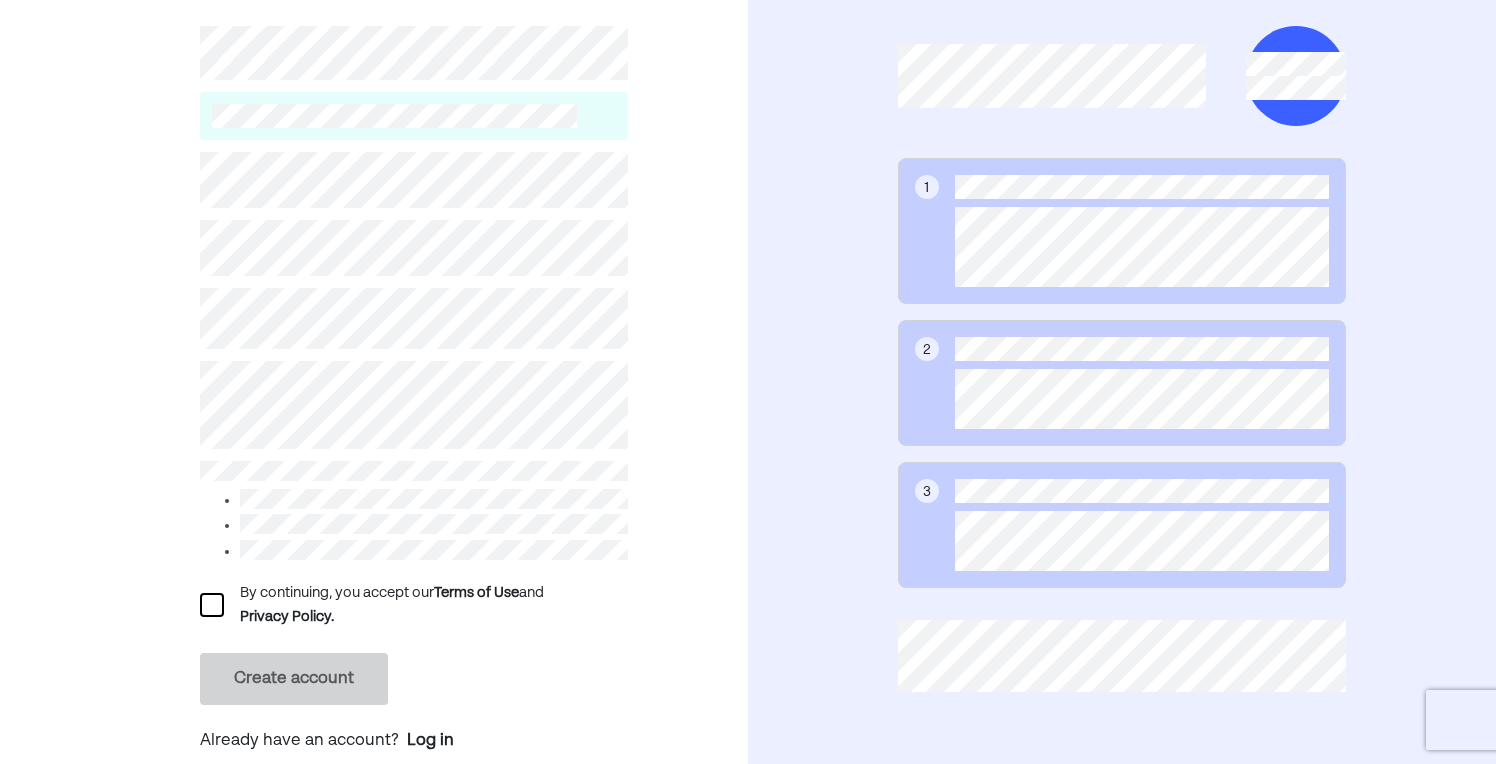 click at bounding box center [212, 605] 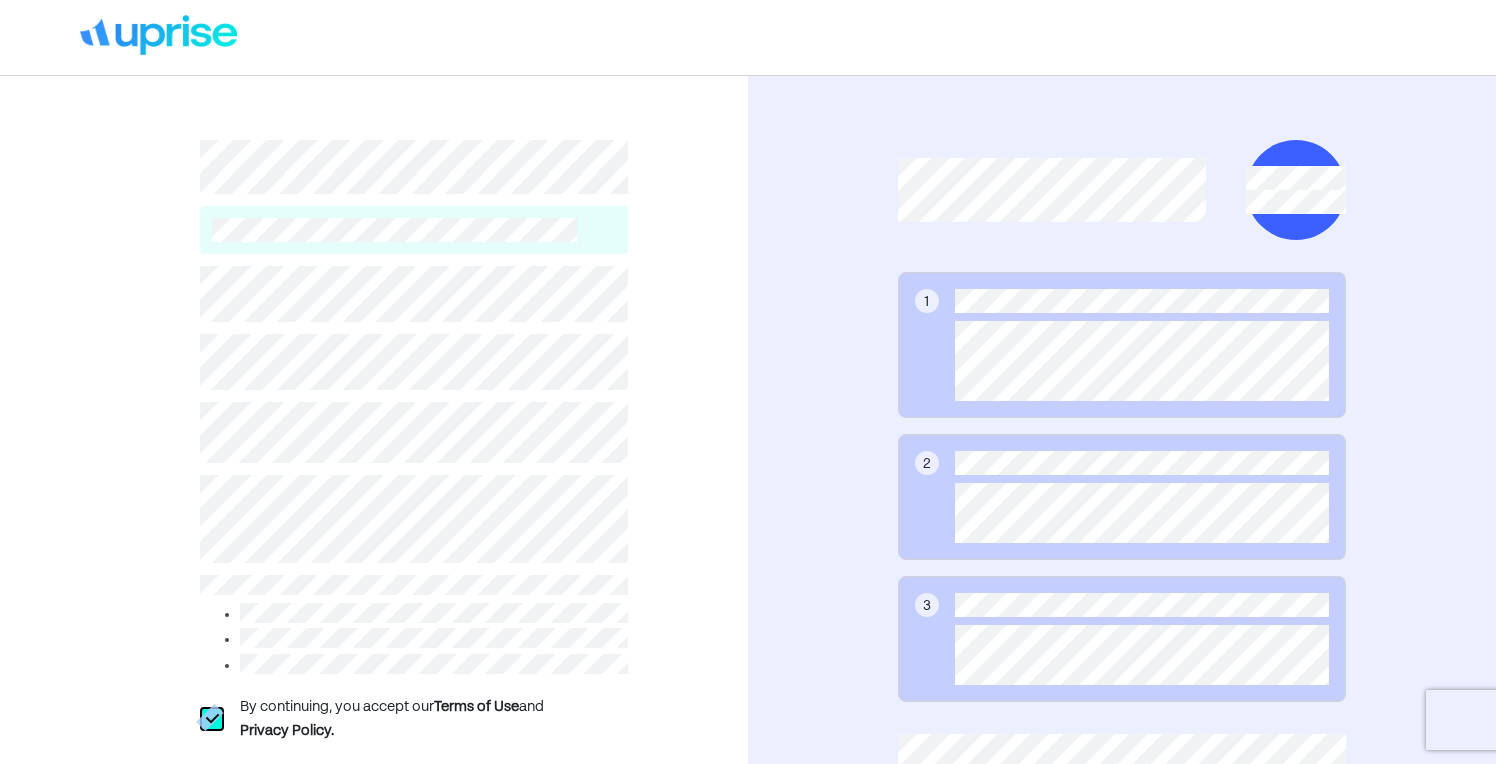 scroll, scrollTop: 0, scrollLeft: 0, axis: both 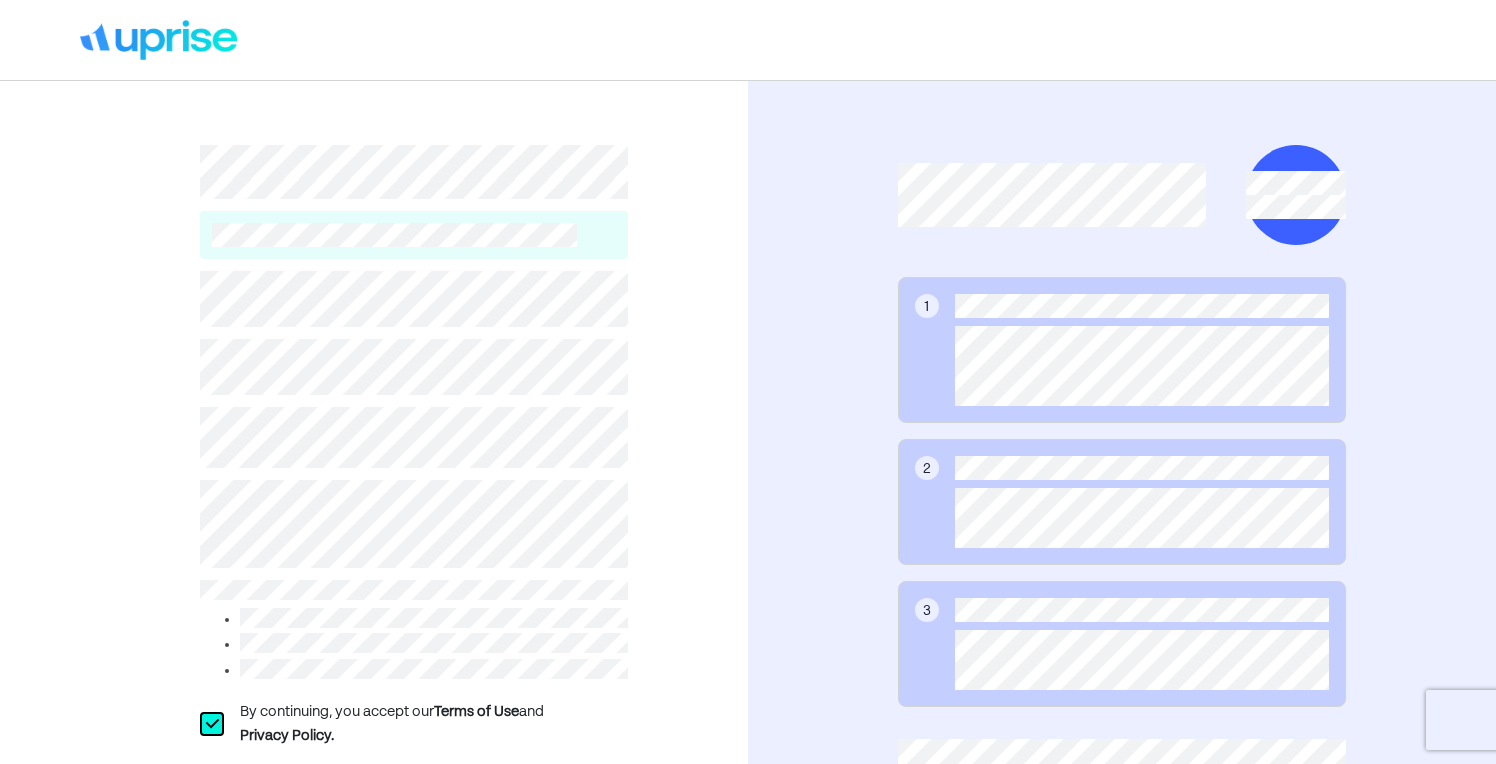click on "L By continuing, you accept our  Terms of Use  and  Privacy Policy. Create account Already have an account?   Log in" at bounding box center [374, 485] 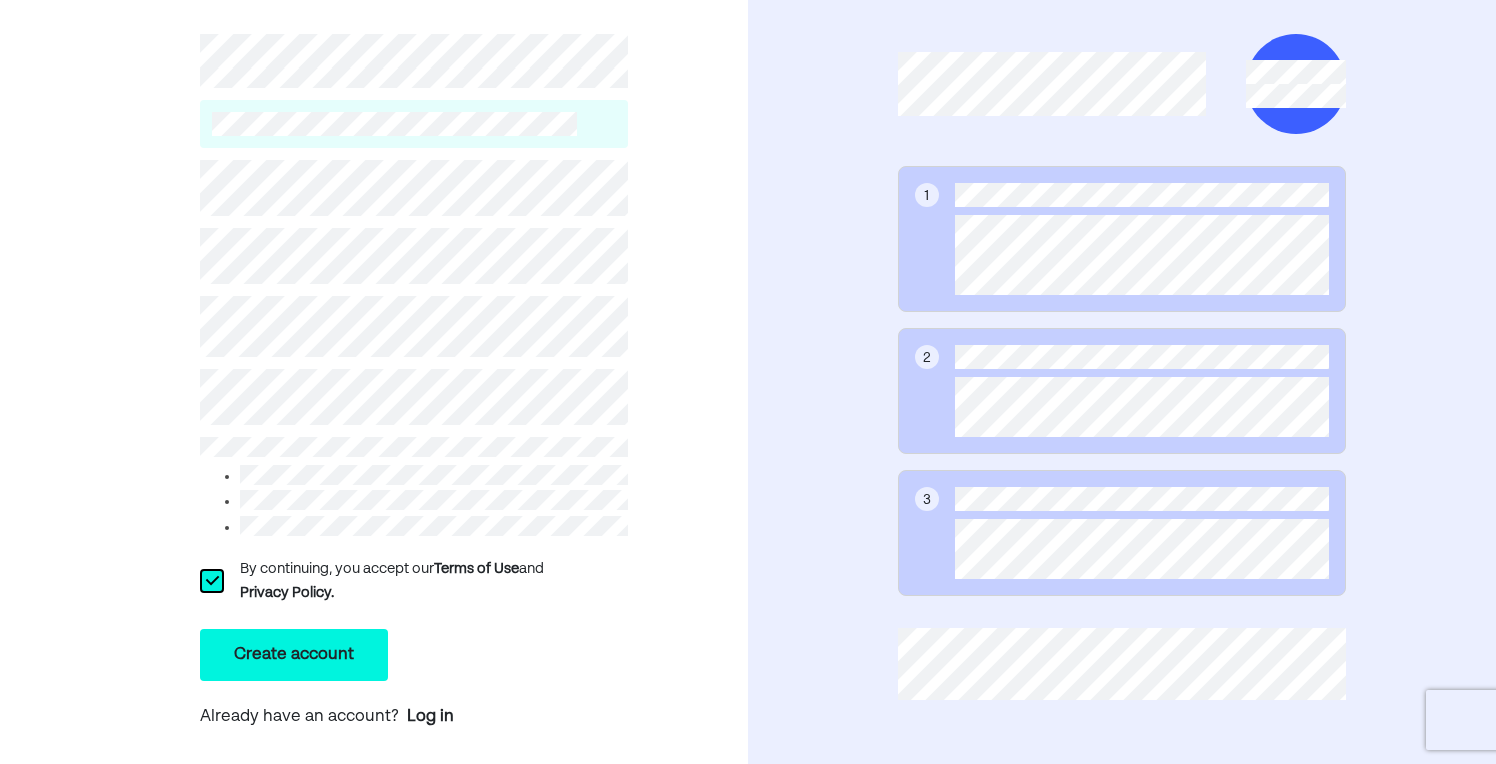 scroll, scrollTop: 111, scrollLeft: 0, axis: vertical 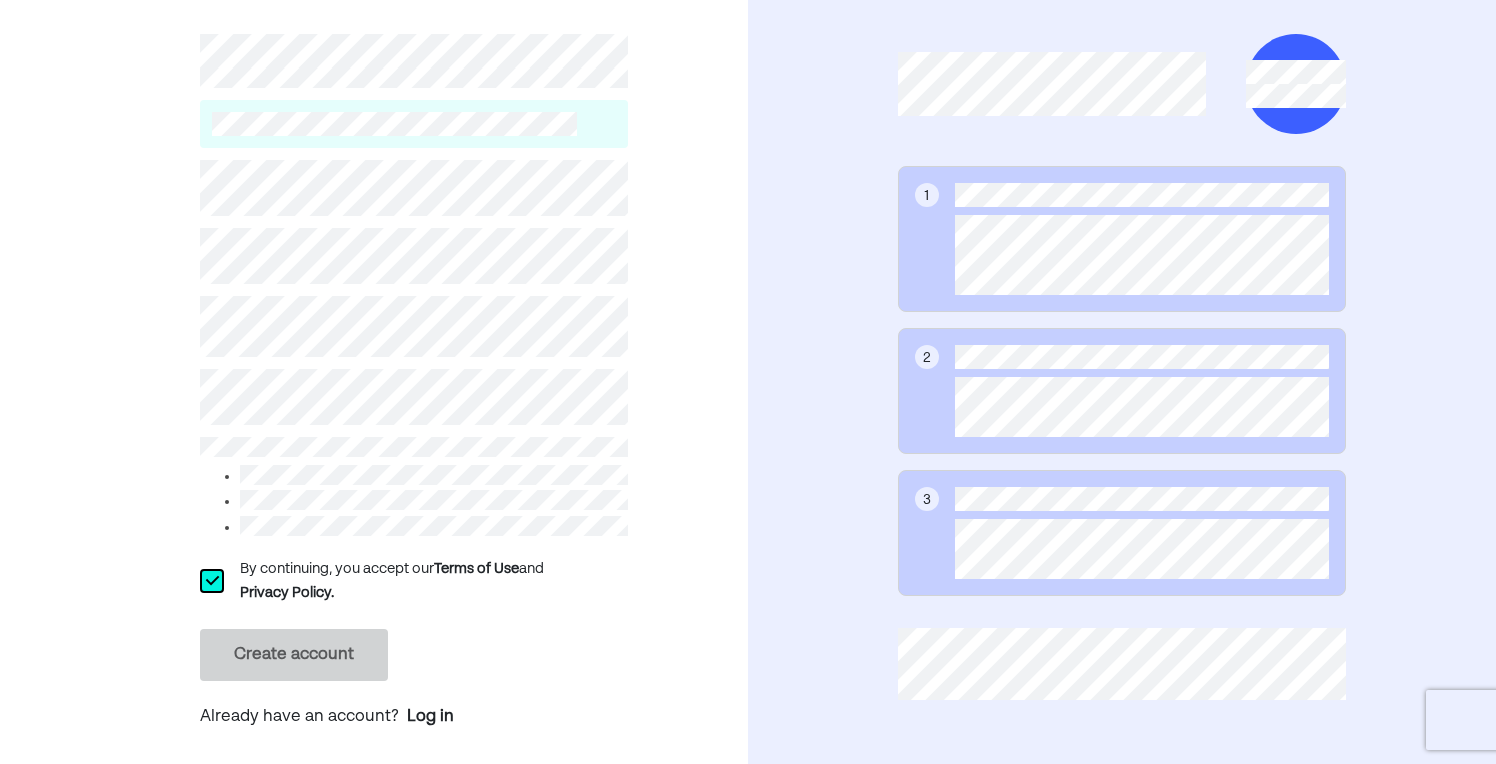 click on "L By continuing, you accept our  Terms of Use  and  Privacy Policy. Create account Already have an account?   Log in" at bounding box center [414, 447] 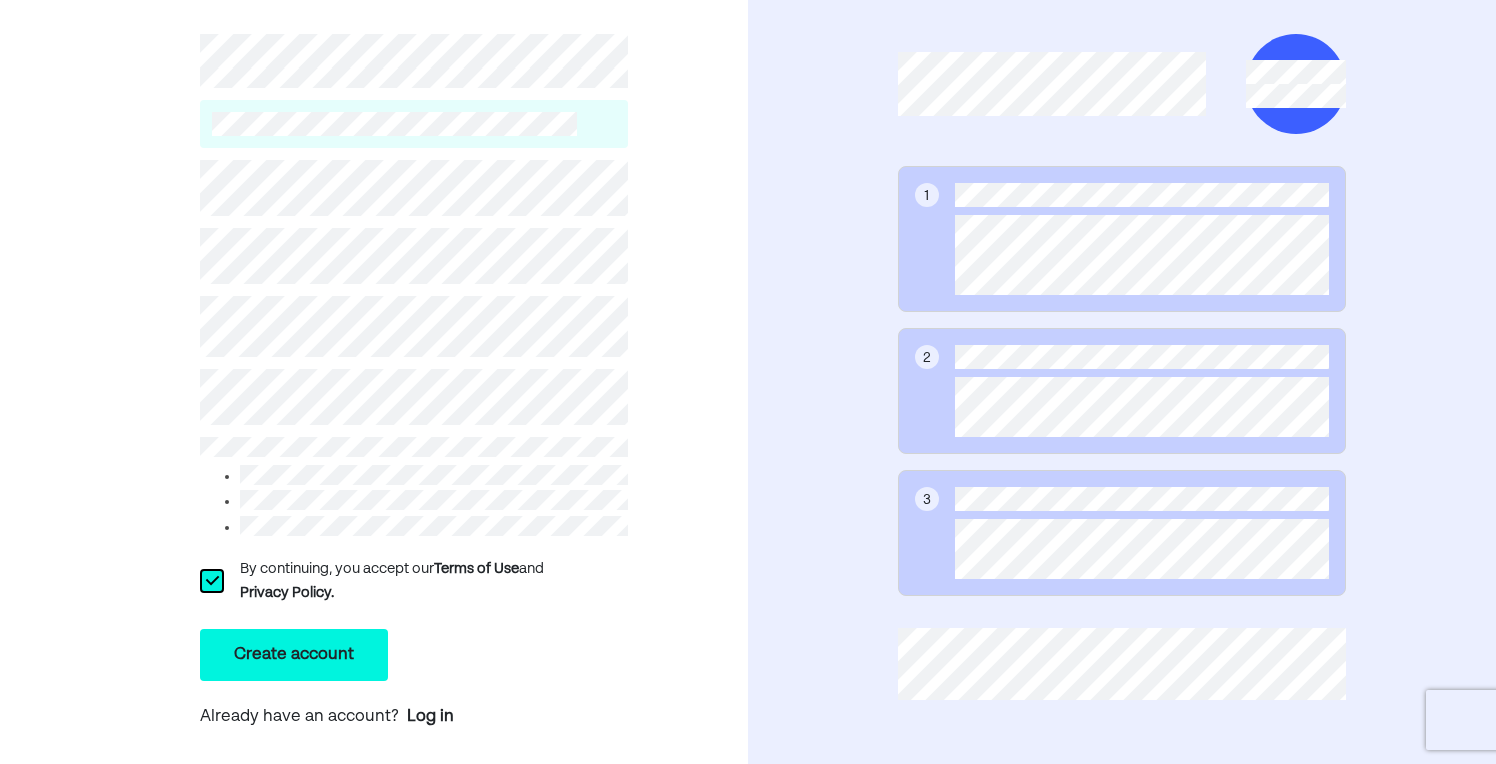 click on "Create account" at bounding box center (294, 655) 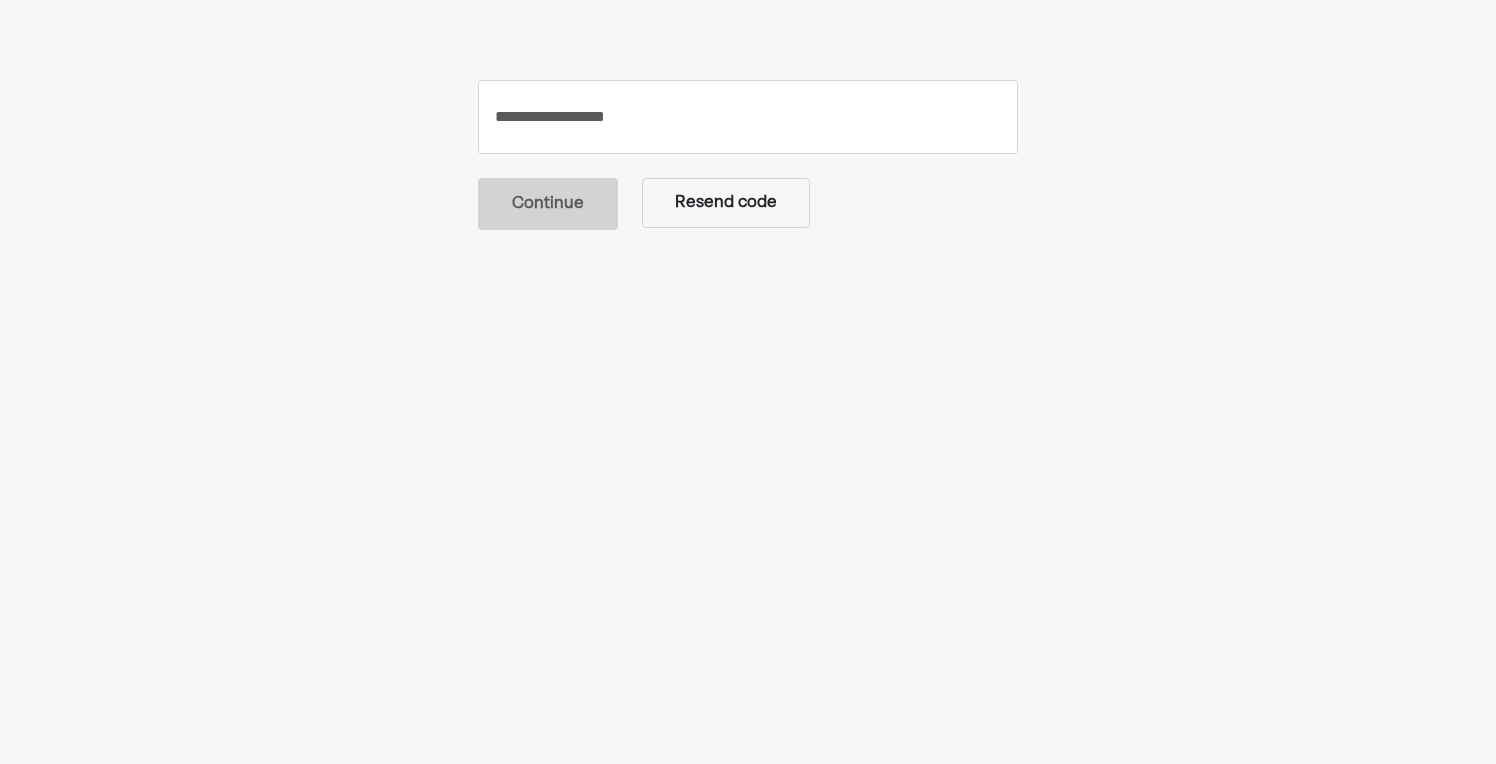scroll, scrollTop: 0, scrollLeft: 0, axis: both 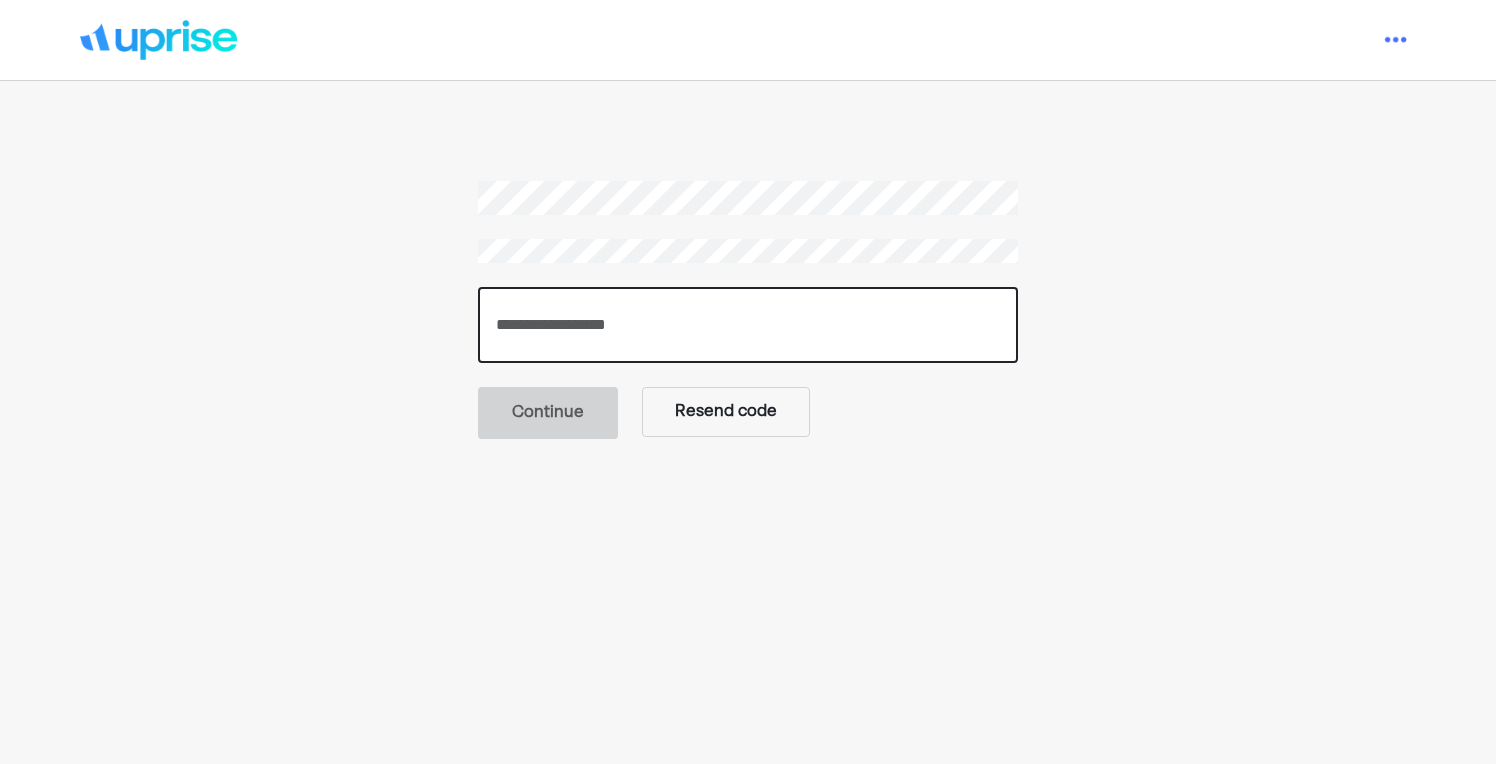 click at bounding box center [748, 325] 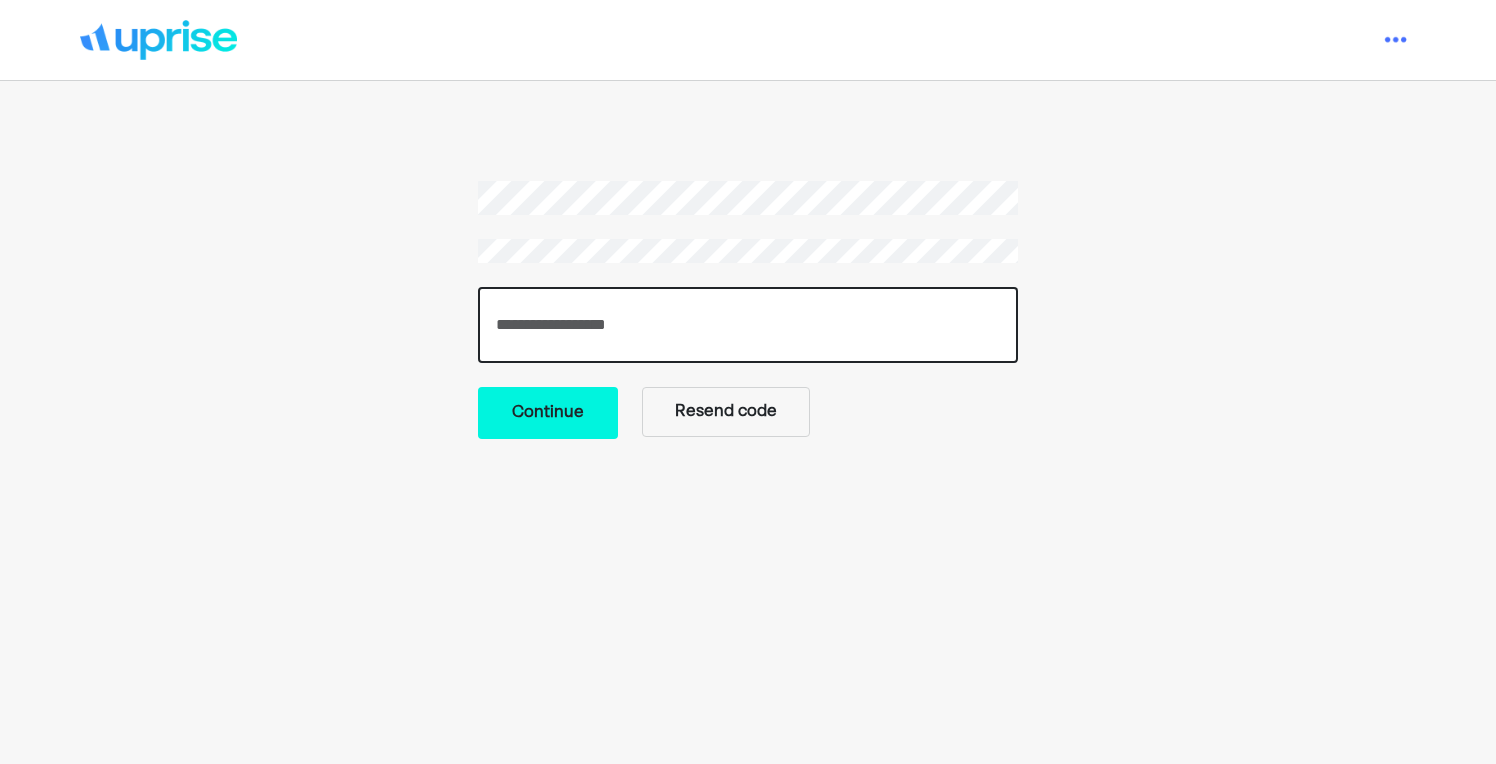 type on "******" 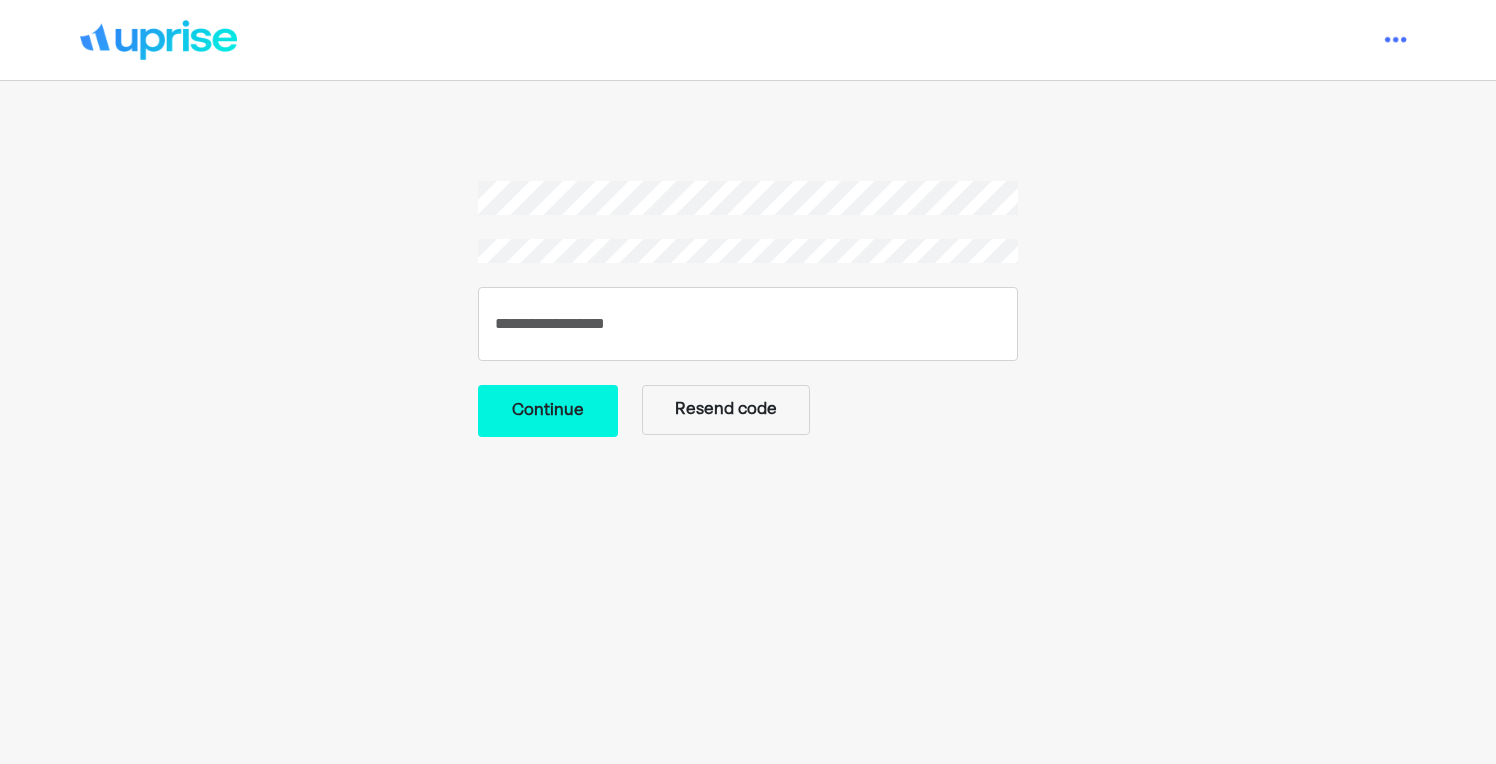 click on "Continue" at bounding box center [548, 411] 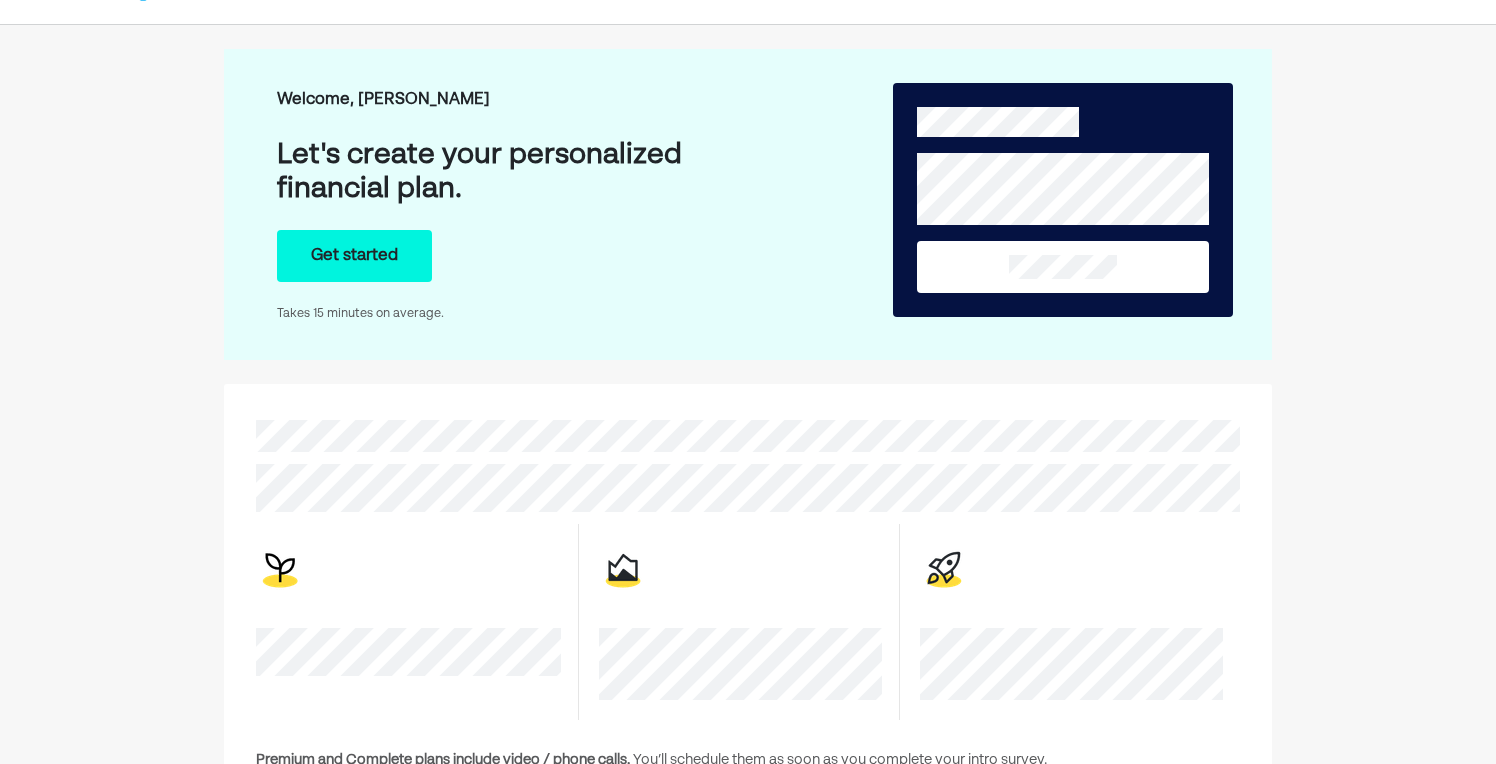 scroll, scrollTop: 0, scrollLeft: 0, axis: both 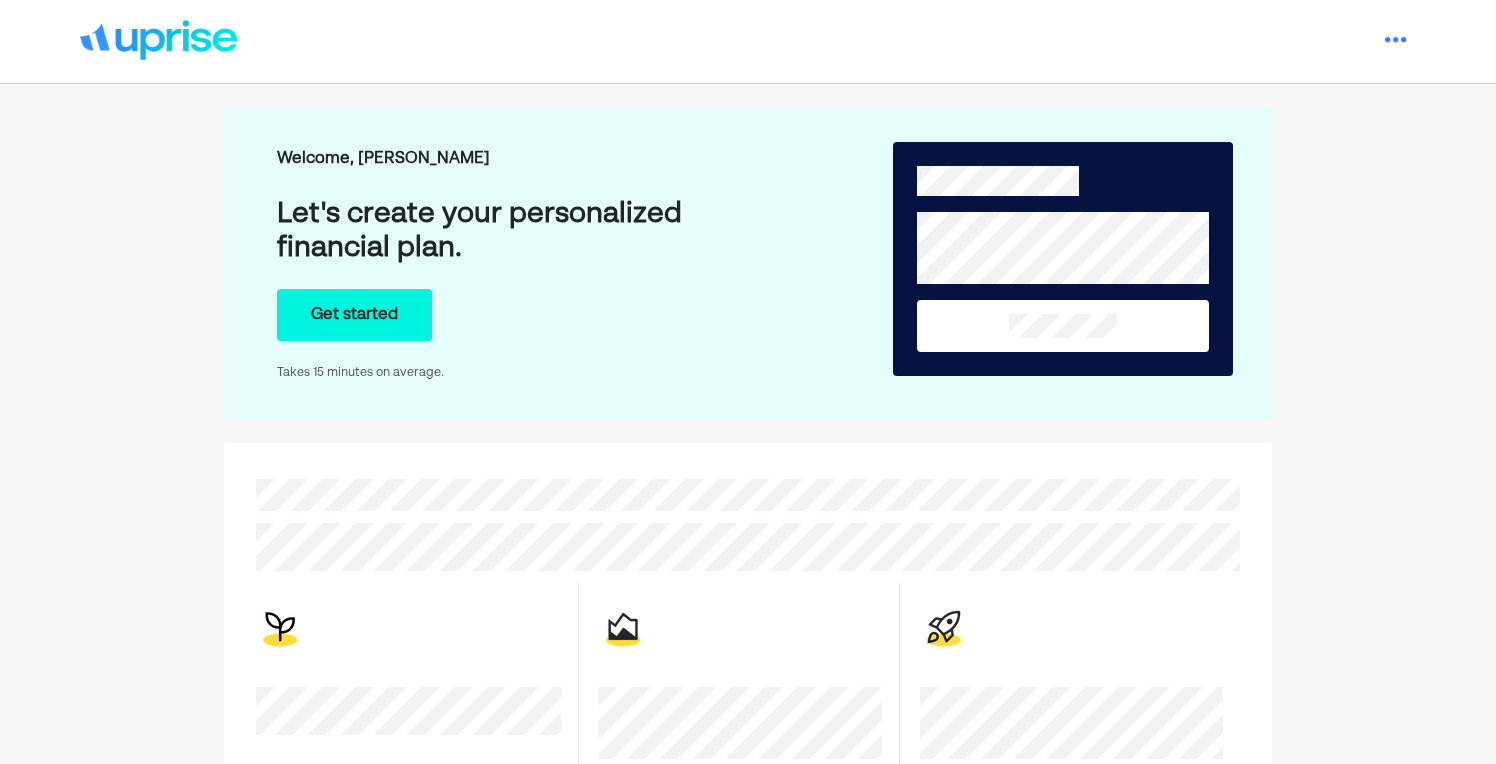 click on "Get started" at bounding box center [354, 315] 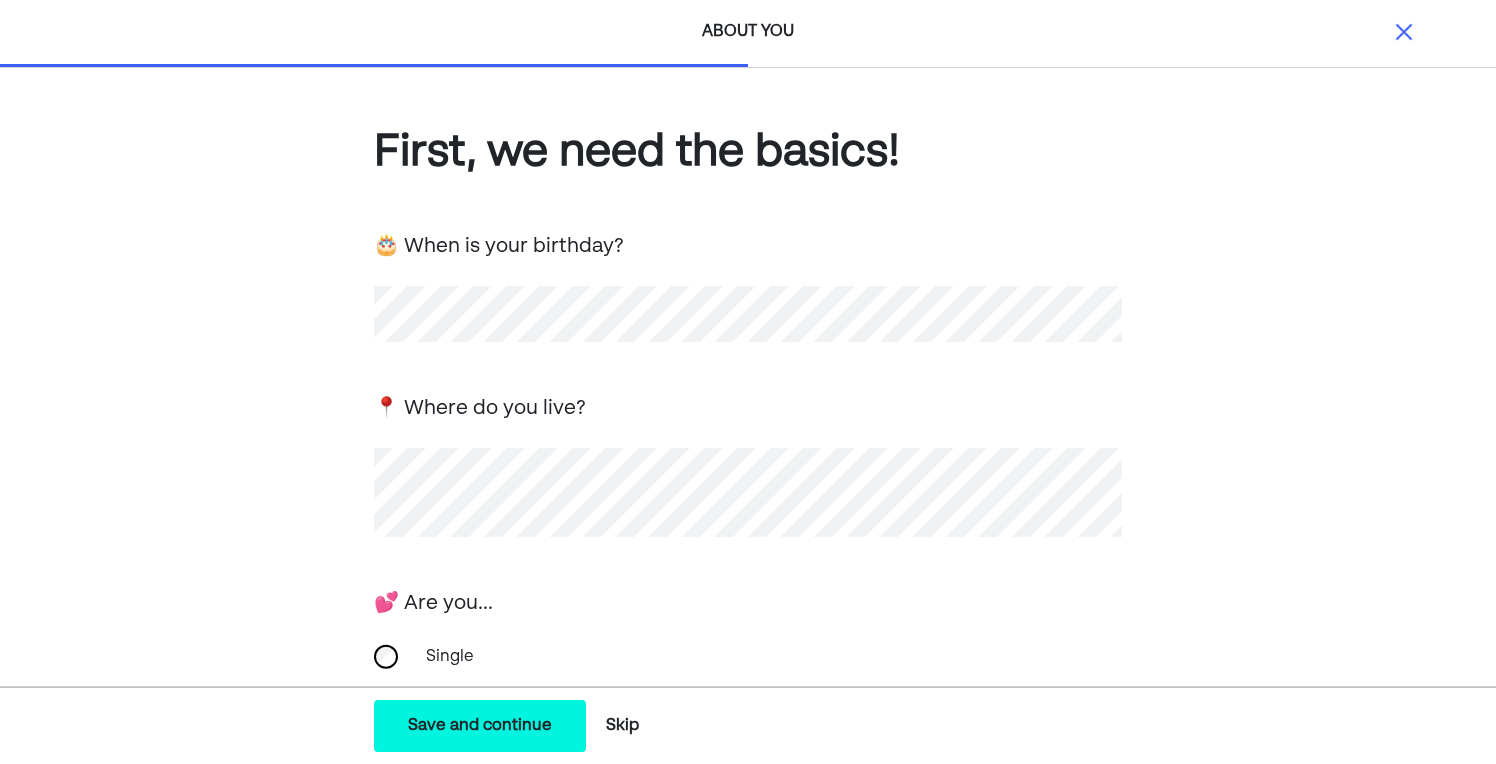 click on "First, we need the basics! 🎂 When is your birthday? 📍 Where do you live? 💕 Are you... Single In a relationship: we keep finances separate In a relationship: we do finances together Married Other 🐣 Any kids? Yes No" at bounding box center [748, 636] 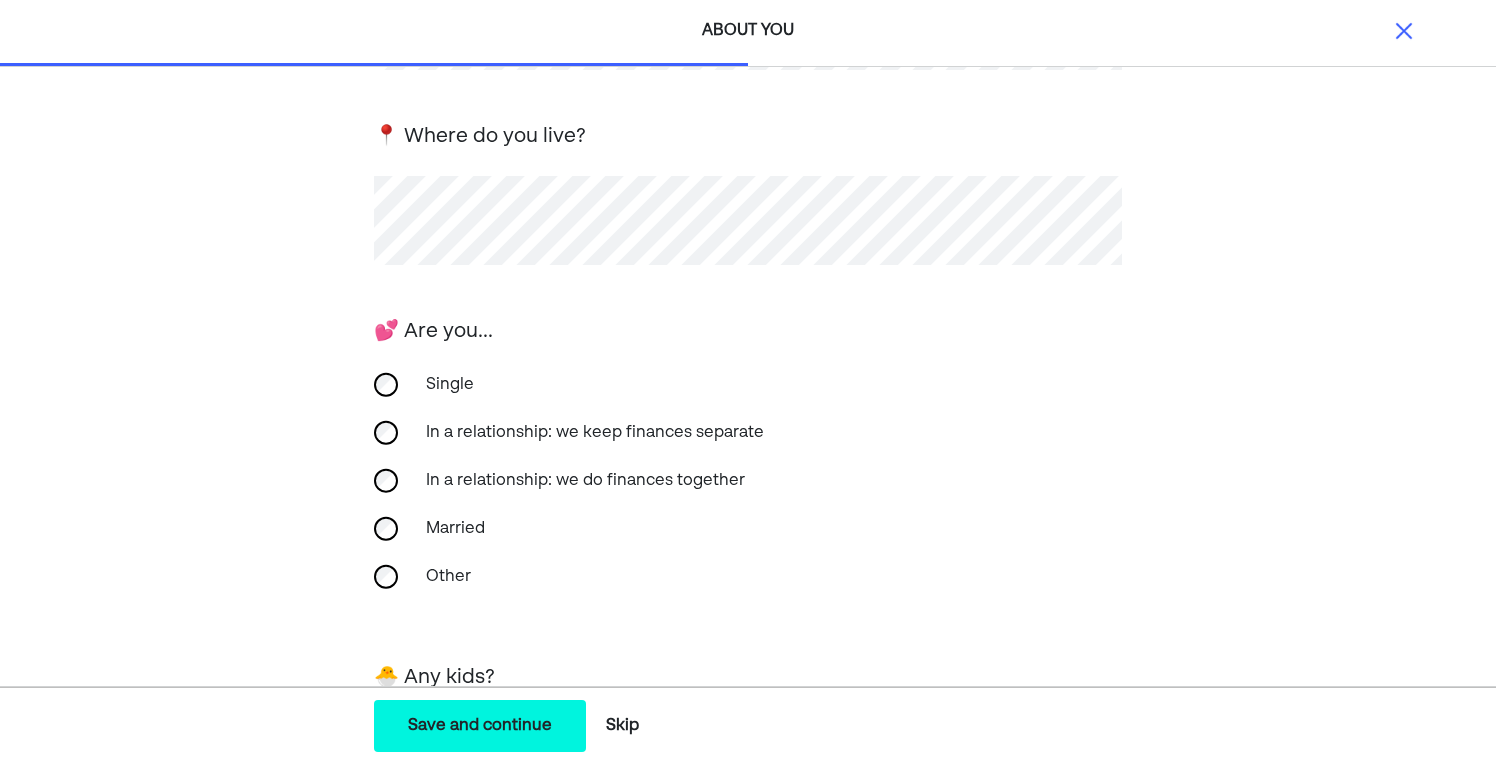 scroll, scrollTop: 274, scrollLeft: 0, axis: vertical 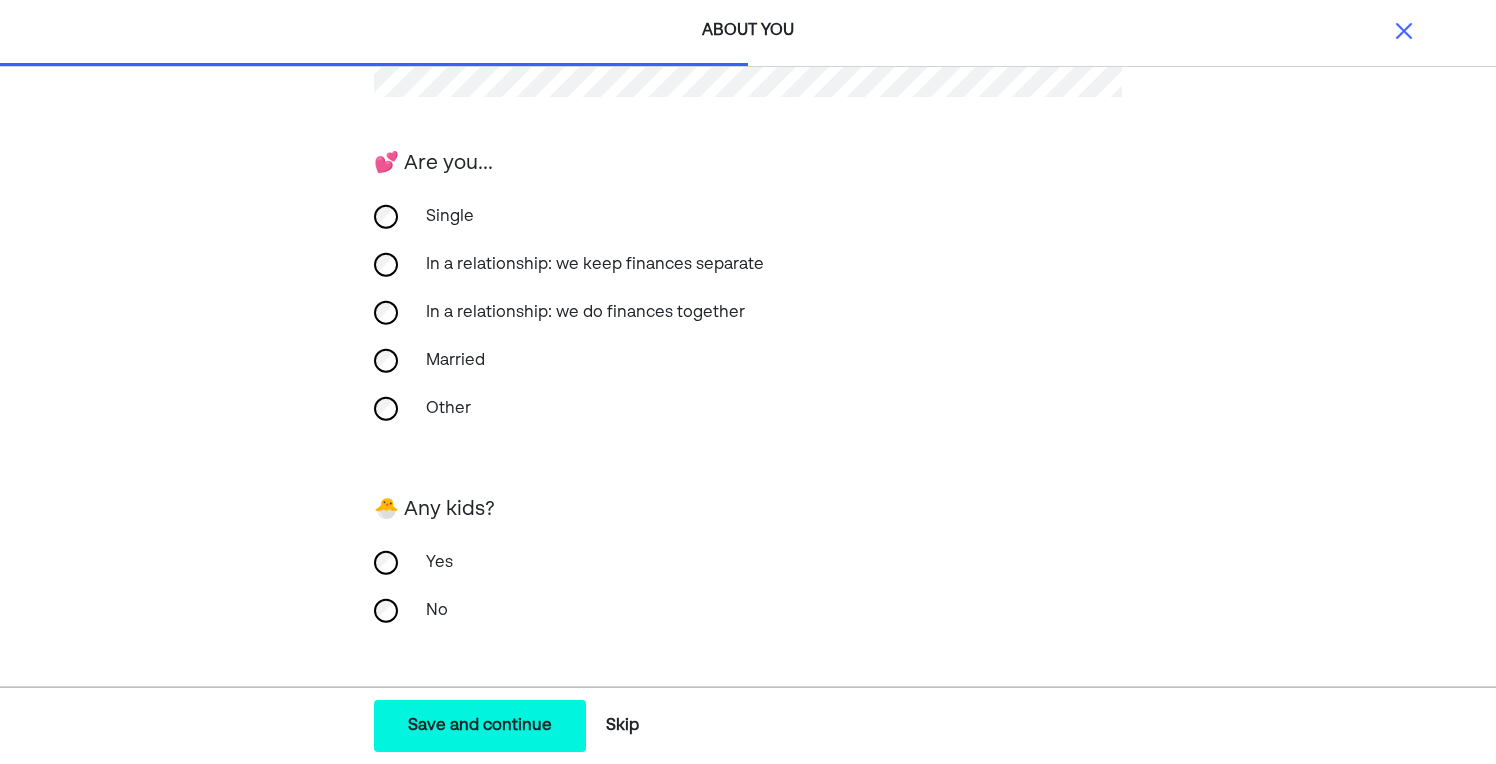 click on "Save and continue" at bounding box center (480, 726) 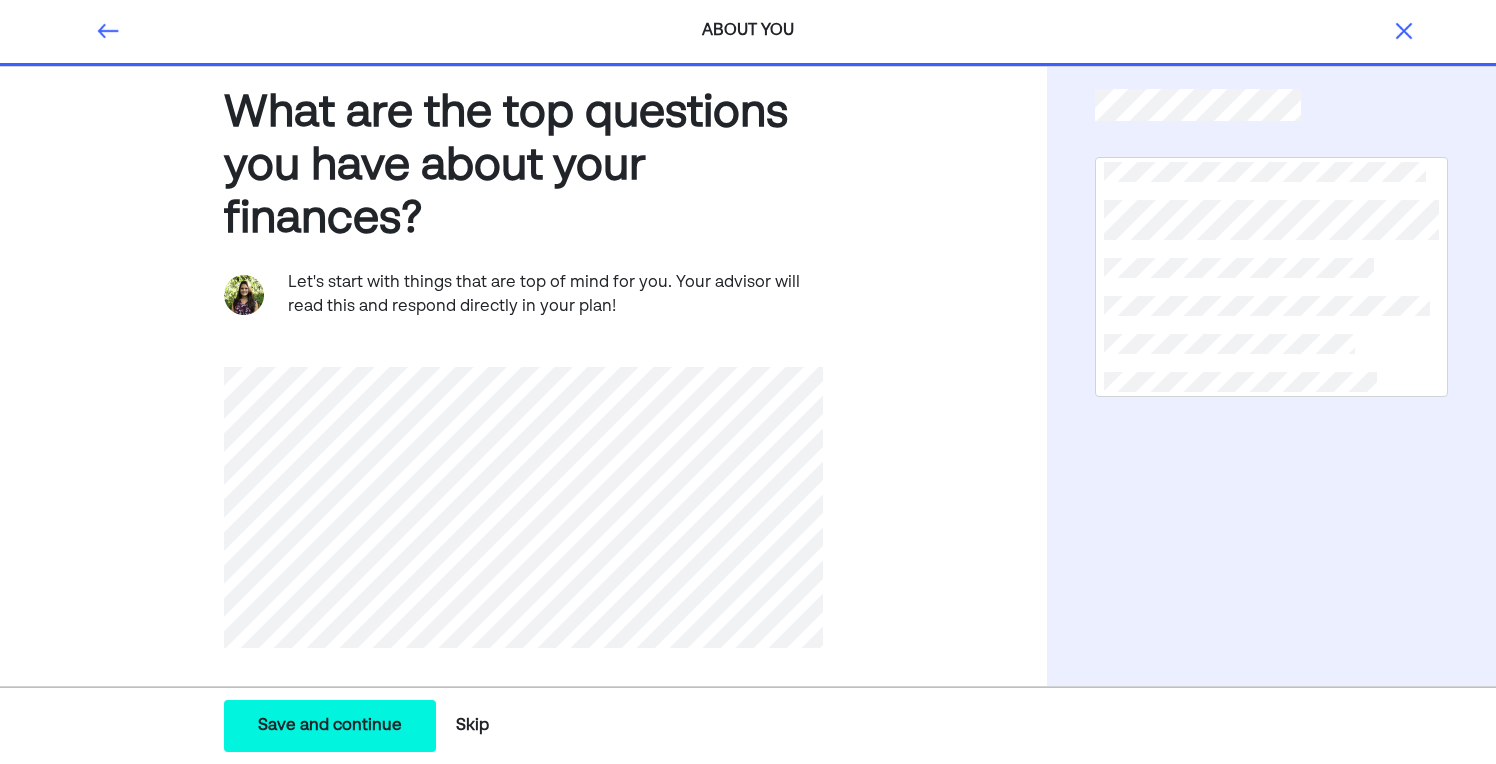 scroll, scrollTop: 43, scrollLeft: 0, axis: vertical 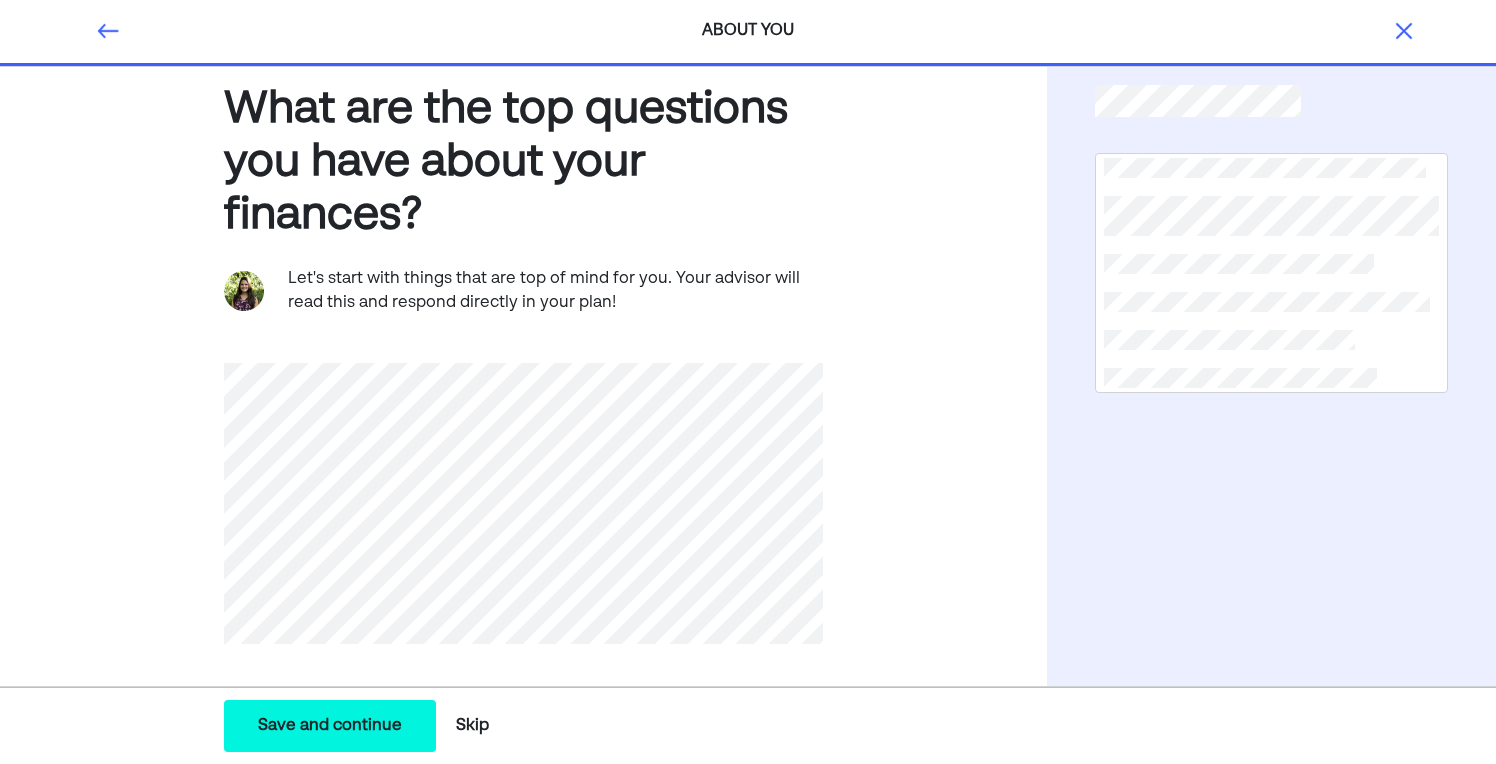 click at bounding box center (244, 291) 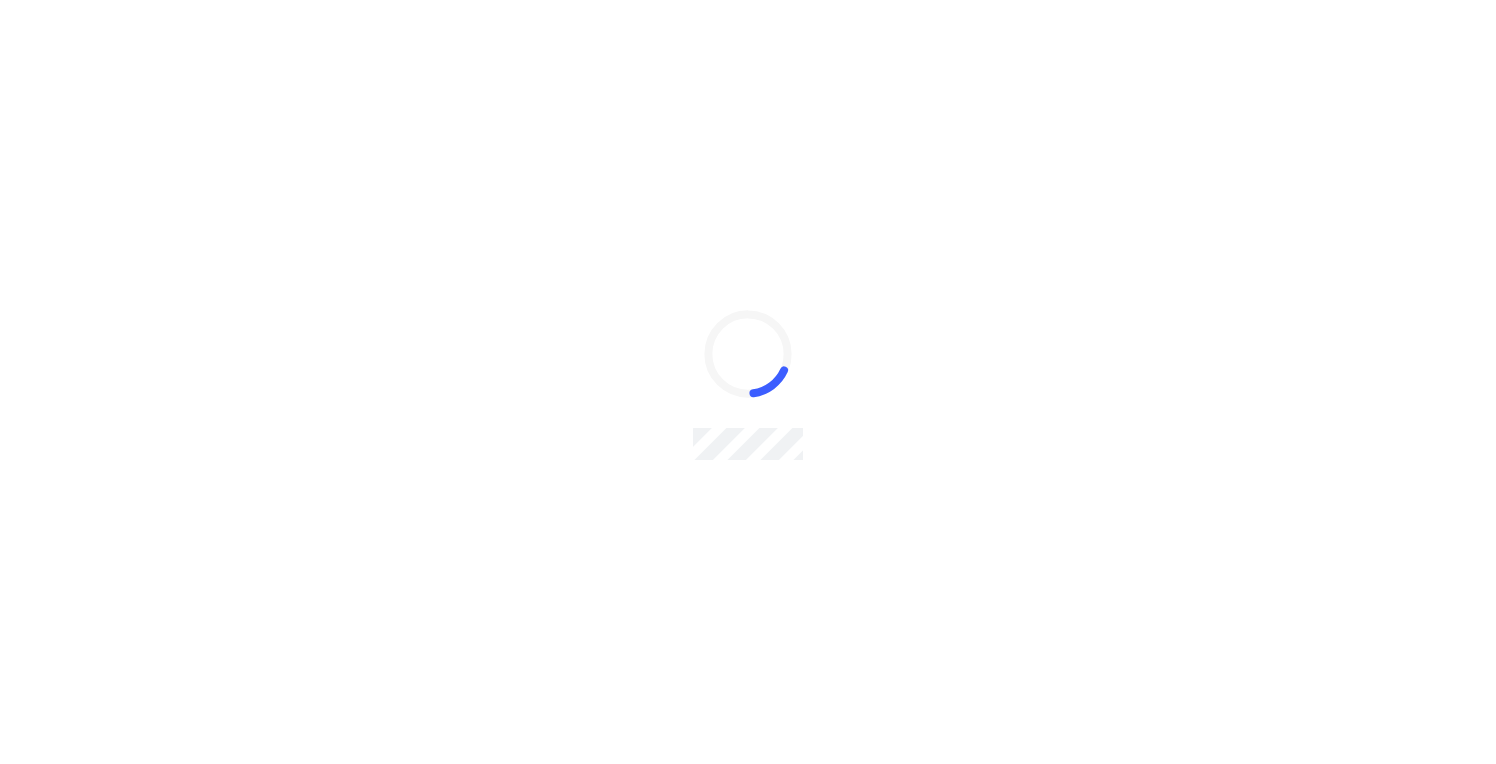 scroll, scrollTop: 0, scrollLeft: 0, axis: both 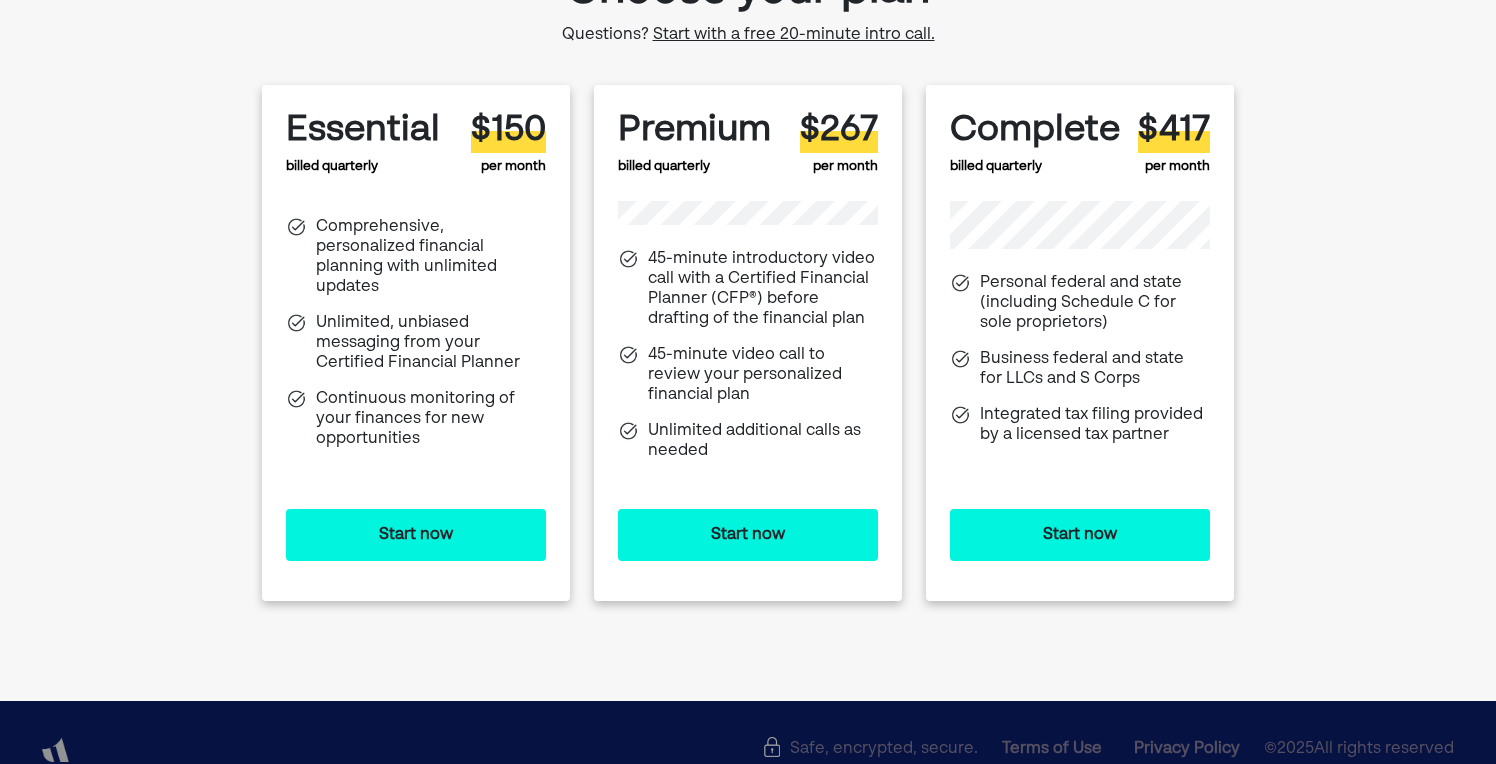 click on "Start now" at bounding box center [1080, 535] 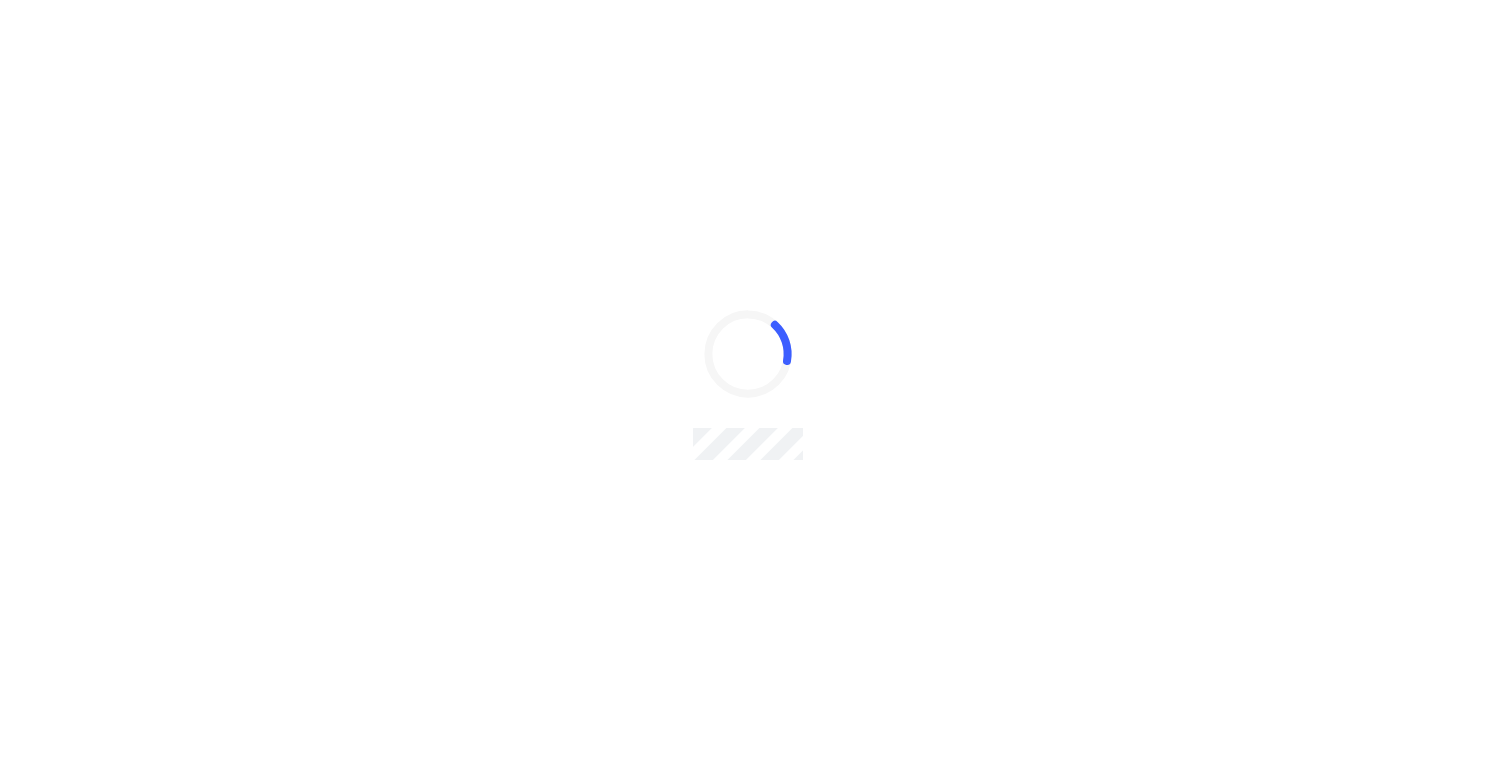 scroll, scrollTop: 0, scrollLeft: 0, axis: both 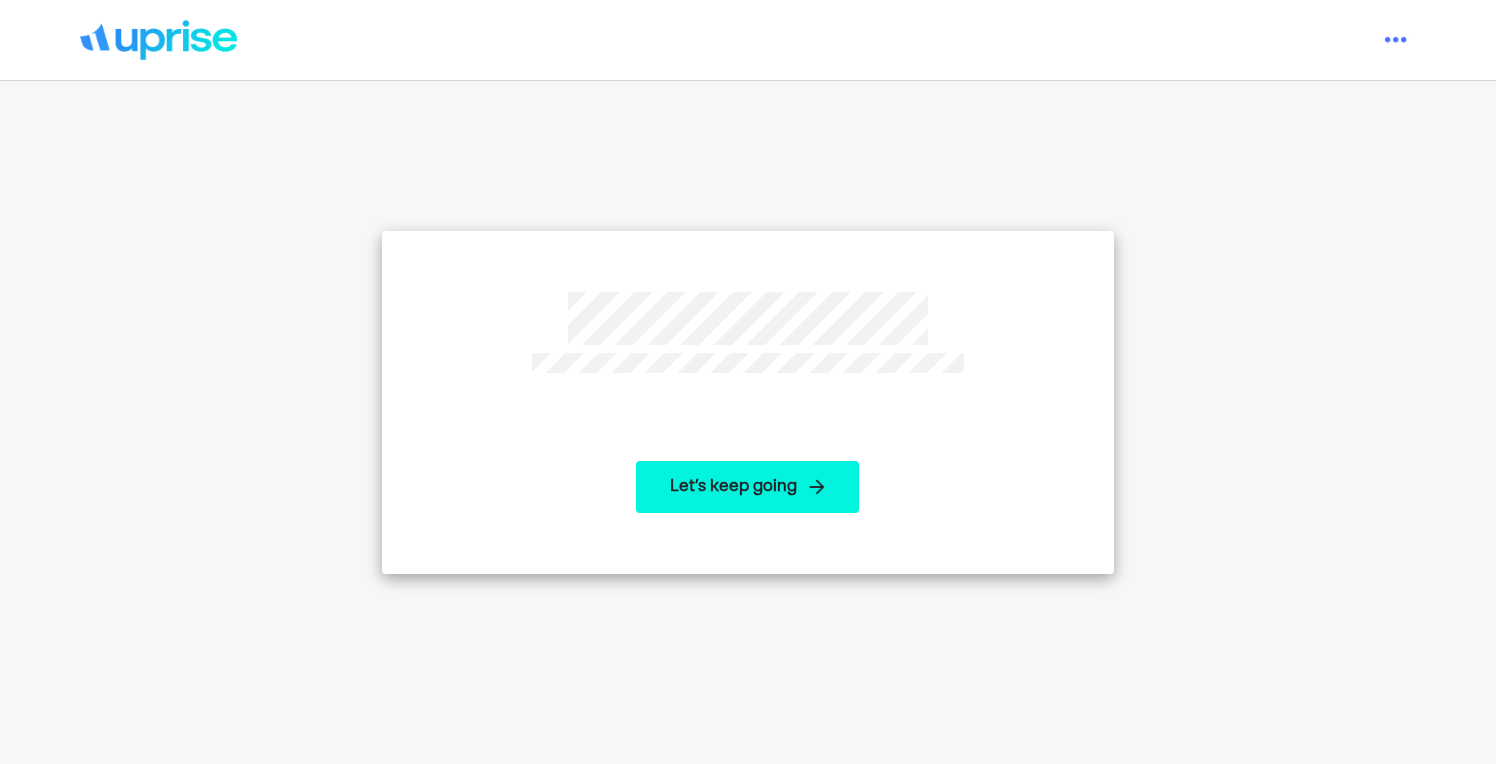 click on "Let’s keep going" at bounding box center (747, 487) 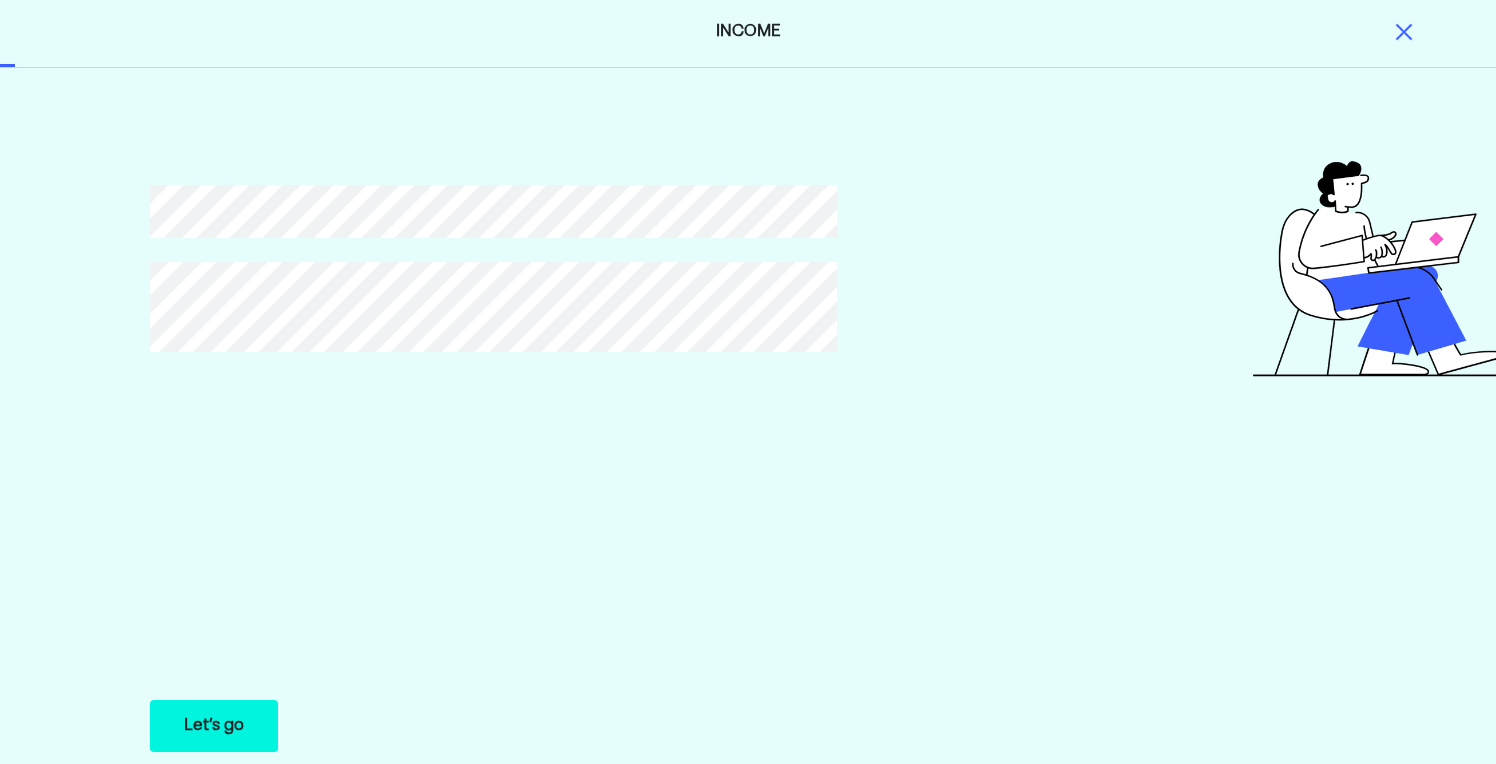 click on "Let’s go" at bounding box center [214, 726] 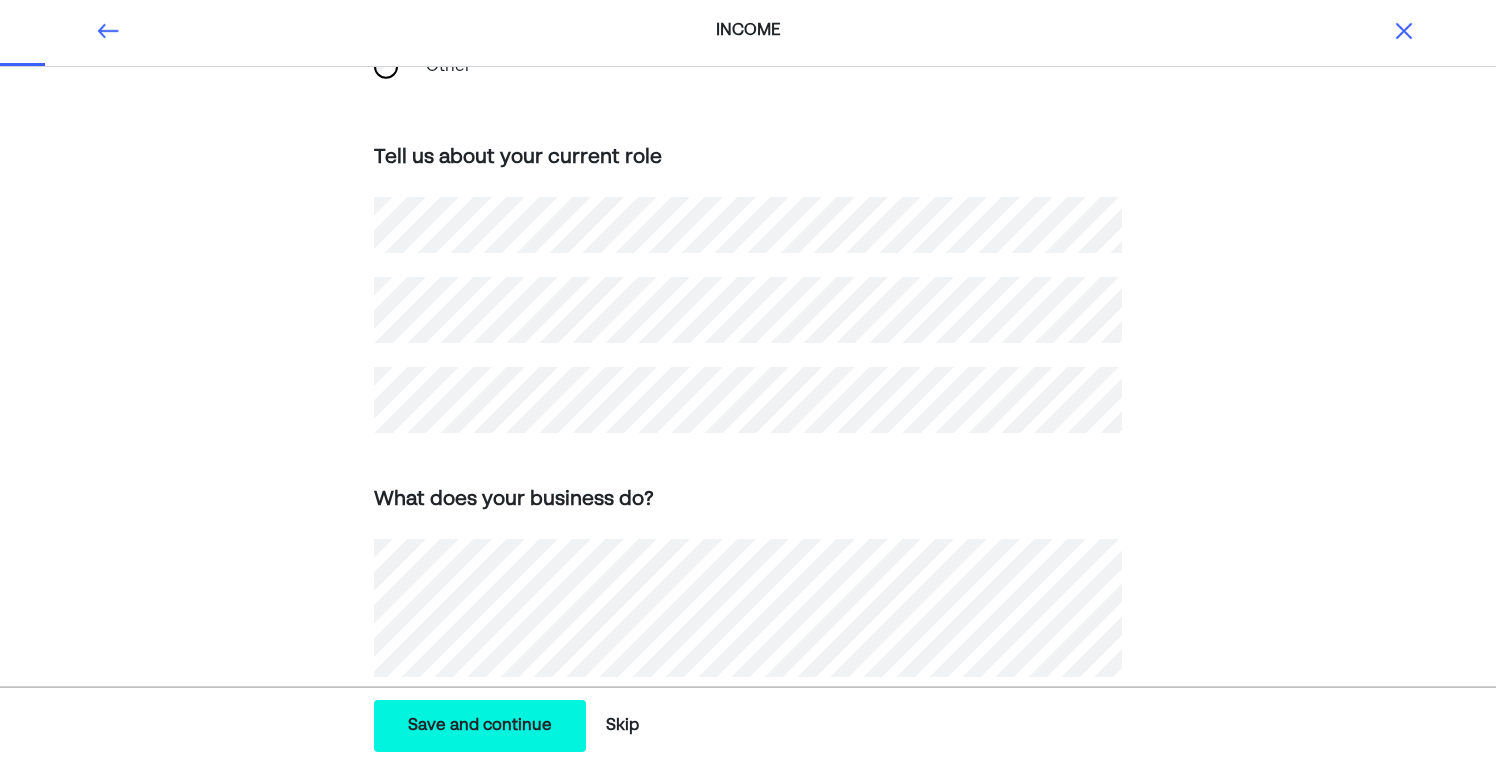 scroll, scrollTop: 350, scrollLeft: 0, axis: vertical 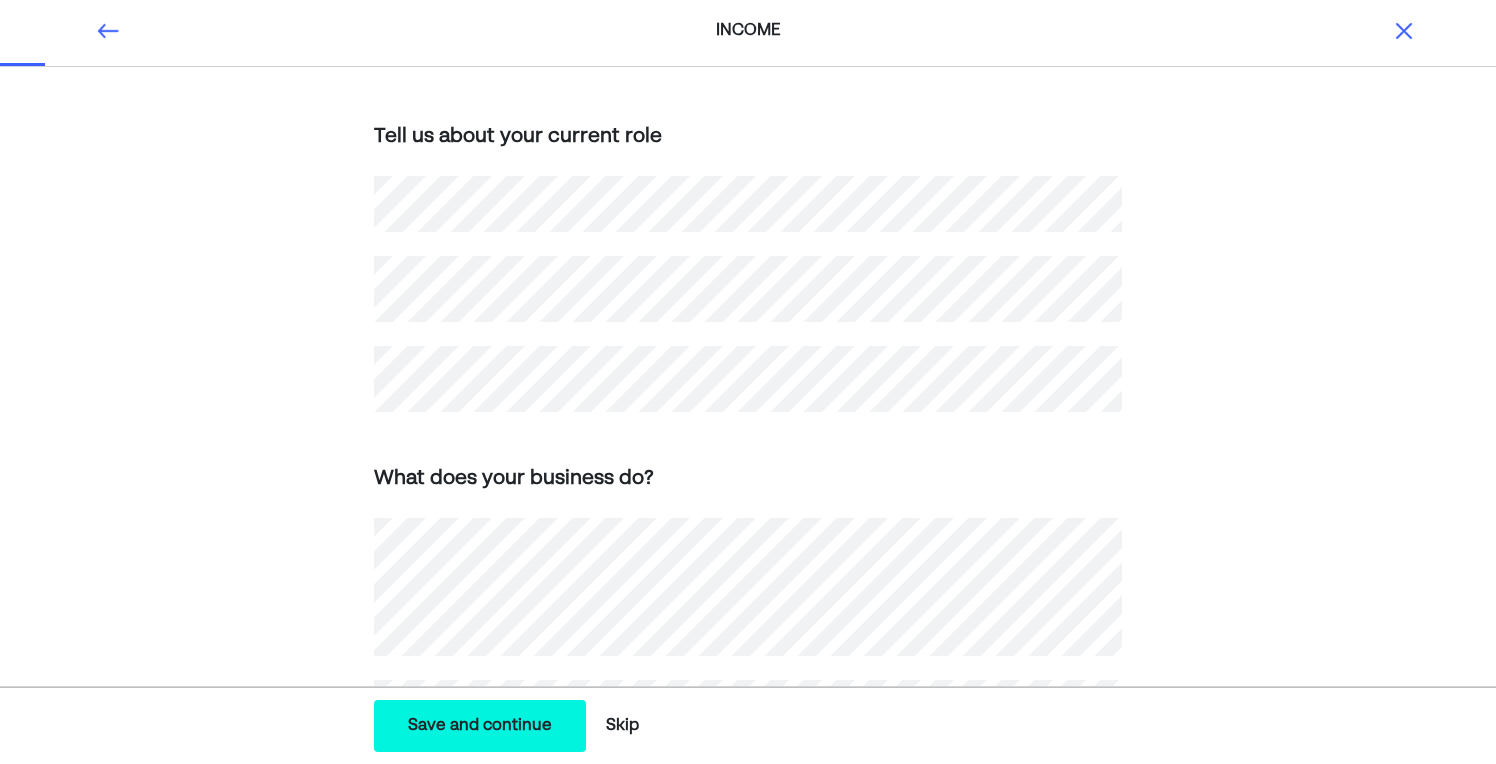 click on "Save and continue" at bounding box center [480, 726] 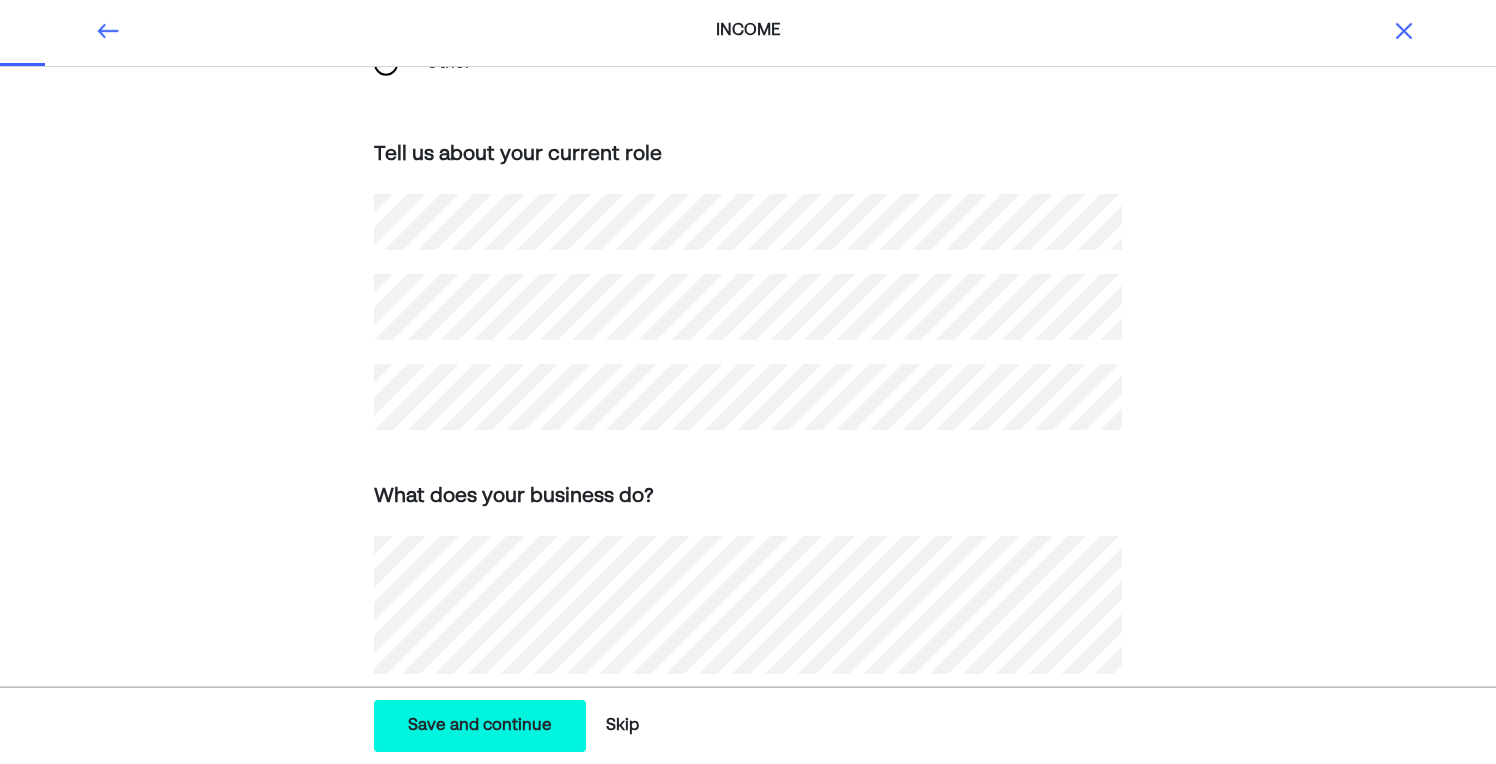 click on "Save and continue" at bounding box center [480, 726] 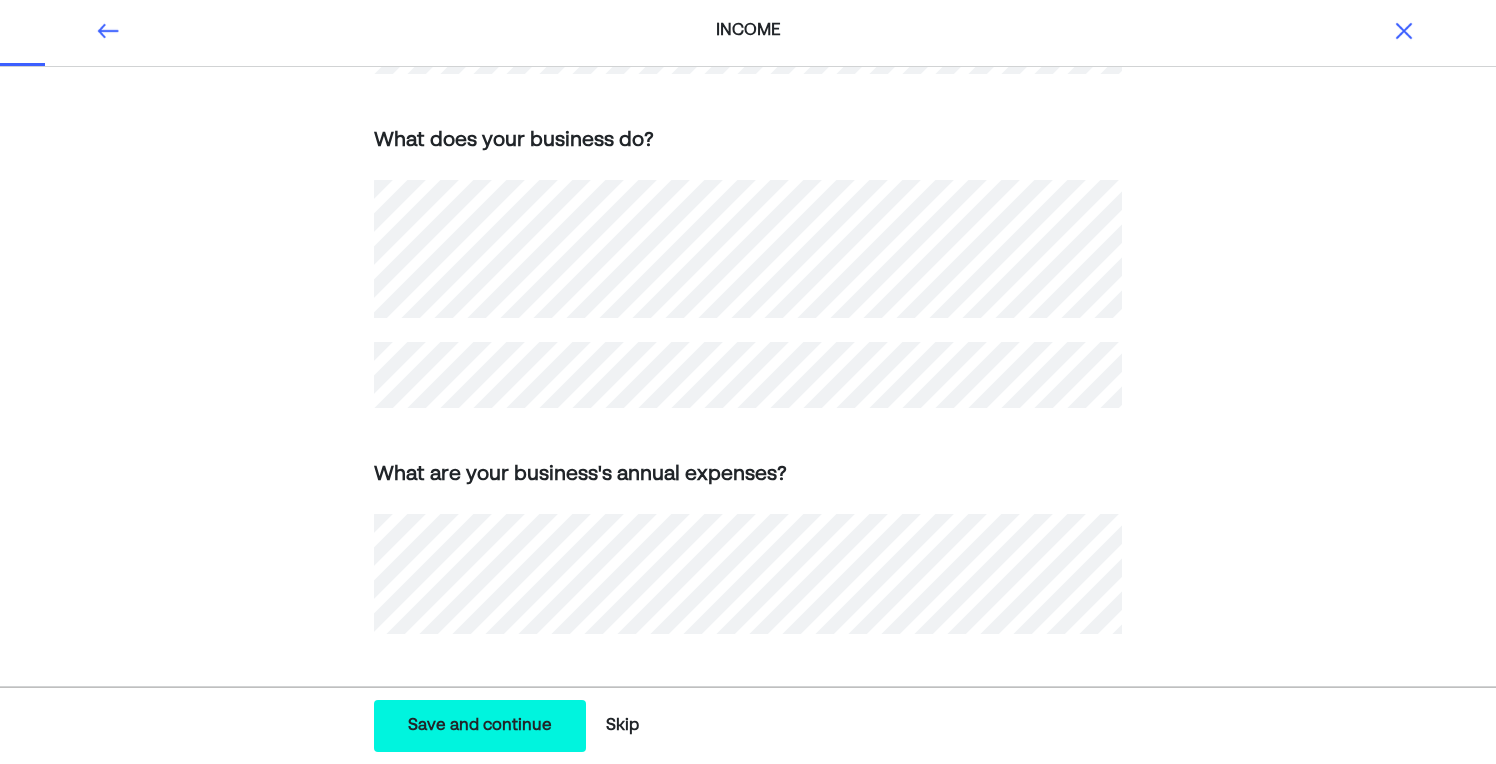 scroll, scrollTop: 656, scrollLeft: 0, axis: vertical 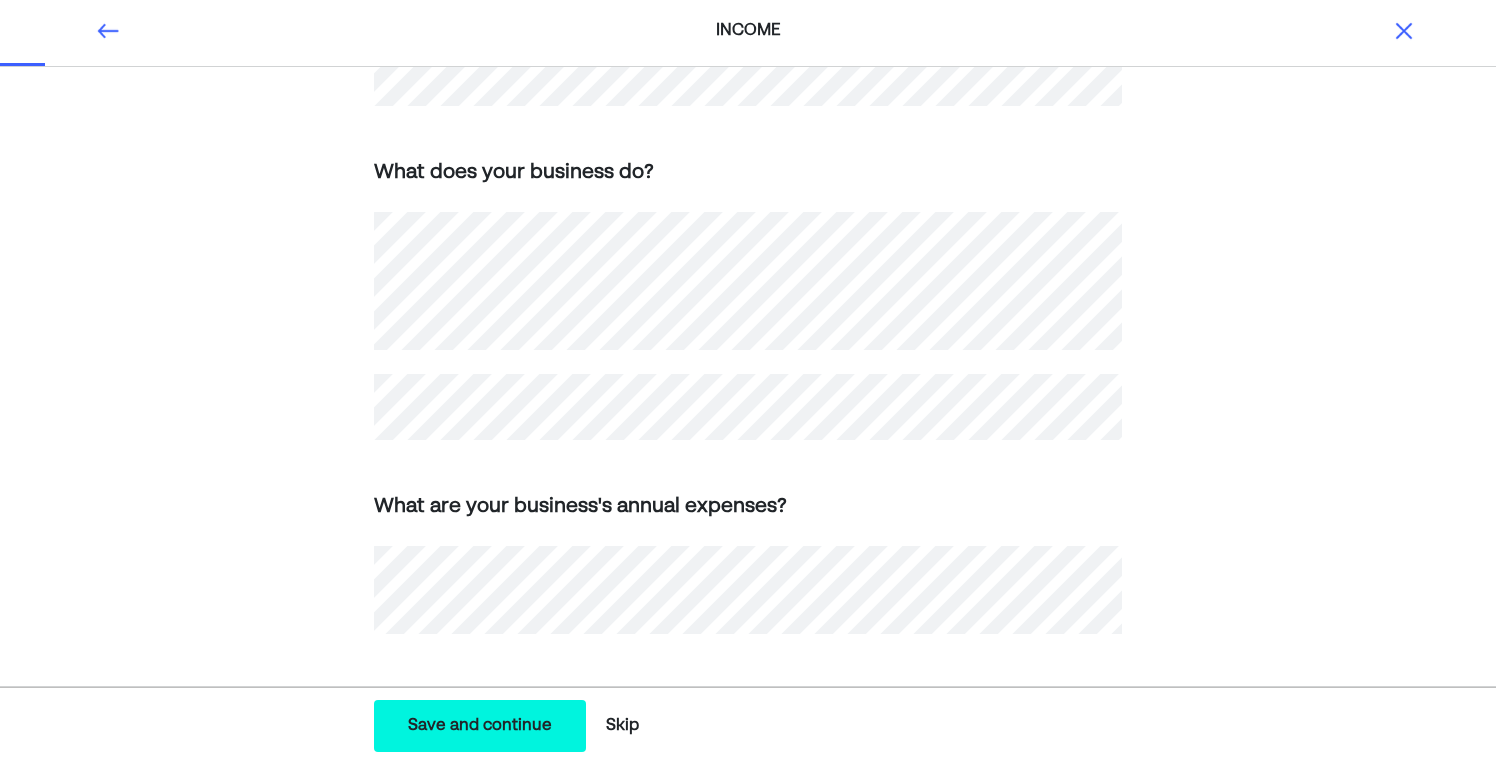 click on "Save and continue" at bounding box center (480, 726) 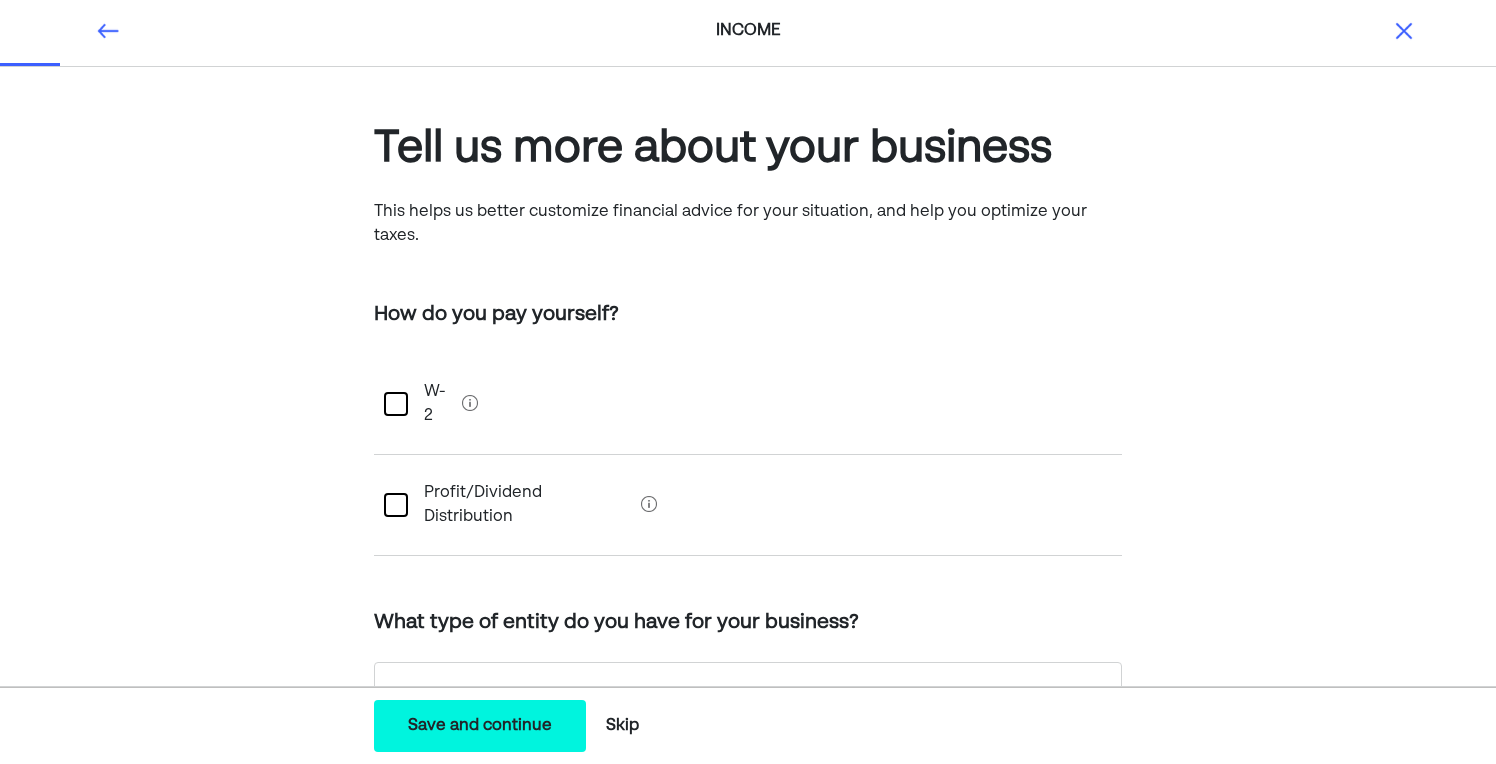 scroll, scrollTop: 0, scrollLeft: 0, axis: both 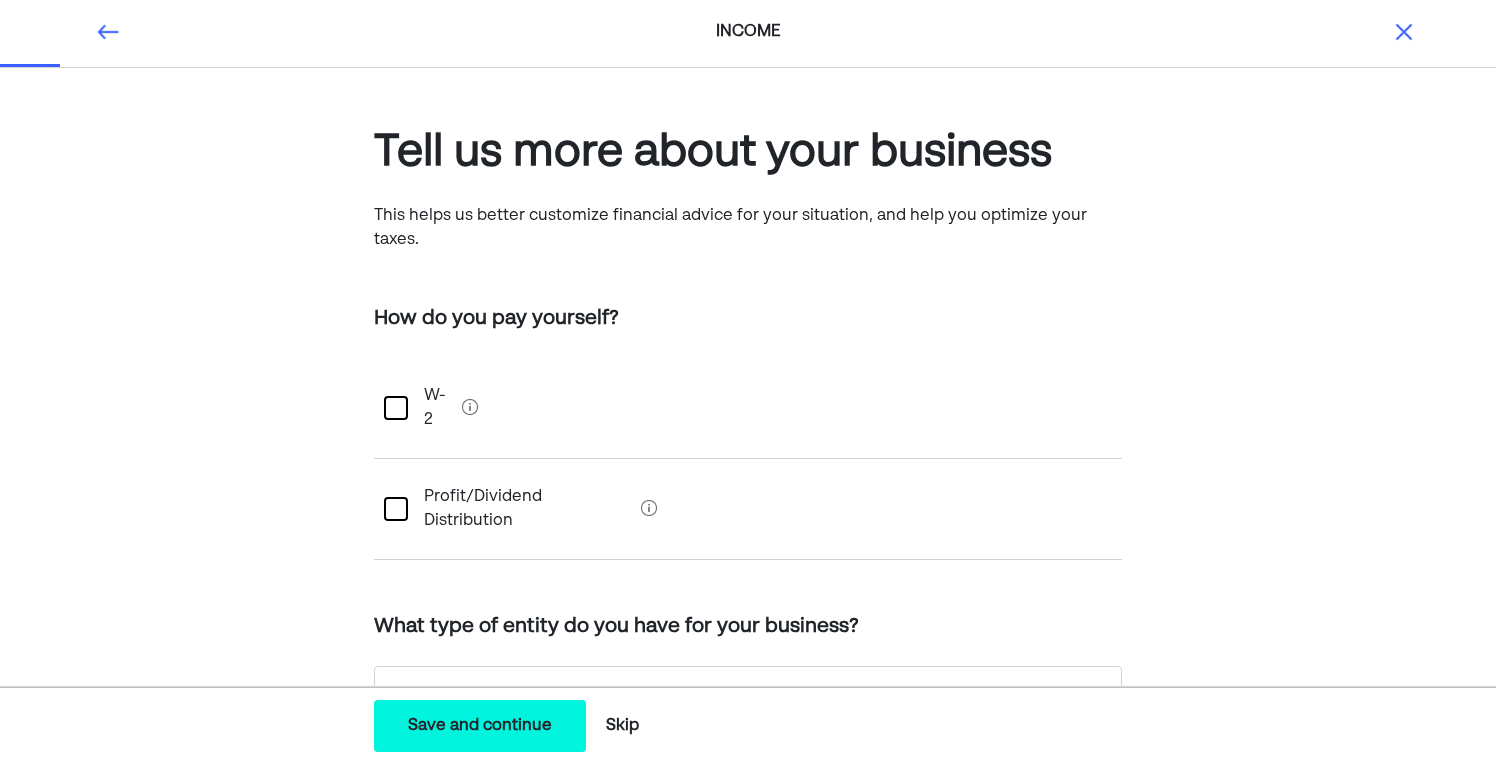 click at bounding box center [396, 408] 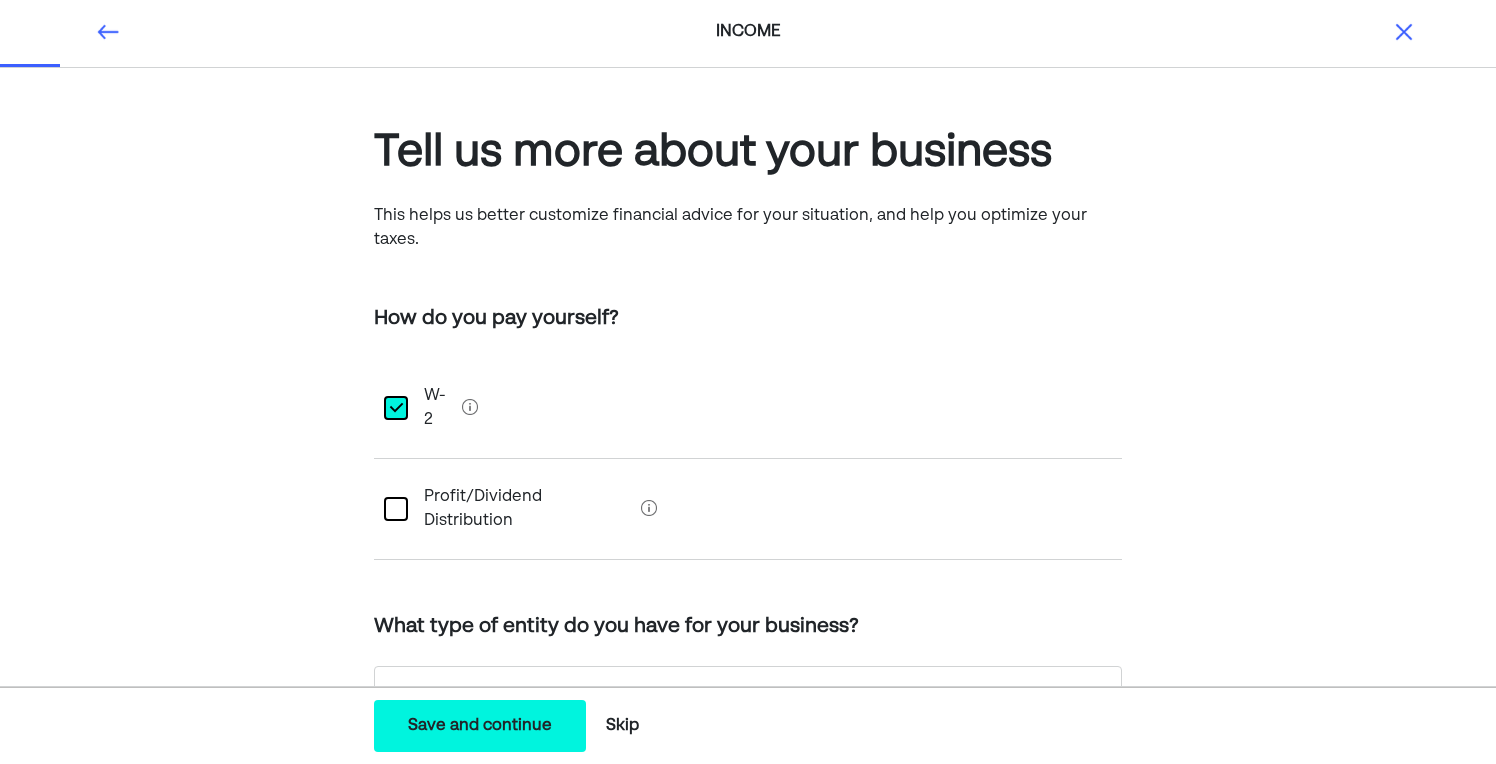 click at bounding box center [396, 509] 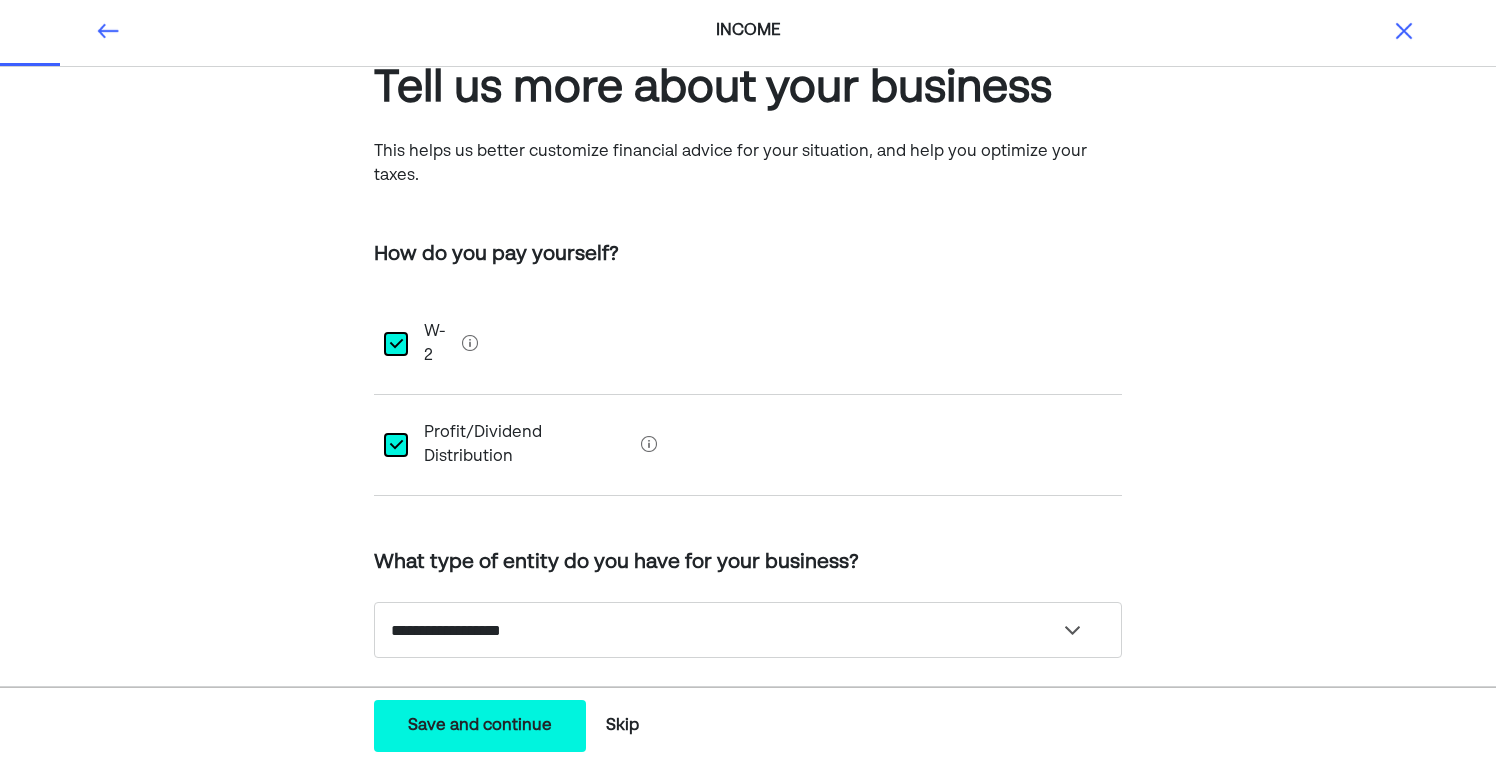scroll, scrollTop: 72, scrollLeft: 0, axis: vertical 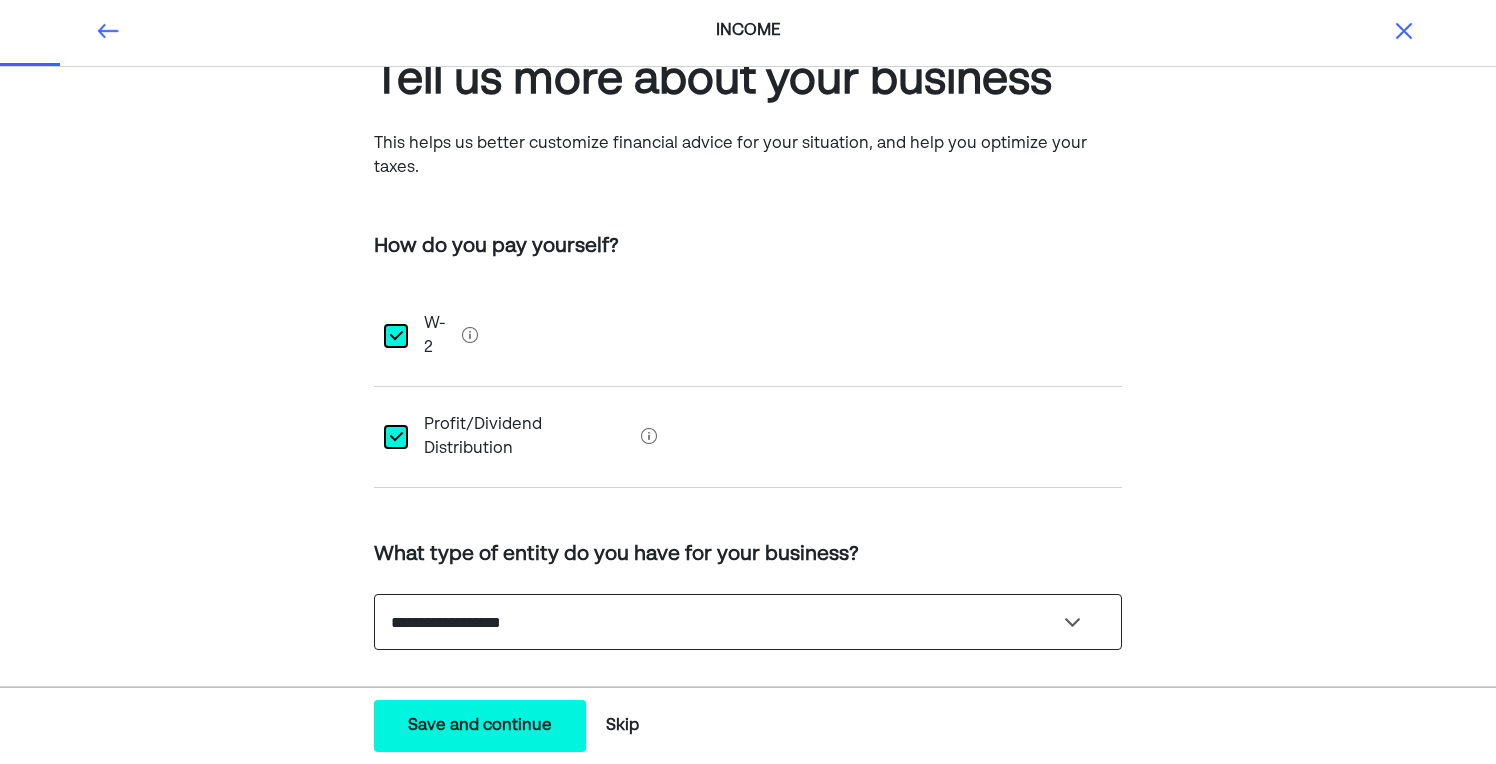 click on "**********" at bounding box center [748, 622] 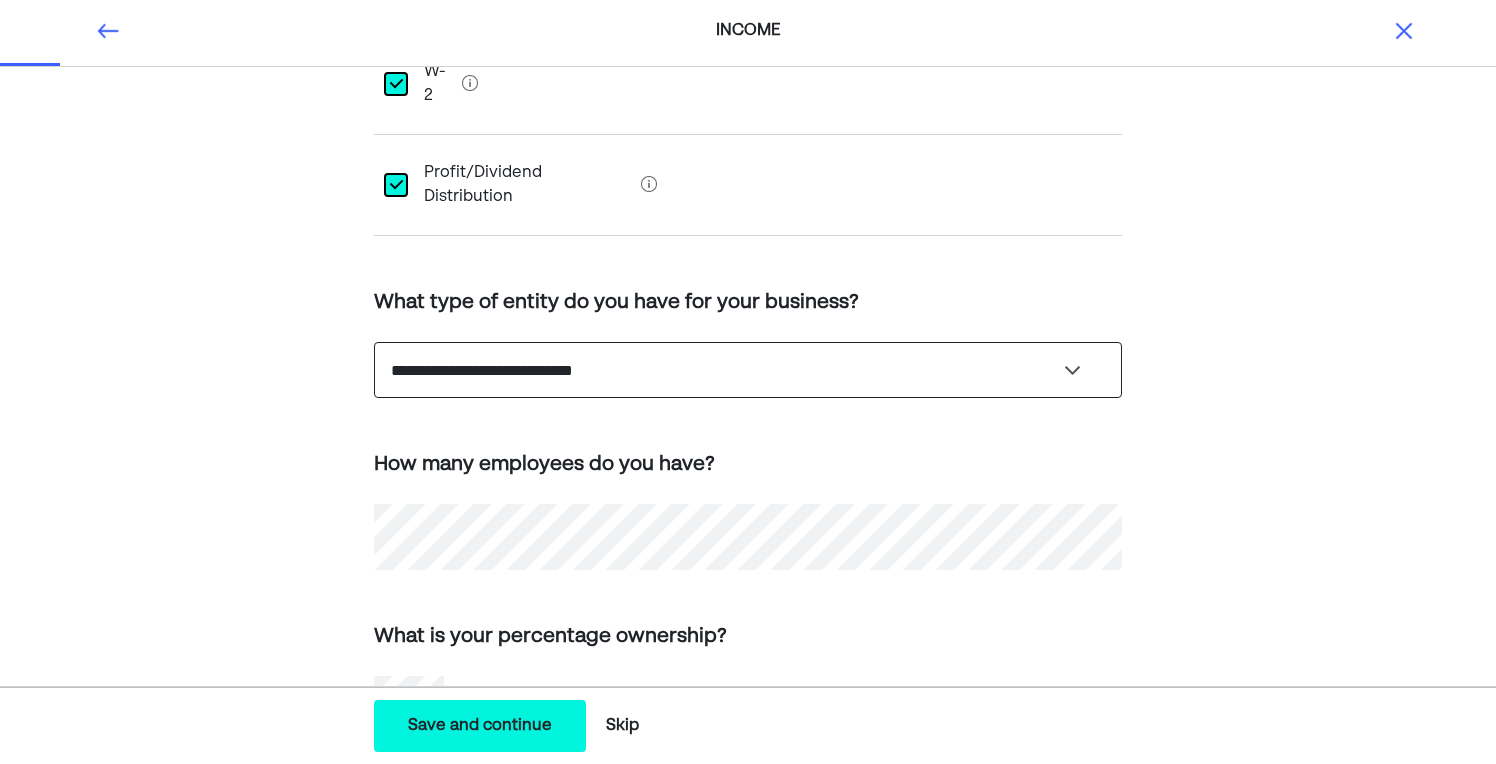 scroll, scrollTop: 350, scrollLeft: 0, axis: vertical 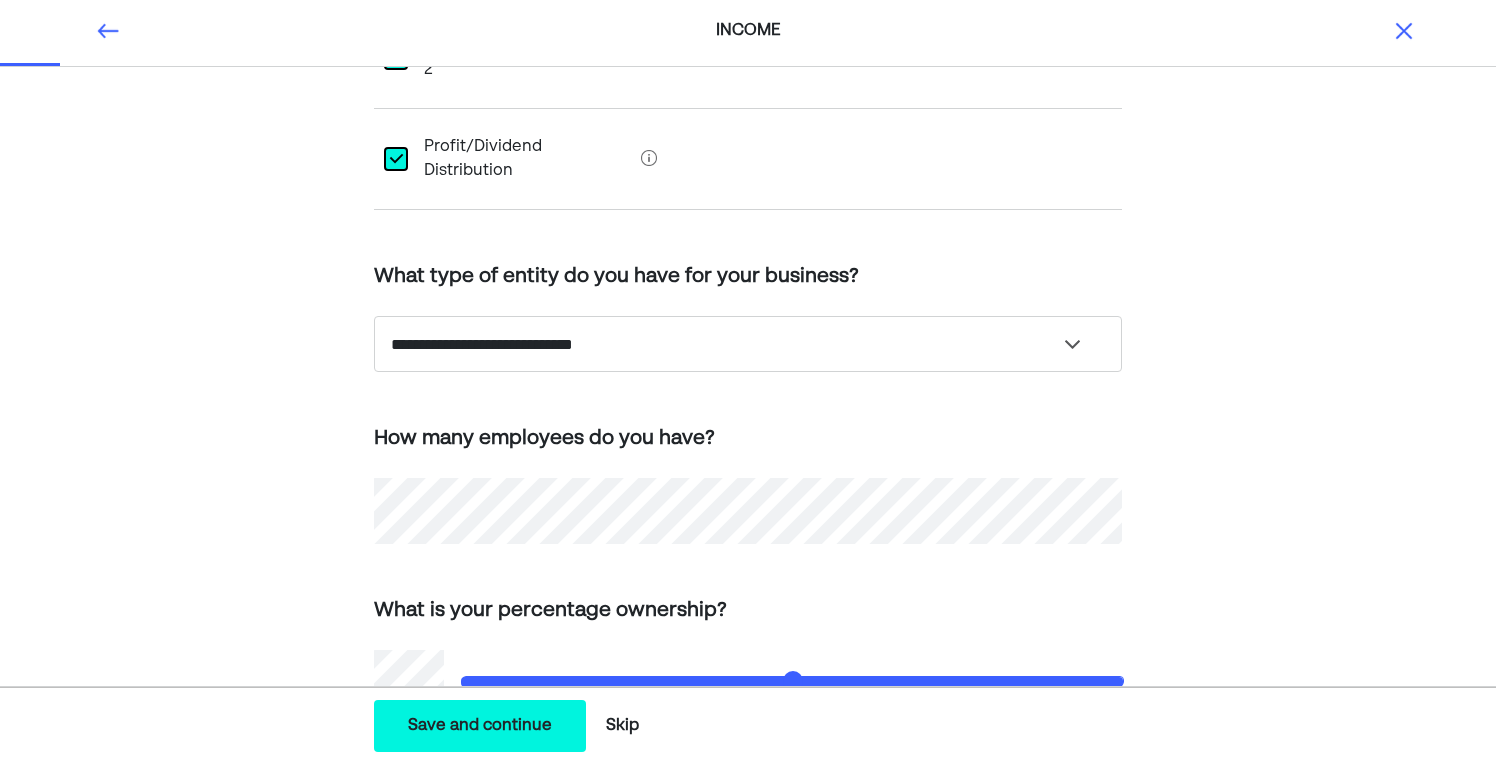 click on "Save and continue" at bounding box center [480, 726] 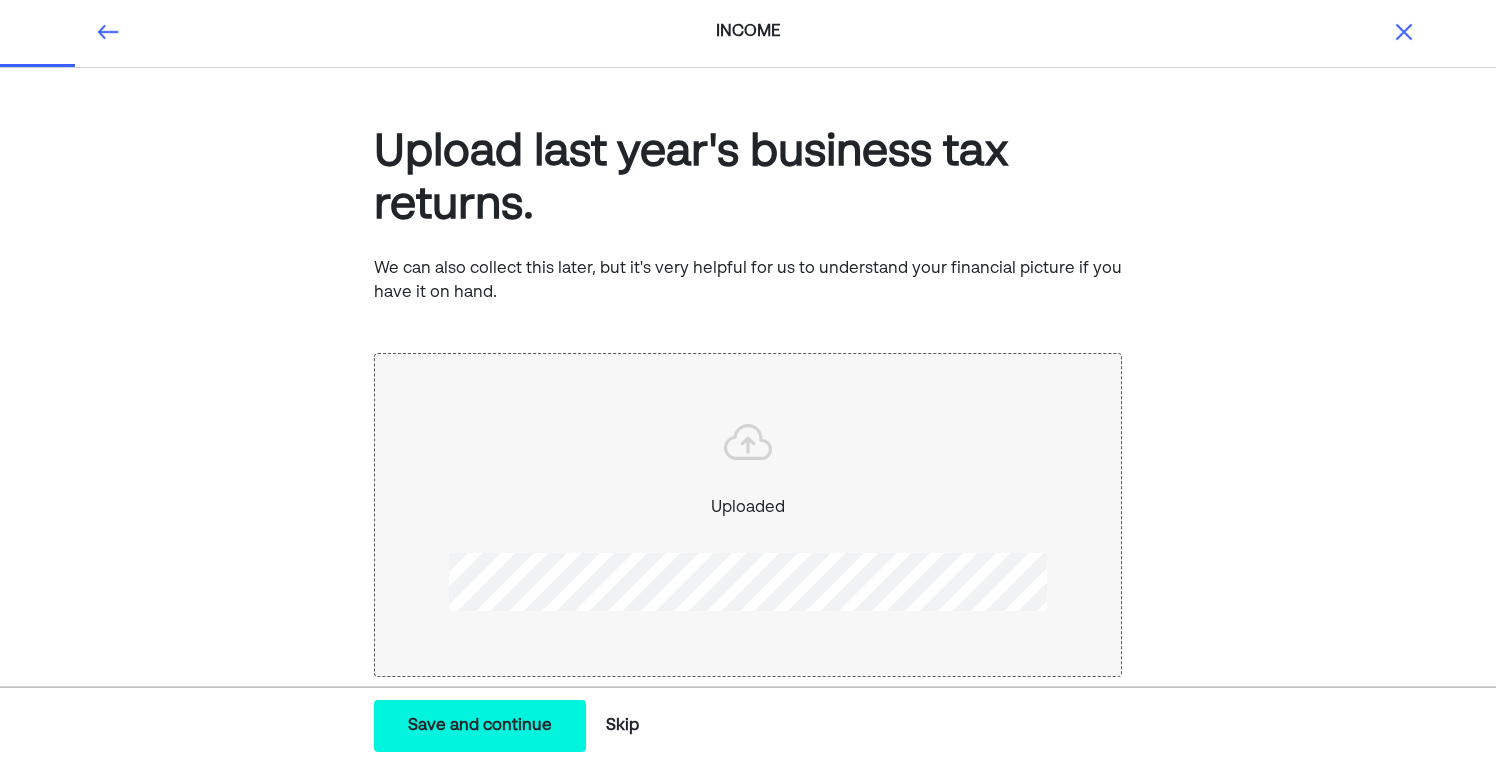 click on "Uploaded" at bounding box center [748, 509] 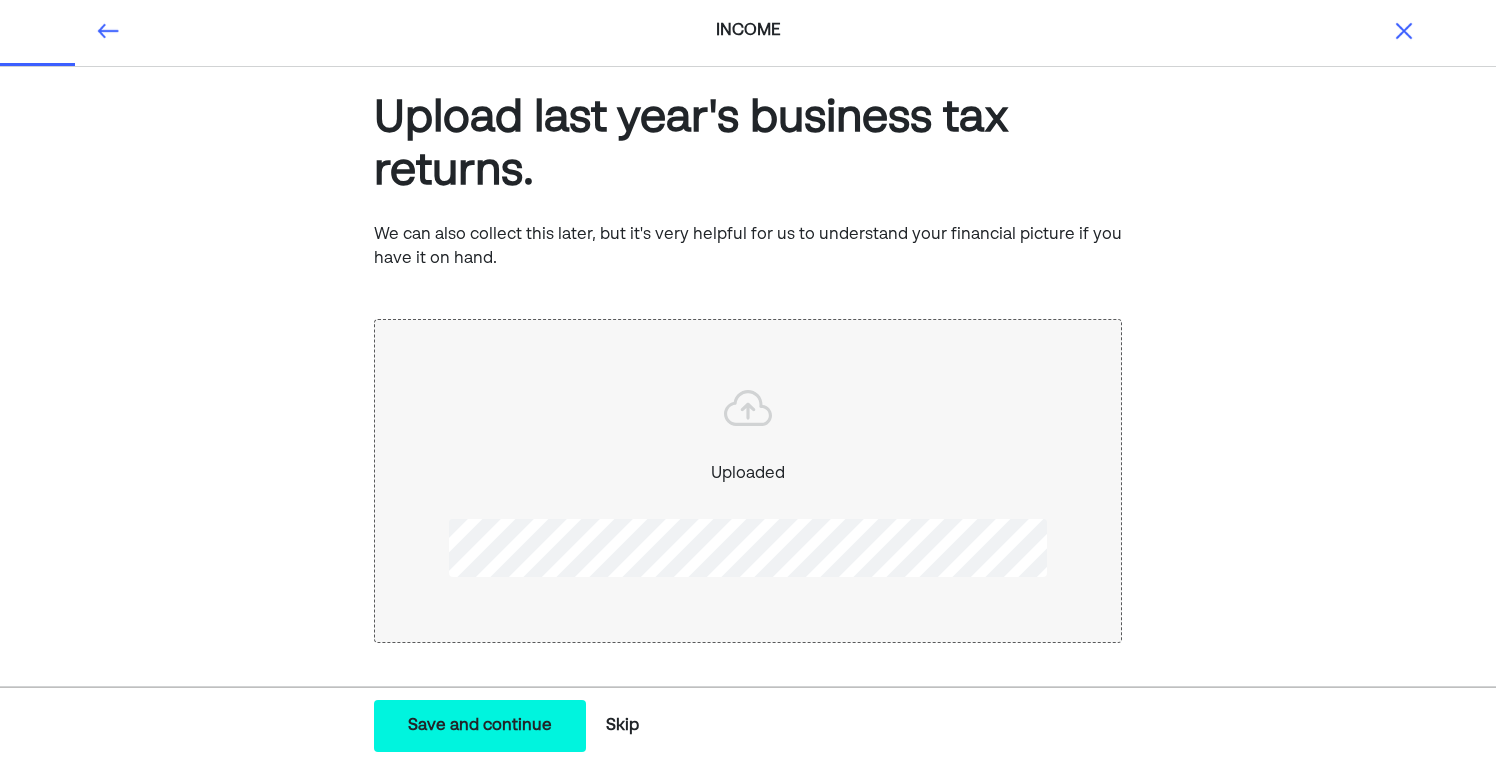 click at bounding box center (748, 408) 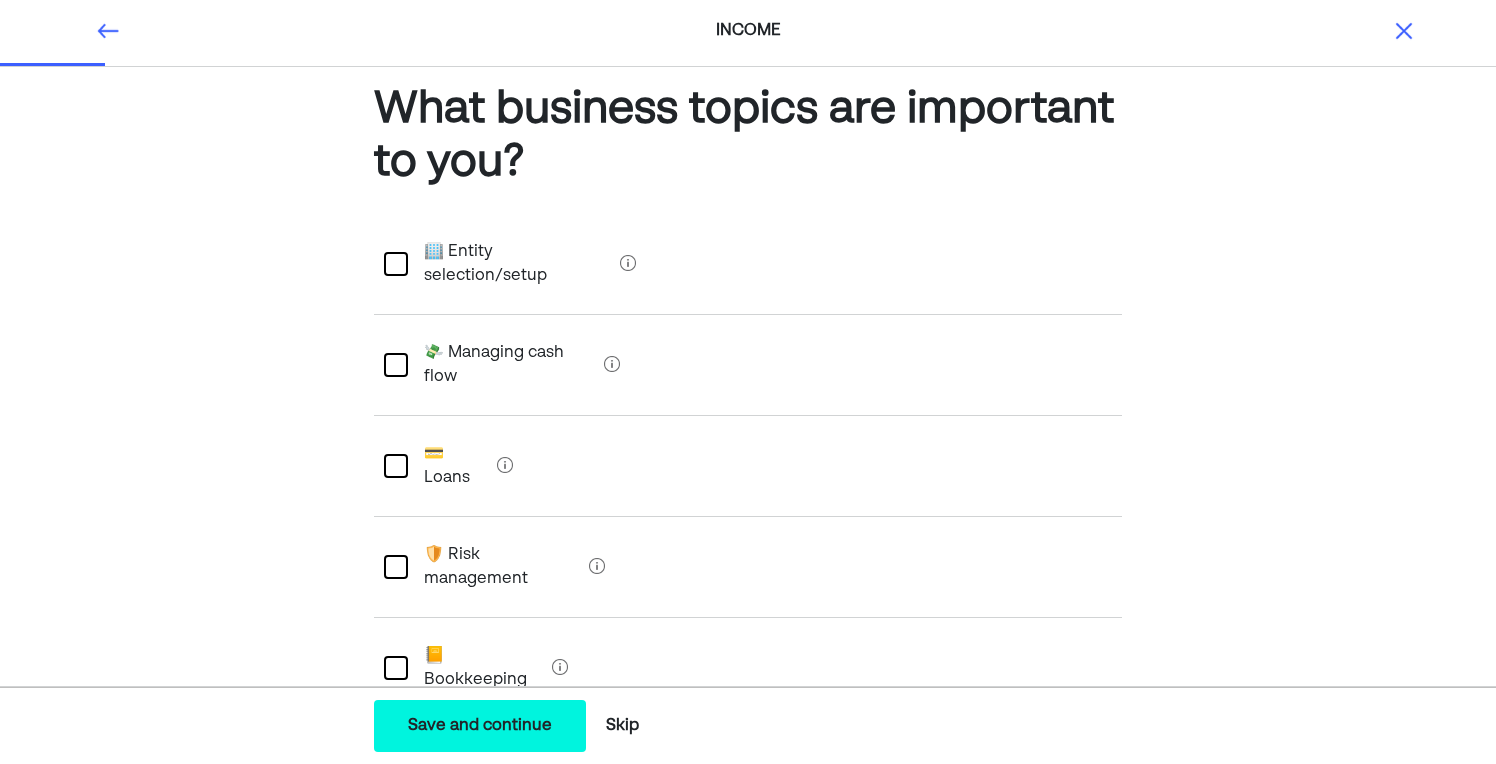 scroll, scrollTop: 55, scrollLeft: 0, axis: vertical 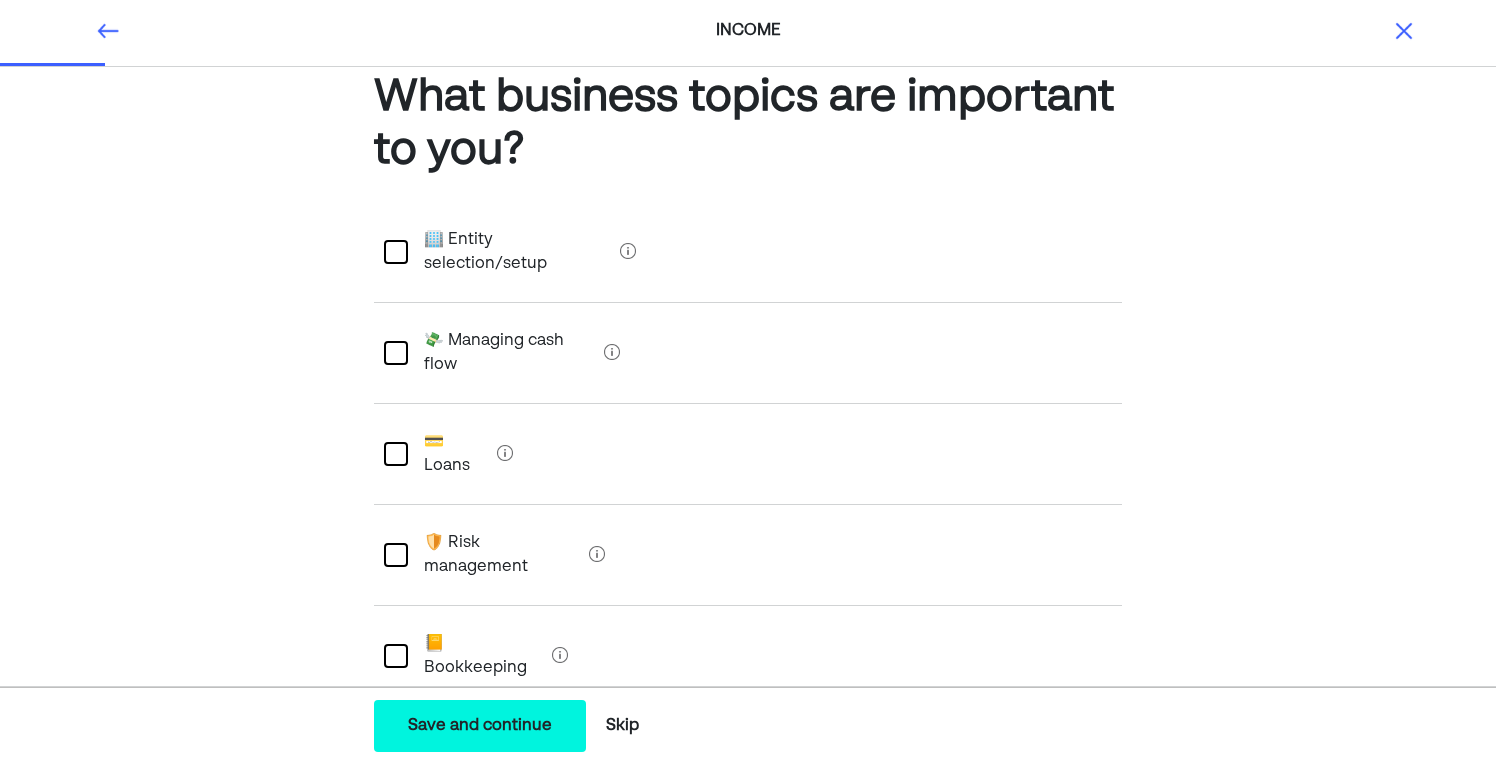 click at bounding box center [396, 353] 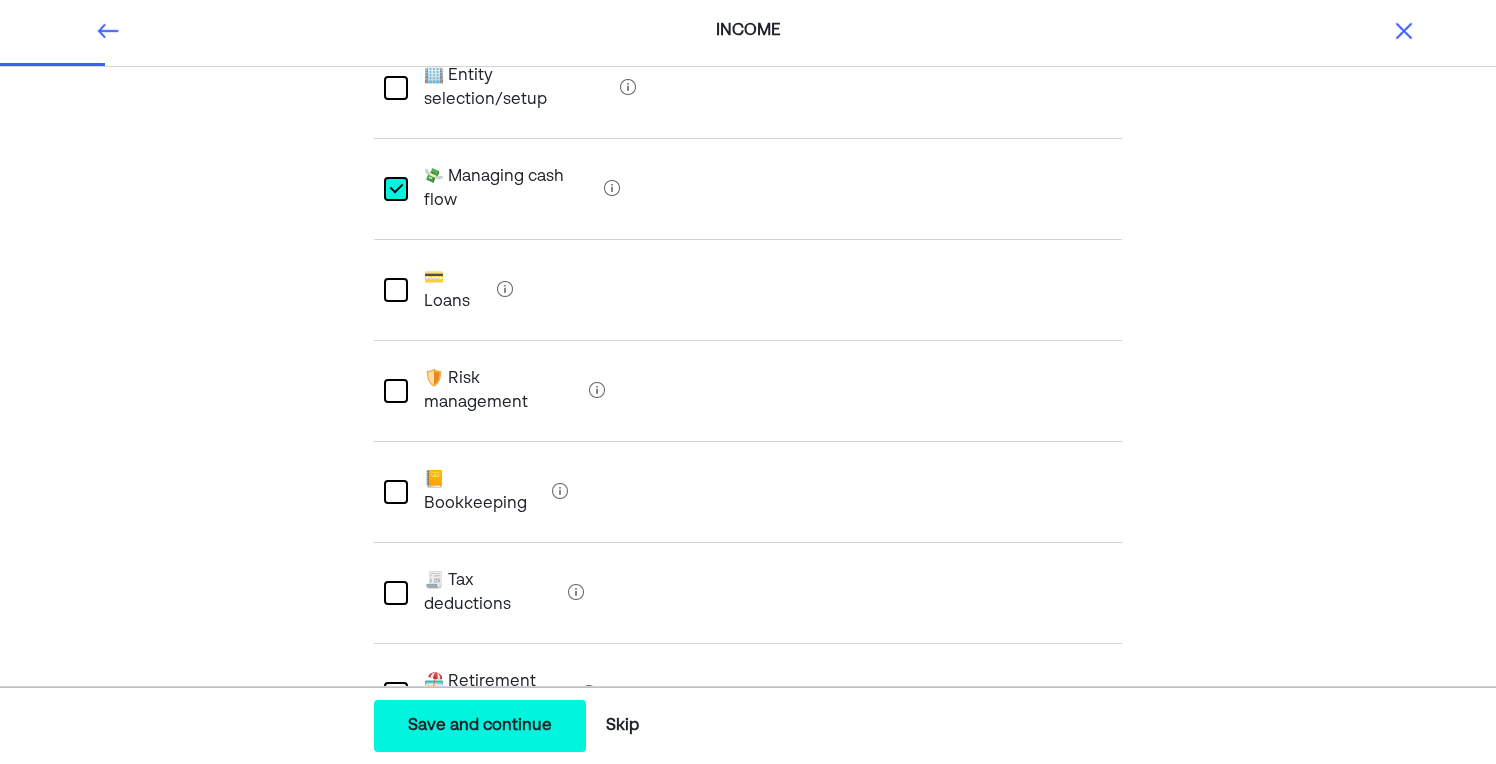 scroll, scrollTop: 223, scrollLeft: 0, axis: vertical 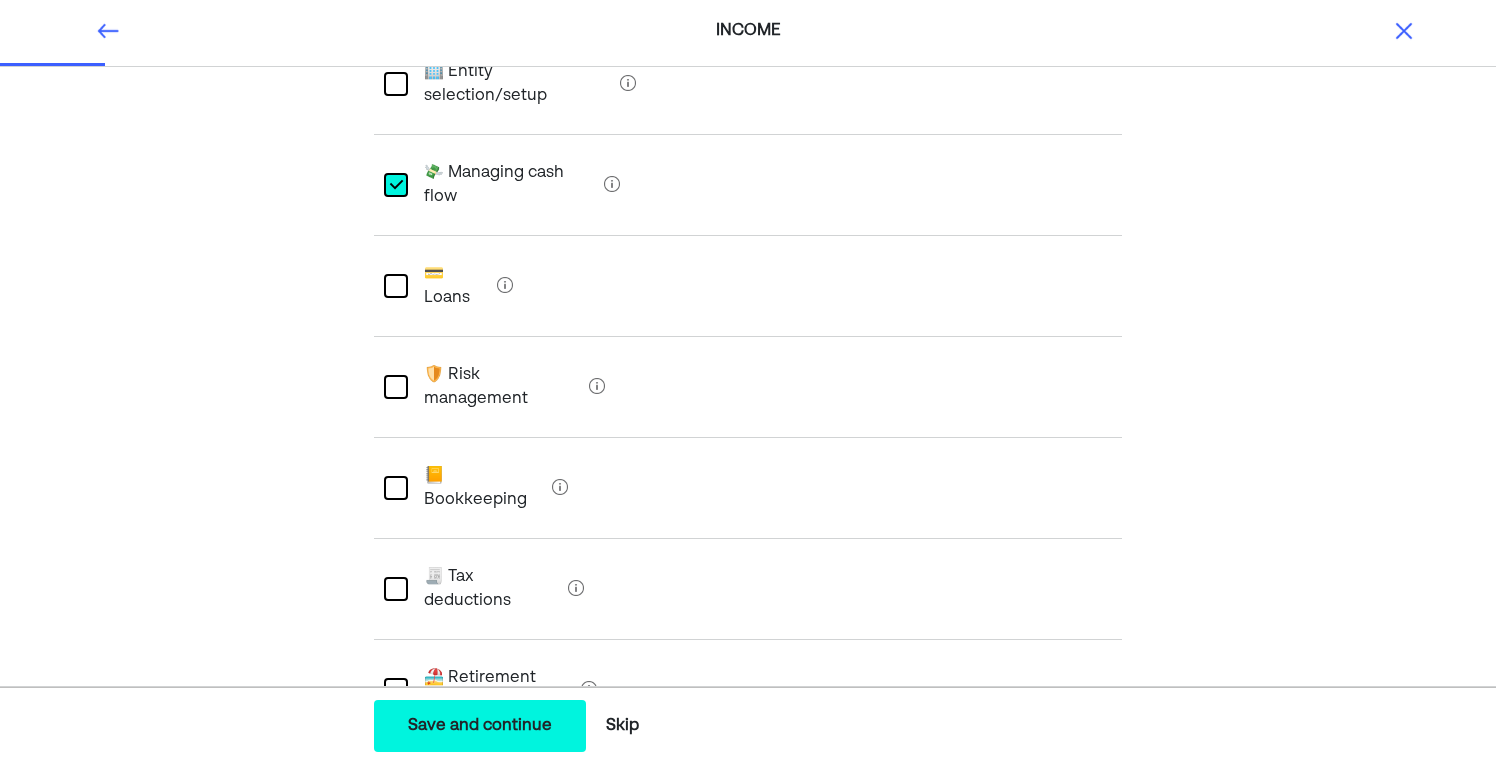 click at bounding box center [396, 589] 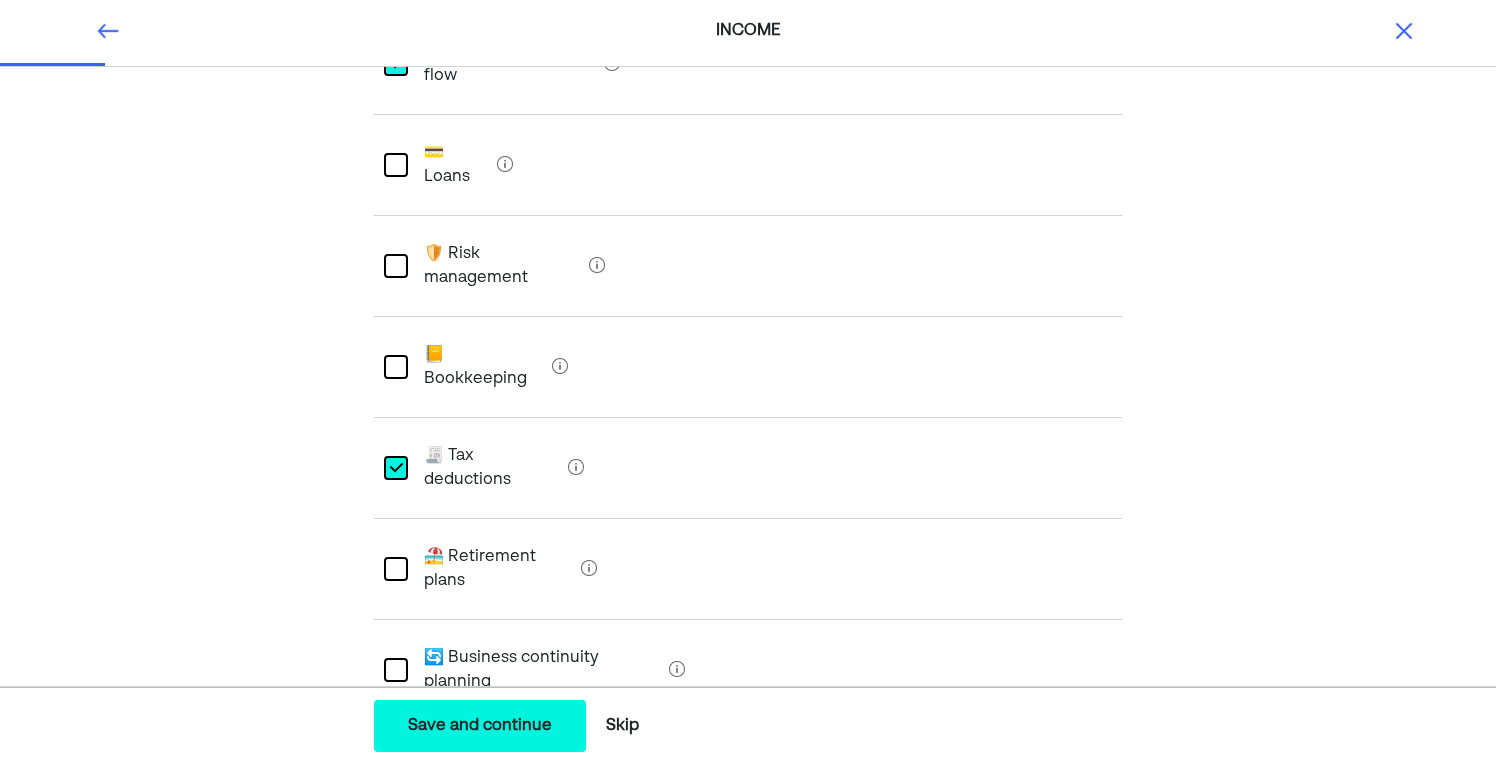 scroll, scrollTop: 354, scrollLeft: 0, axis: vertical 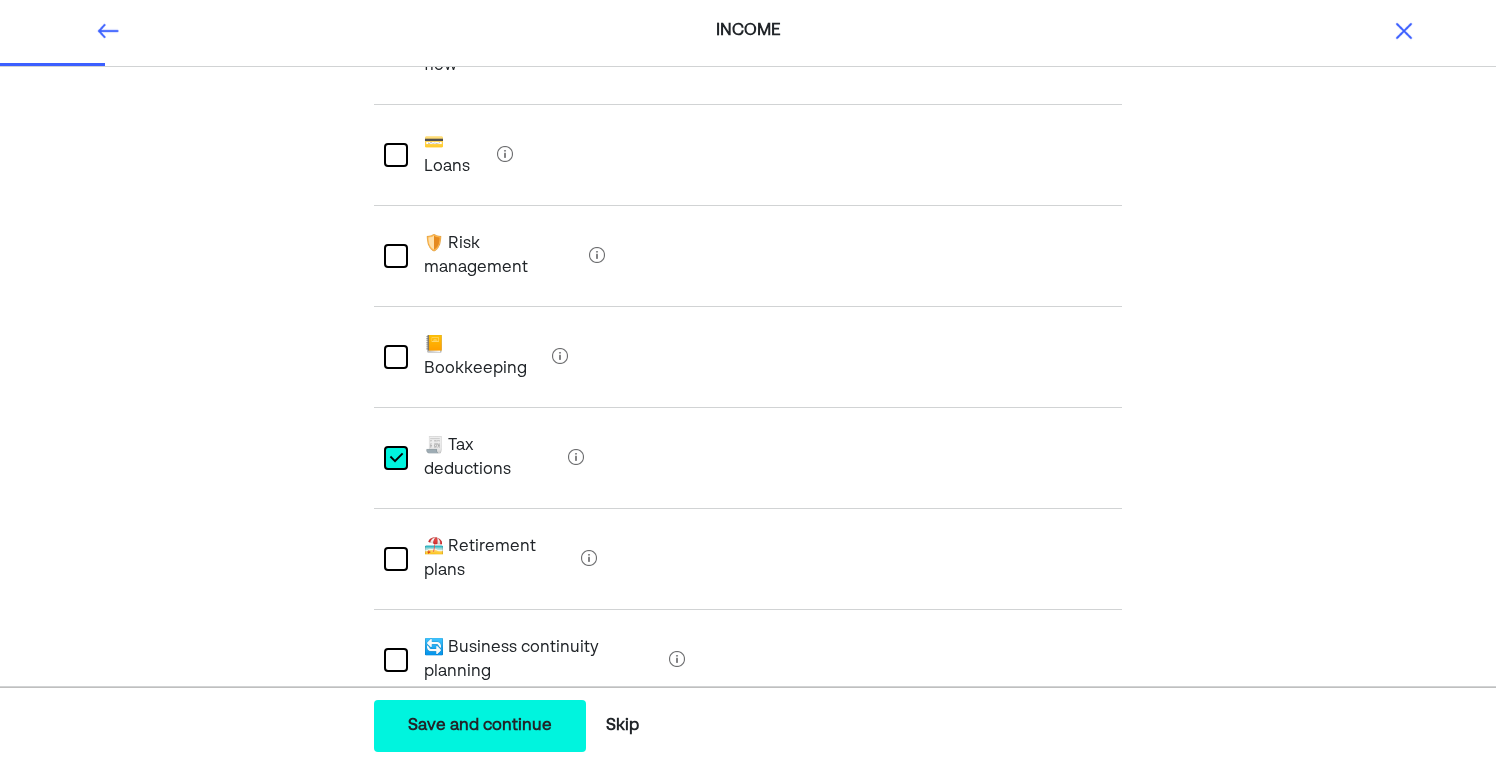 click at bounding box center (396, 660) 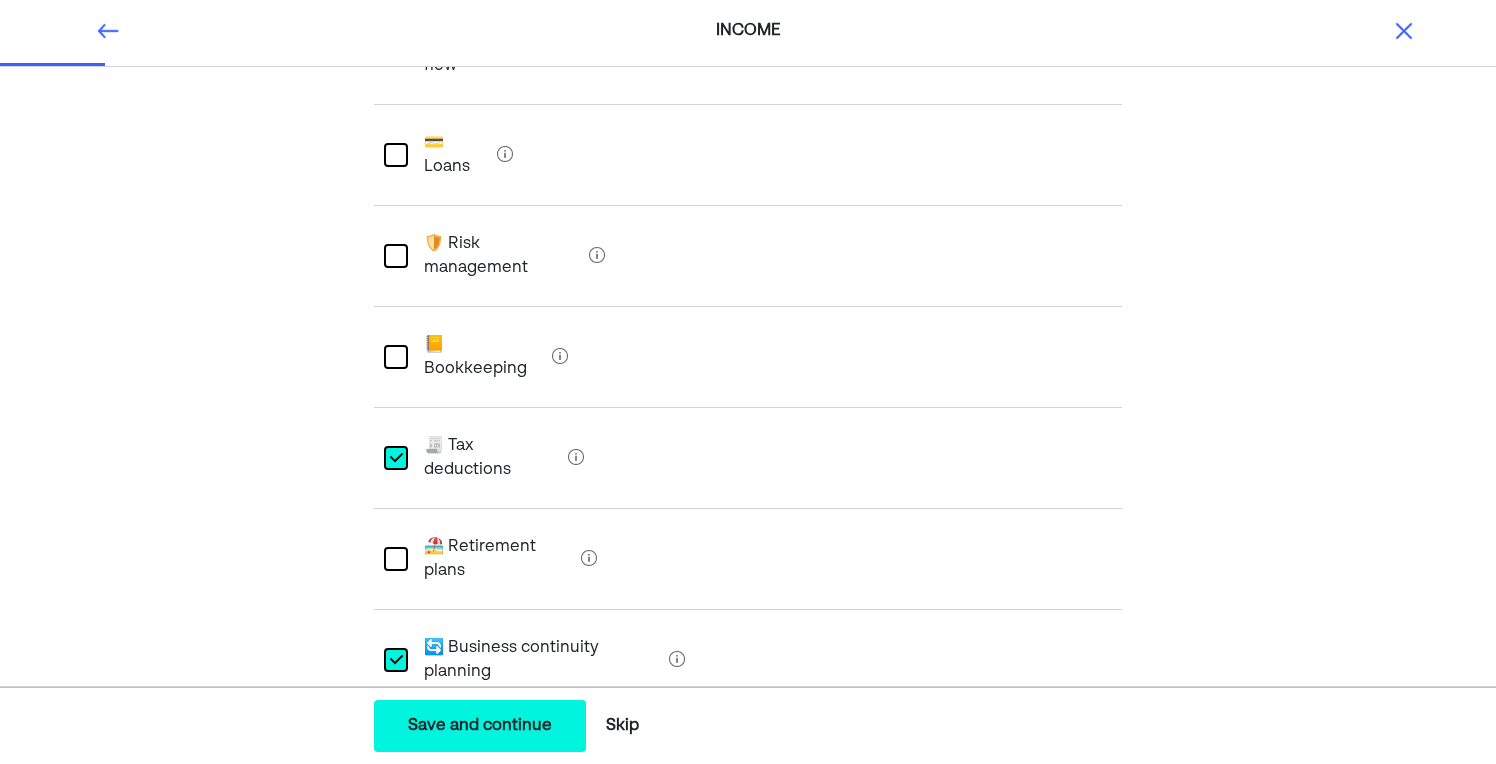 click at bounding box center (396, 559) 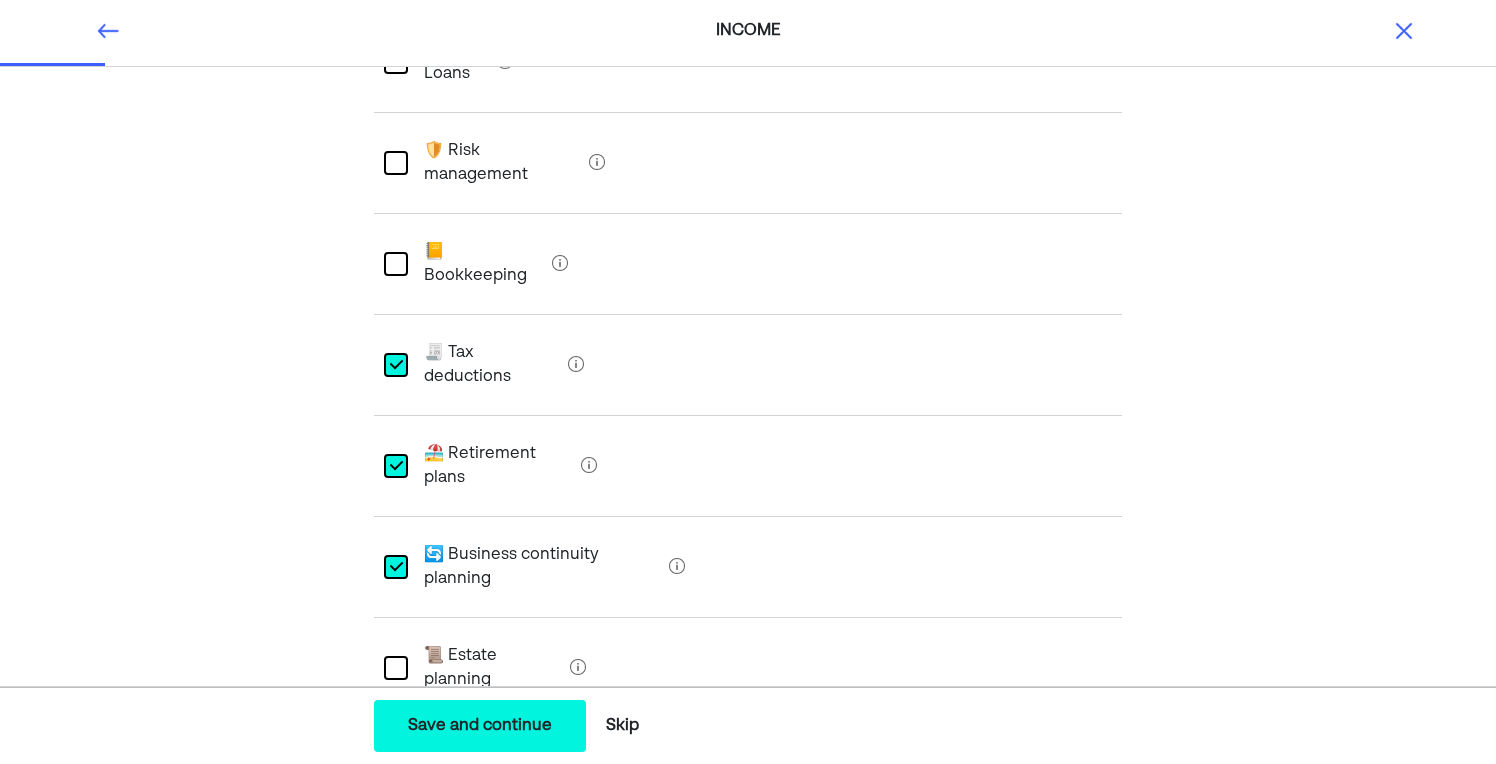 scroll, scrollTop: 468, scrollLeft: 0, axis: vertical 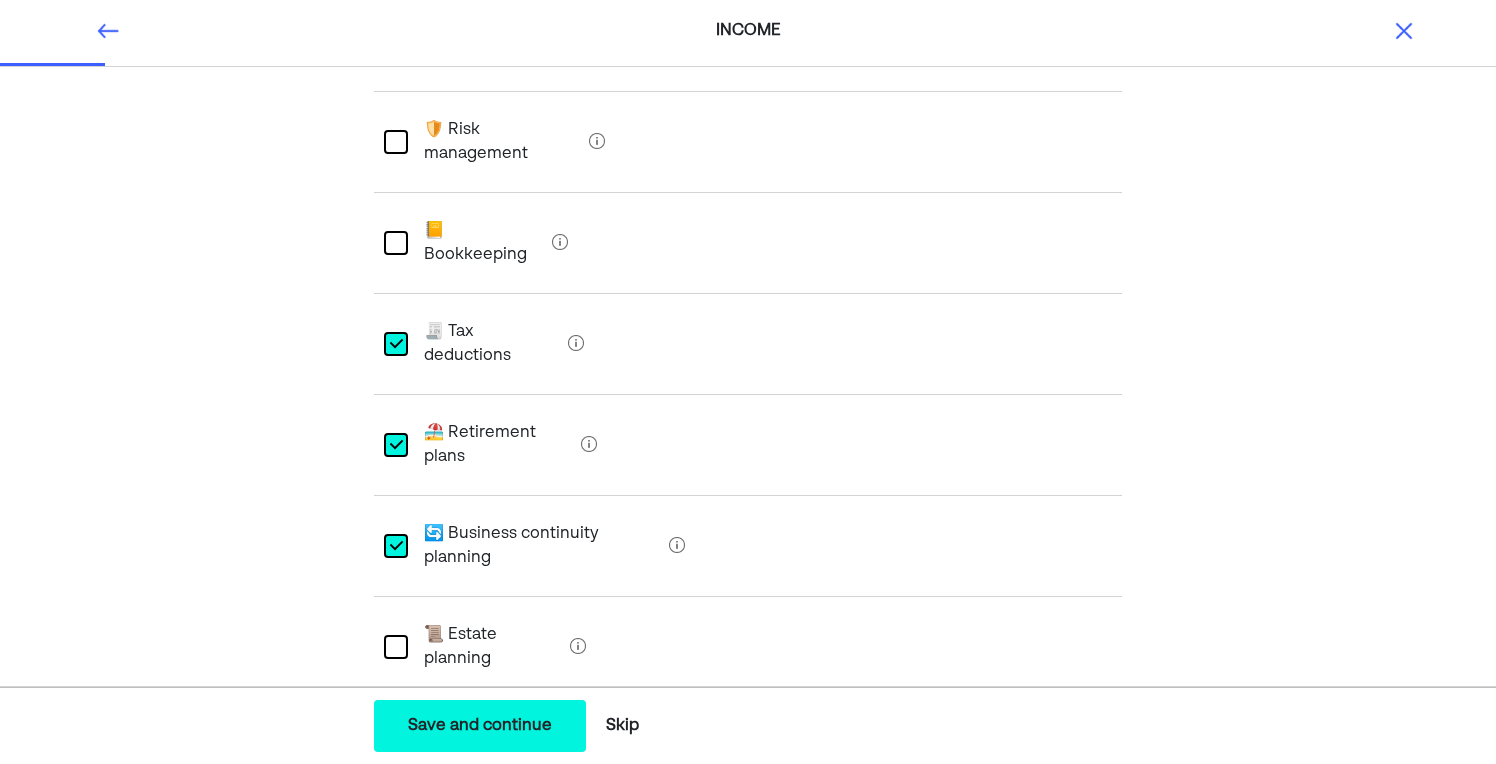 click on "Save and continue" at bounding box center (480, 726) 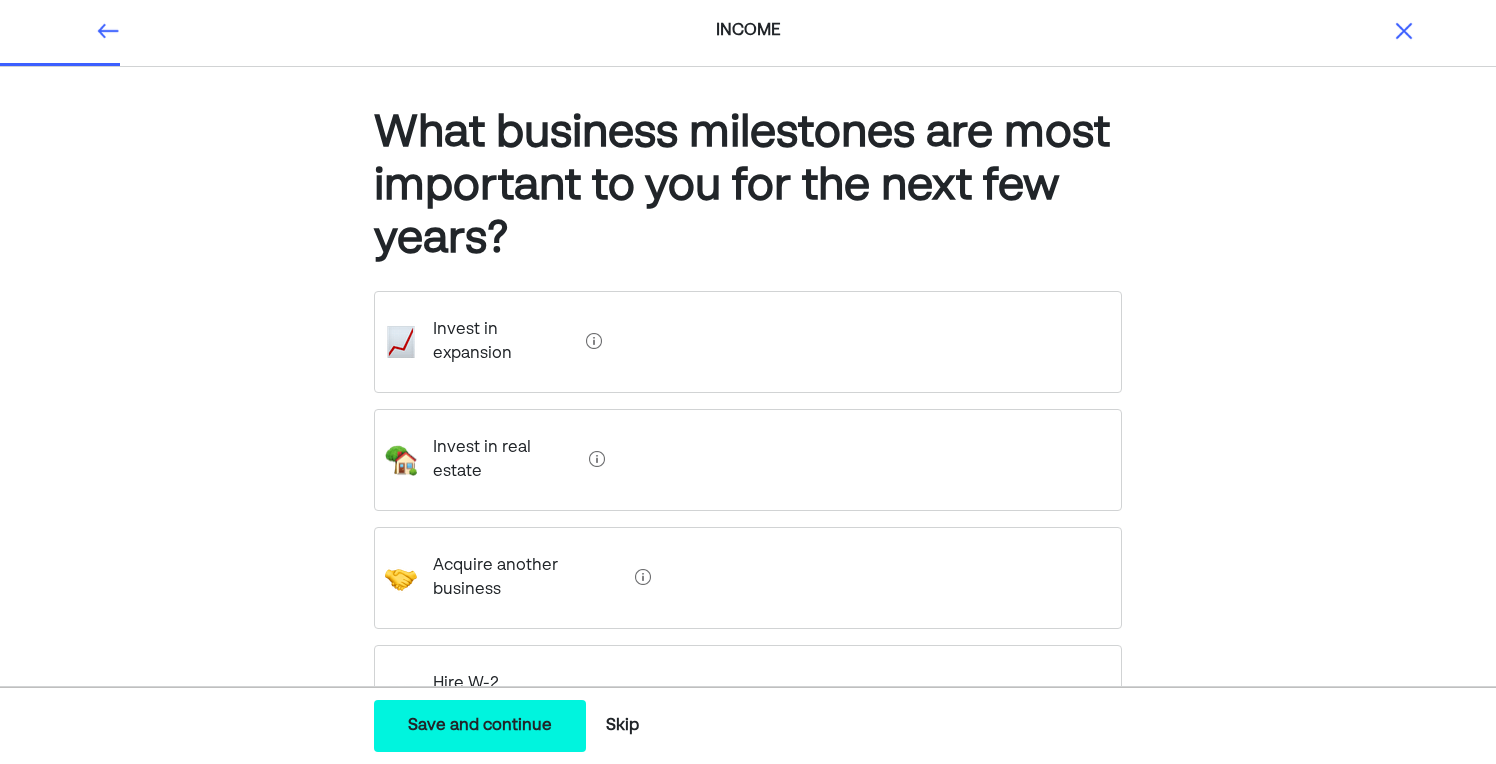 scroll, scrollTop: 0, scrollLeft: 0, axis: both 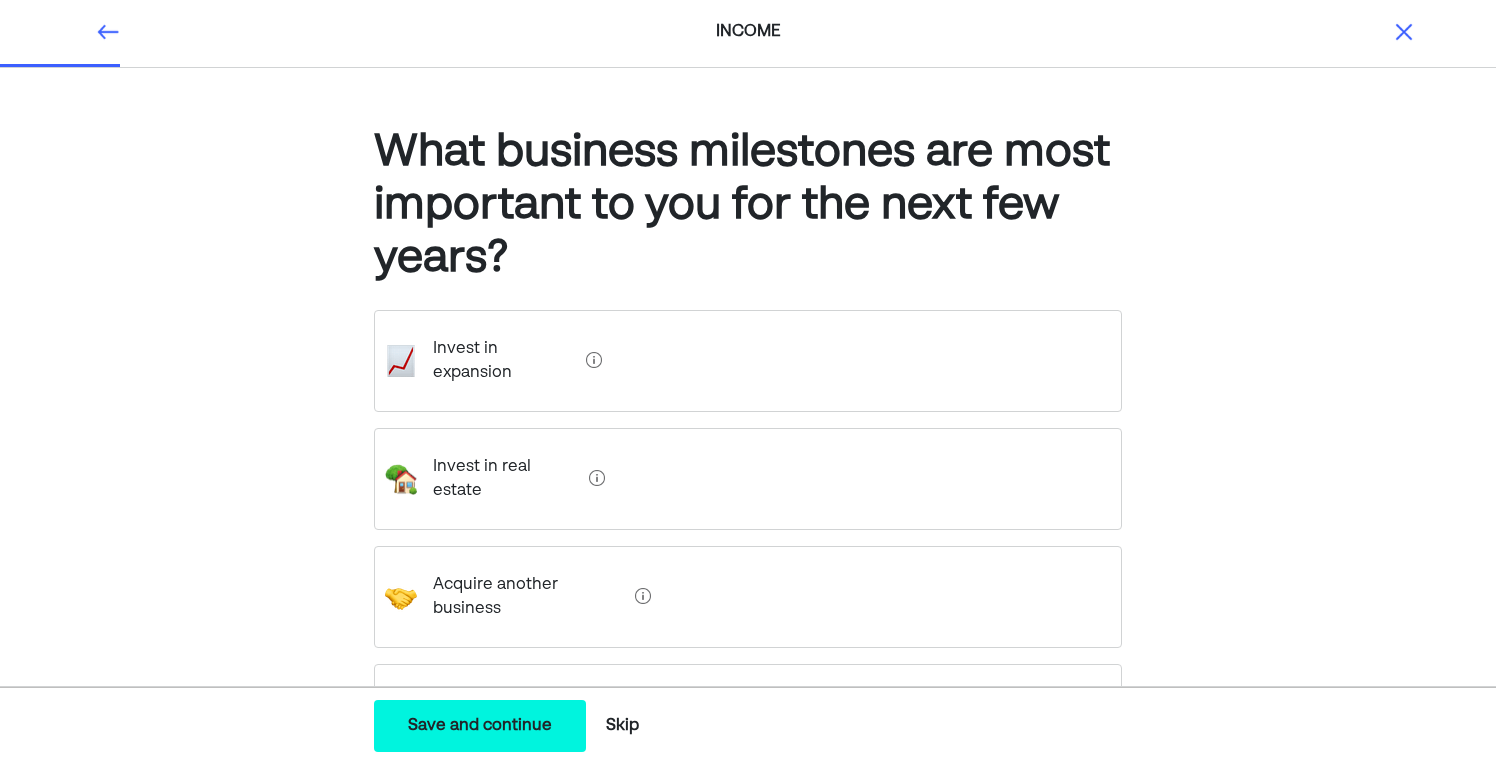 click on "Invest in expansion" at bounding box center [497, 361] 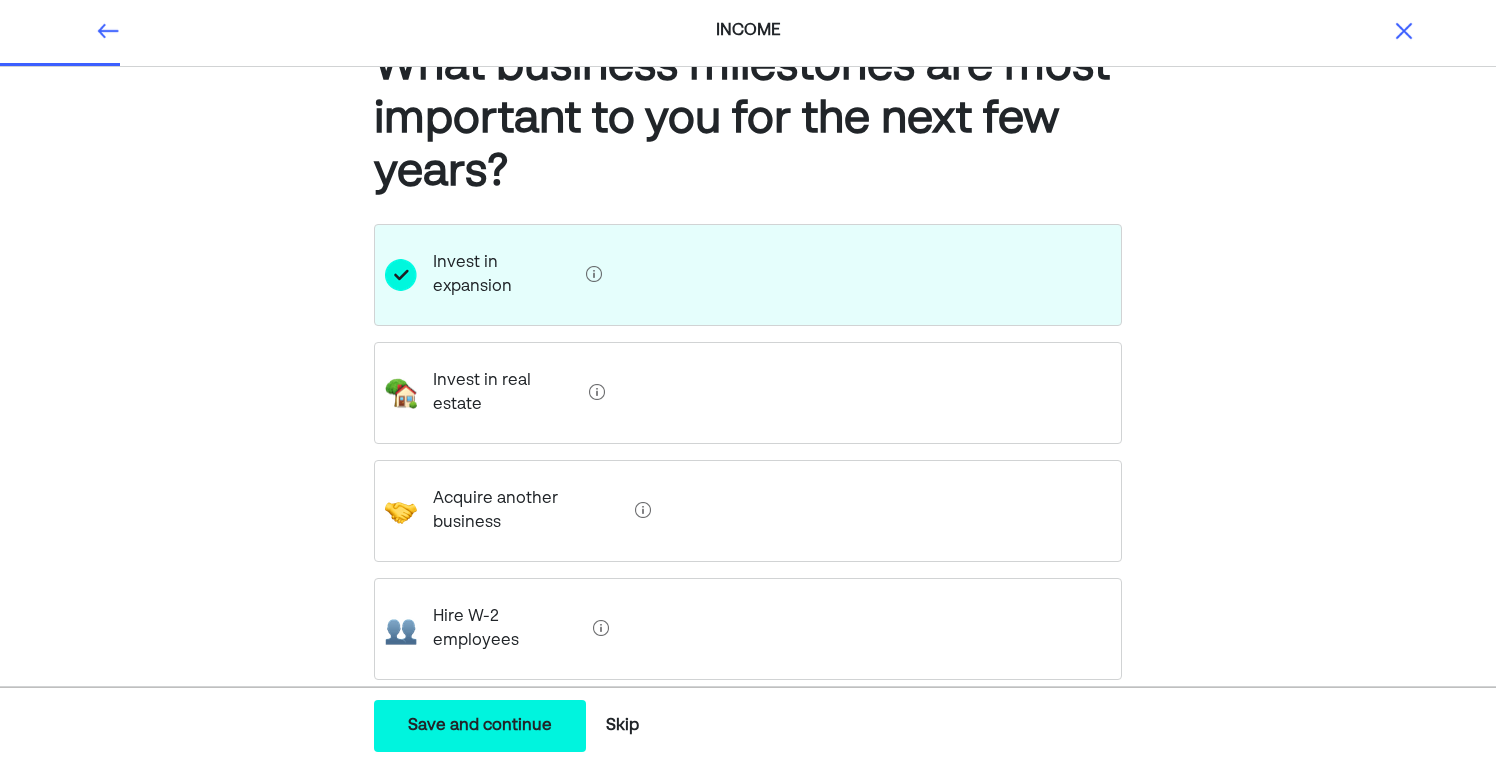 scroll, scrollTop: 101, scrollLeft: 0, axis: vertical 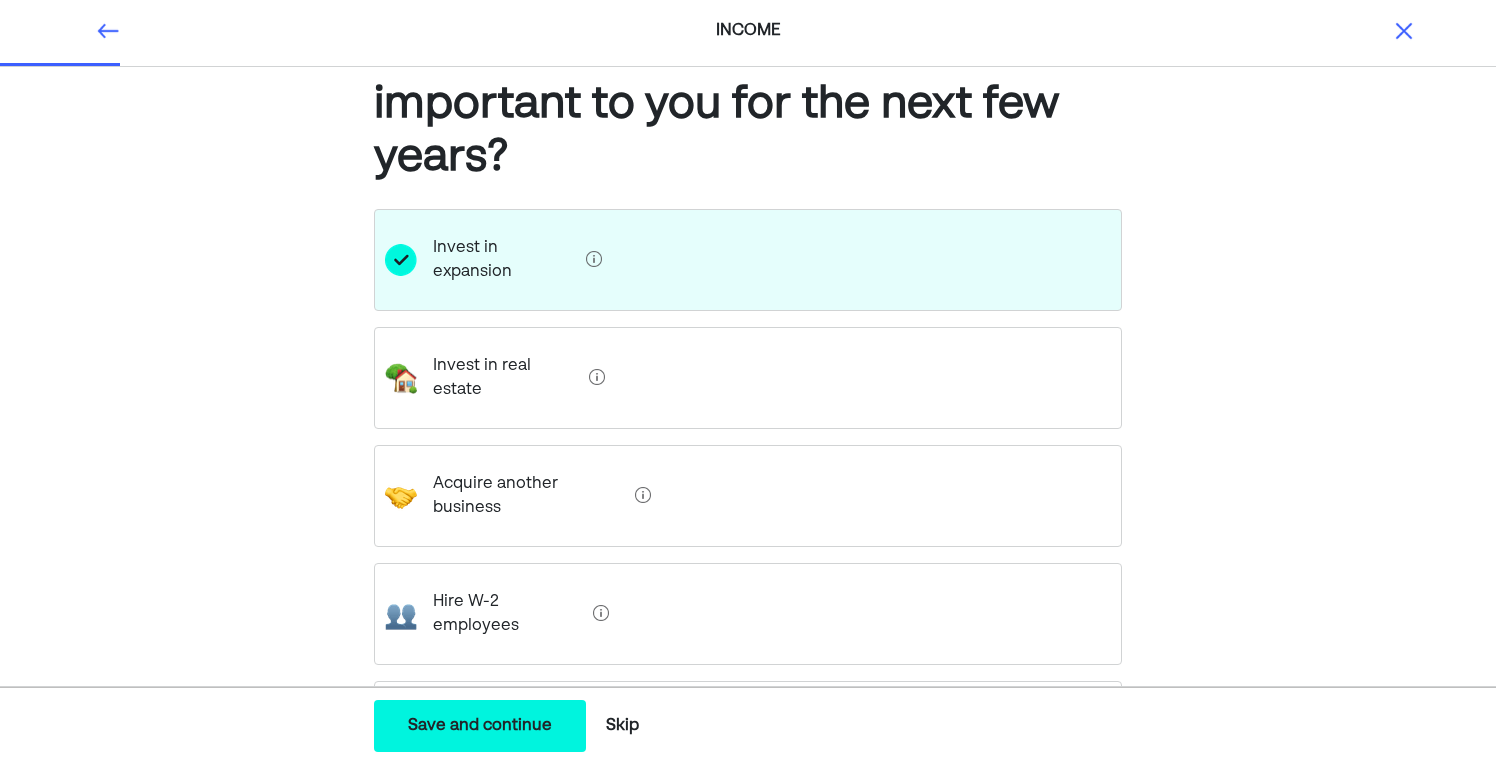 click on "Invest in real estate" at bounding box center (499, 378) 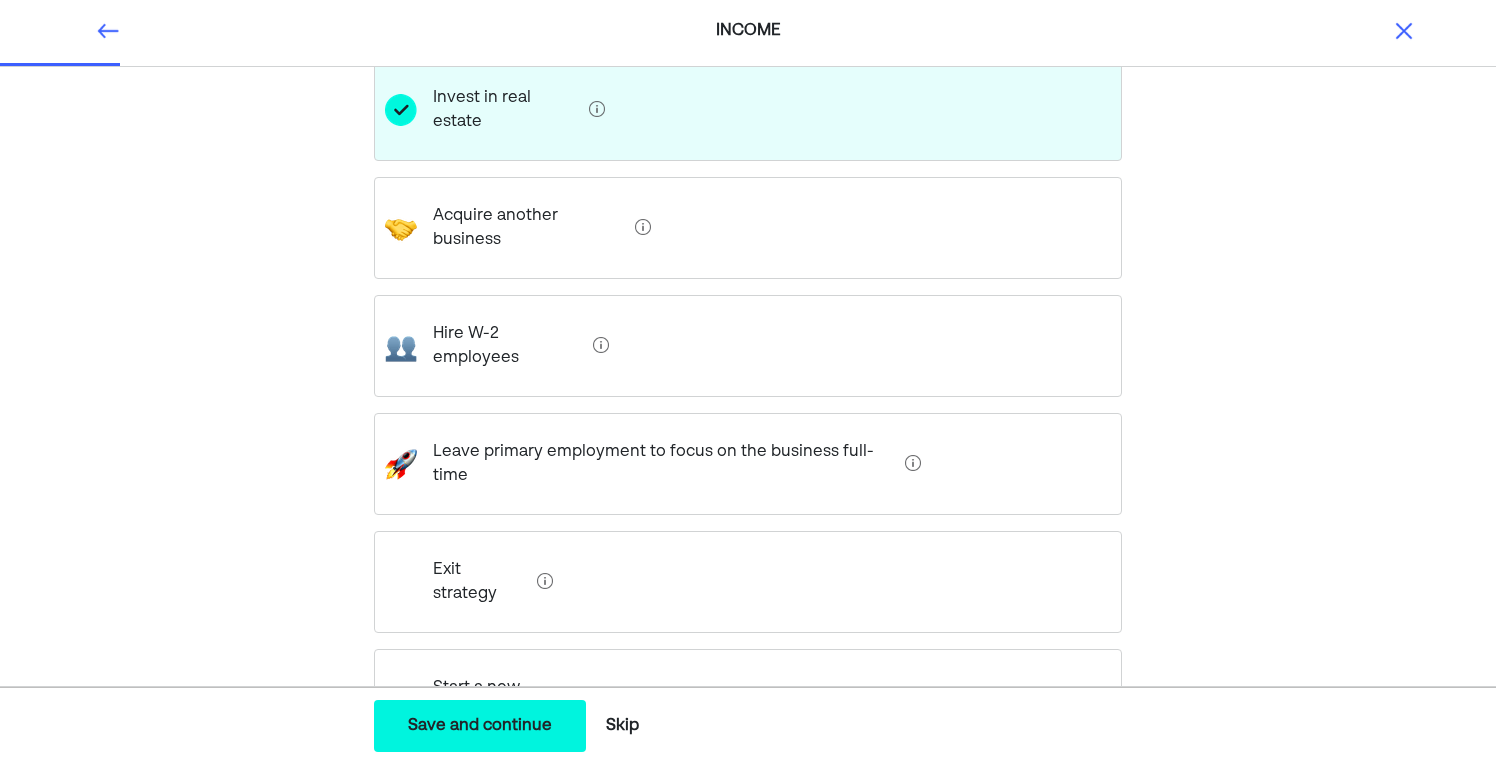 scroll, scrollTop: 388, scrollLeft: 0, axis: vertical 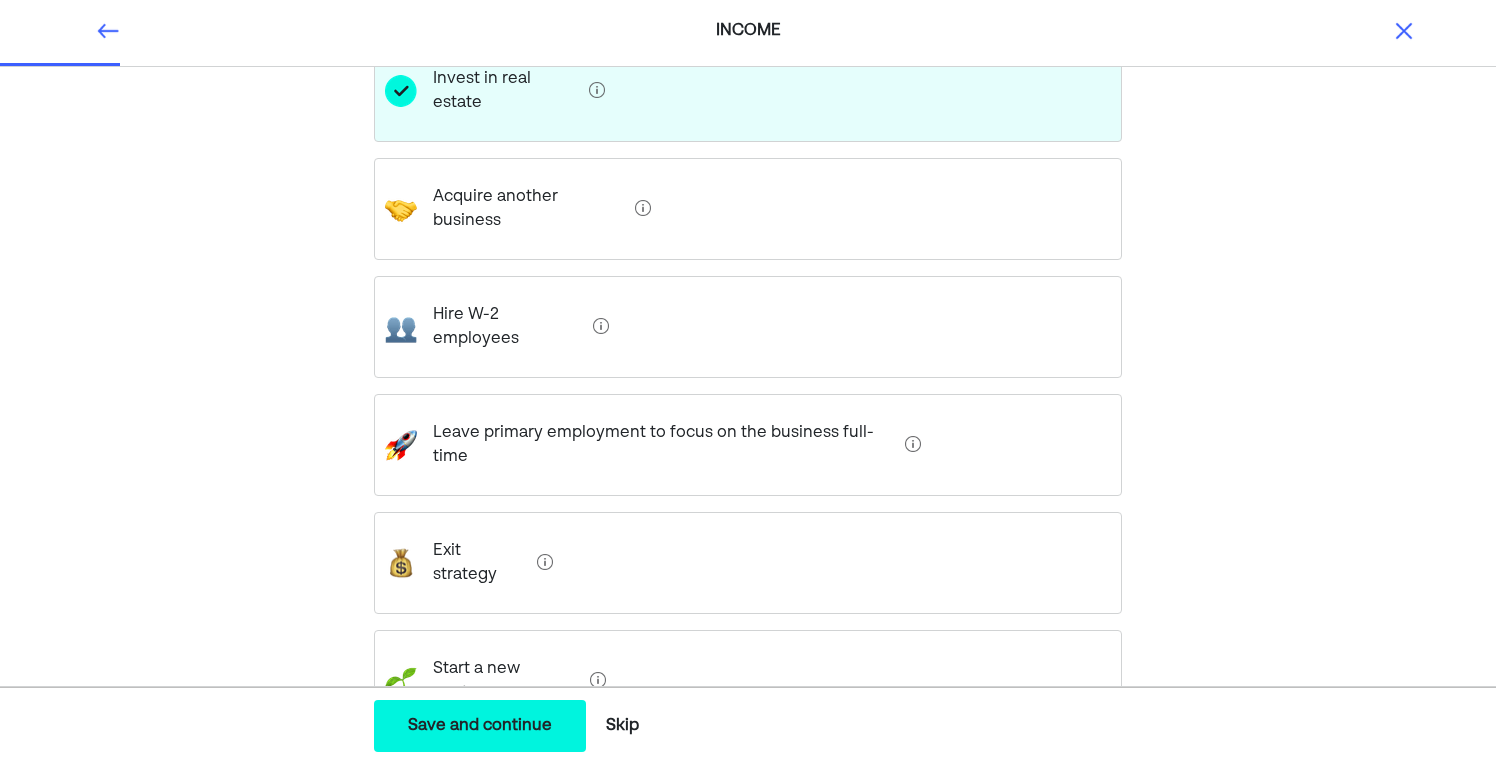 click on "Save and continue" at bounding box center [480, 726] 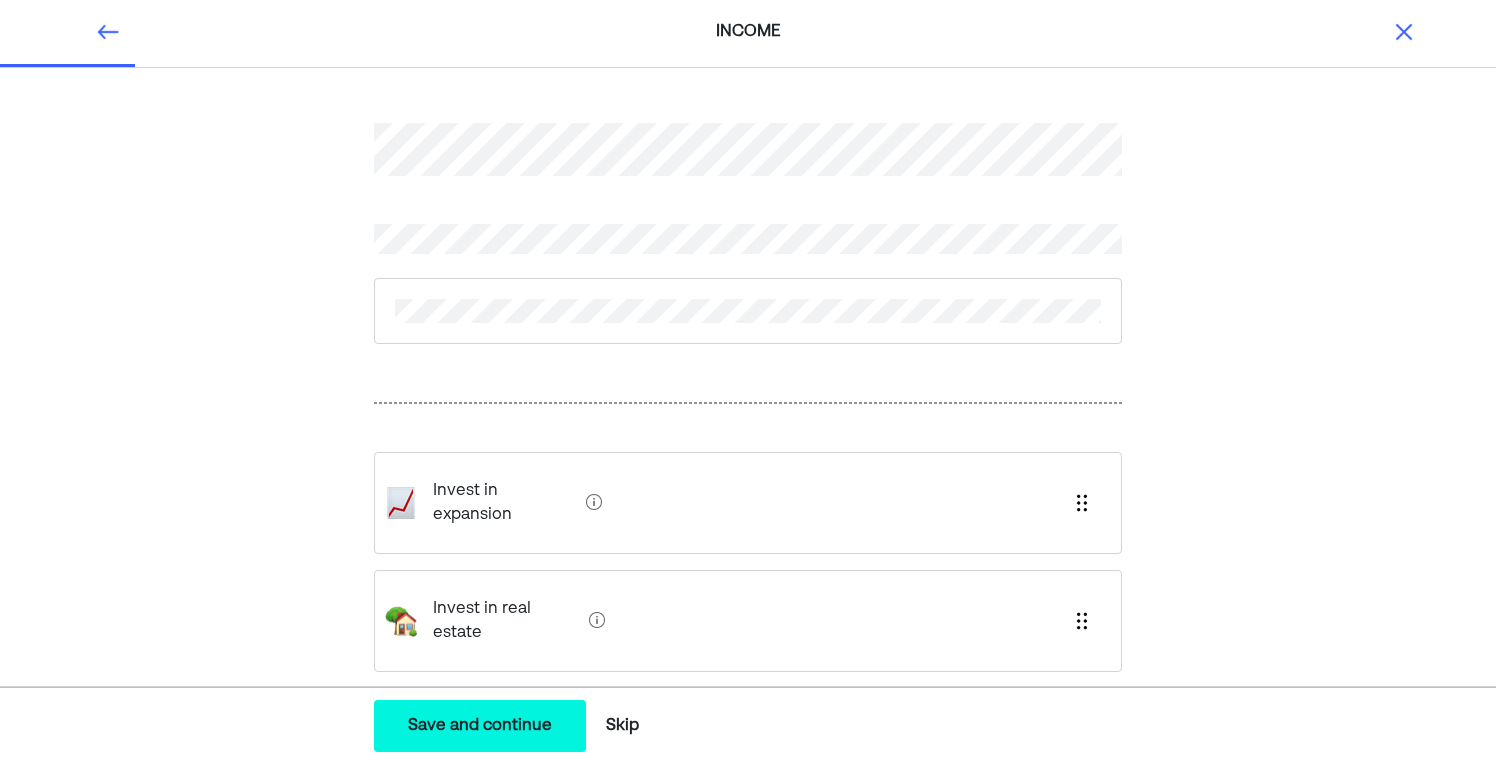 click on "Invest in expansion Invest in real estate" at bounding box center (748, 438) 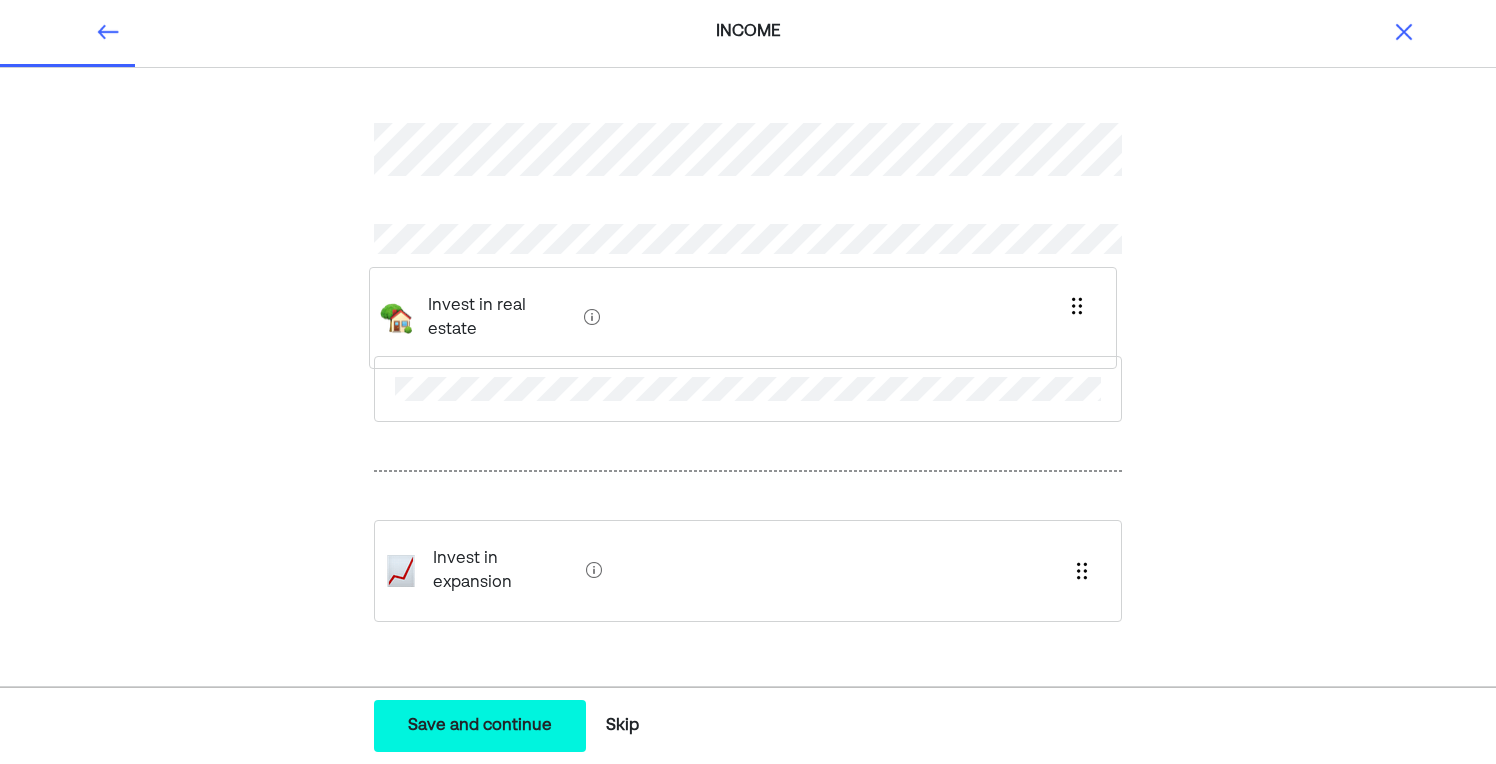 drag, startPoint x: 450, startPoint y: 582, endPoint x: 444, endPoint y: 296, distance: 286.06293 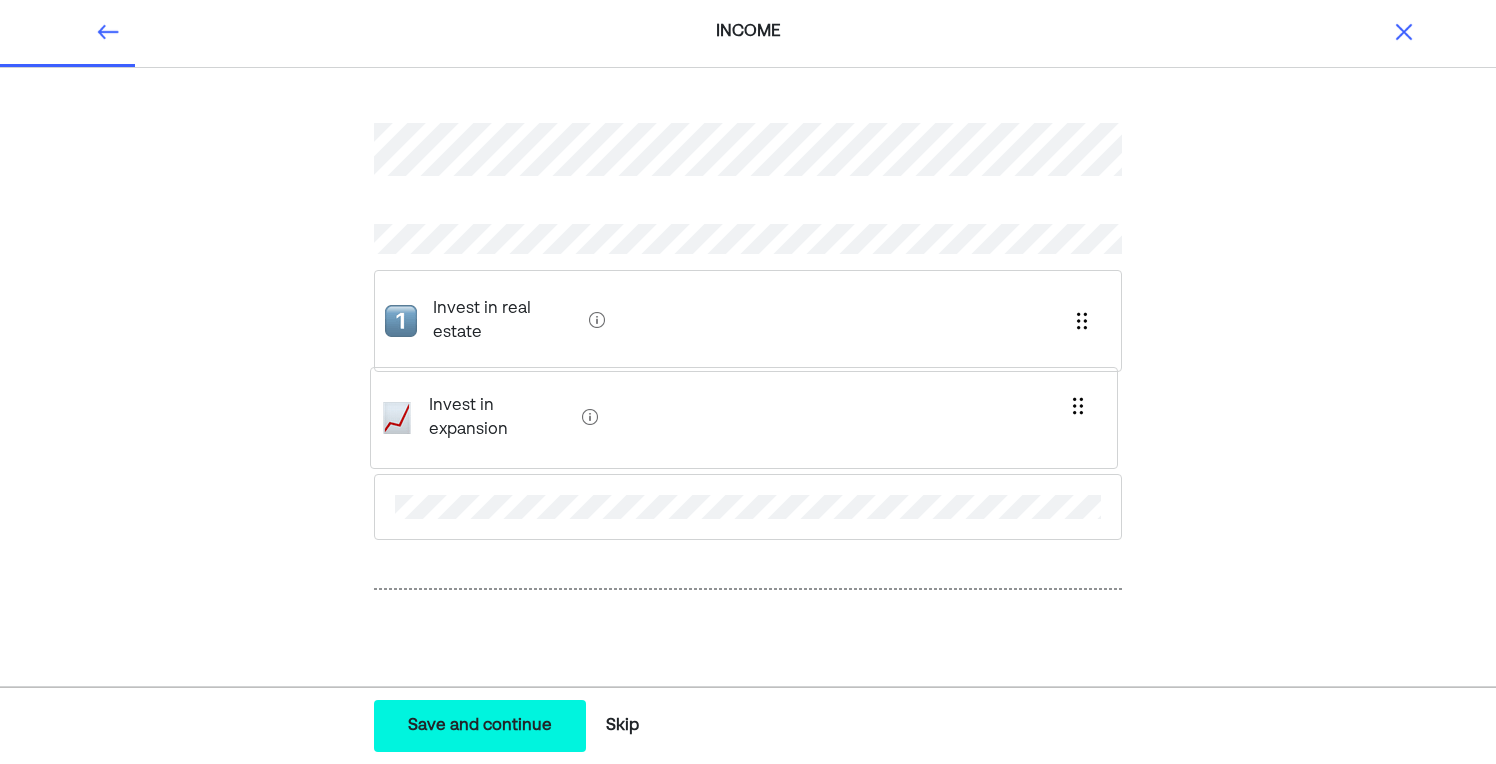 drag, startPoint x: 442, startPoint y: 579, endPoint x: 438, endPoint y: 410, distance: 169.04733 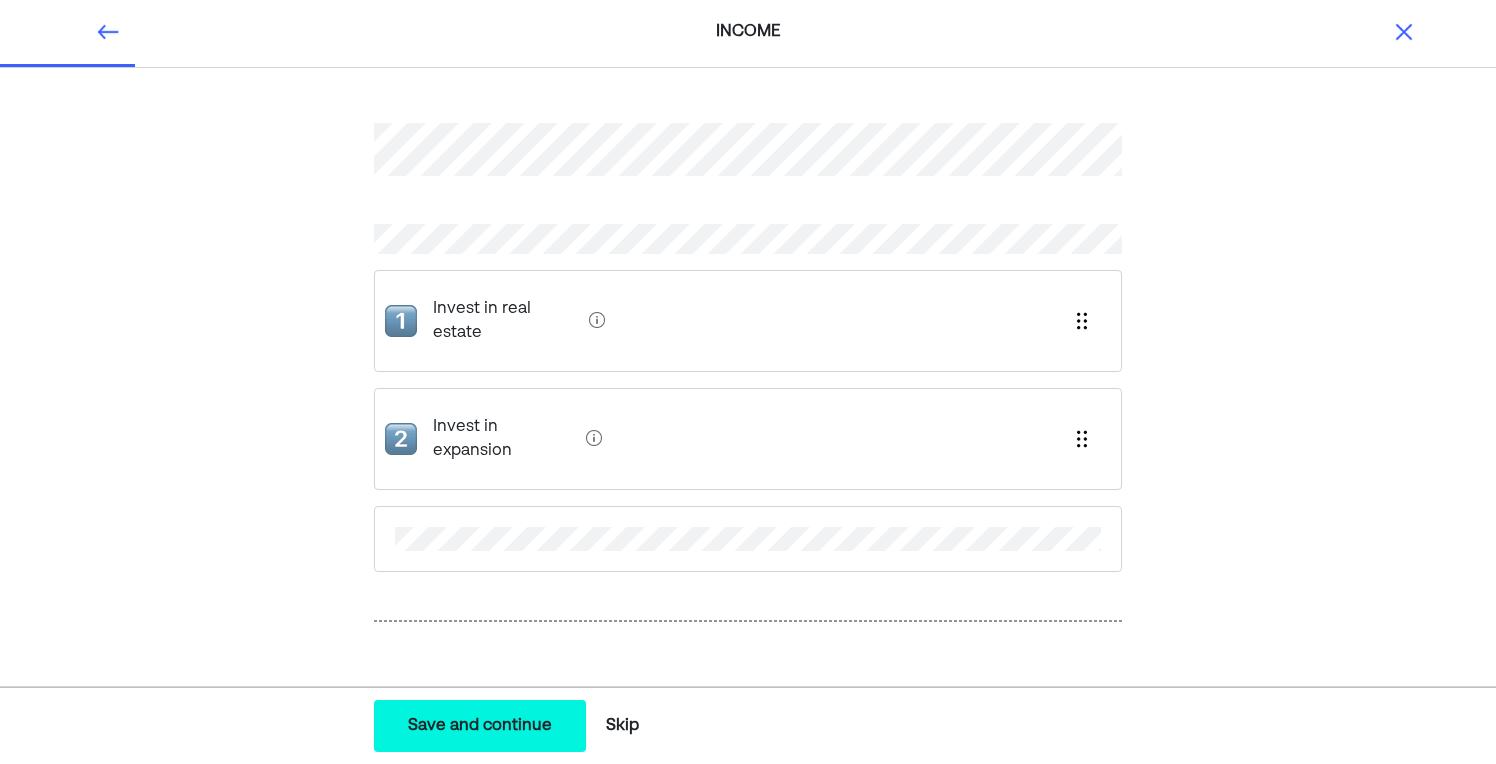 click at bounding box center (748, 539) 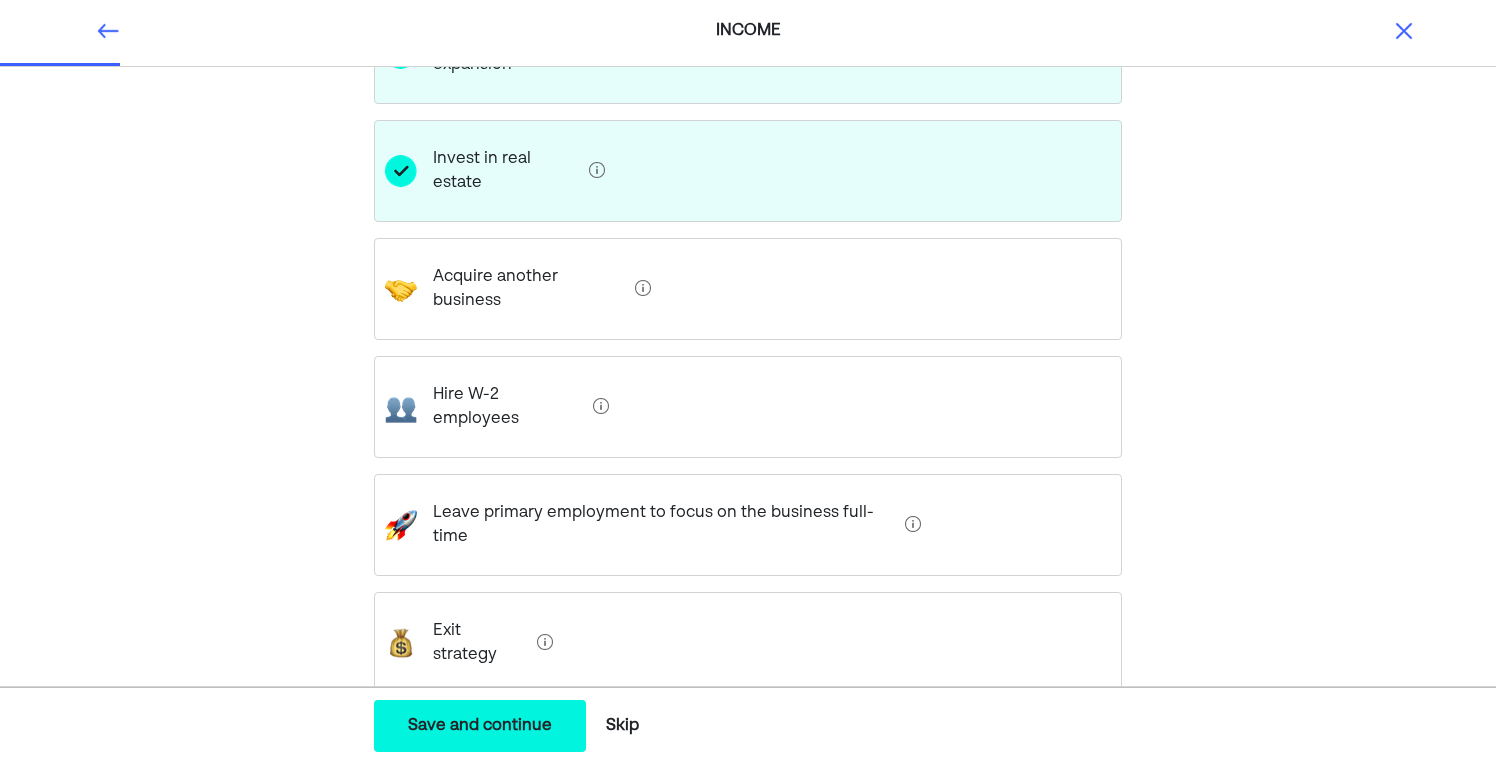 scroll, scrollTop: 0, scrollLeft: 0, axis: both 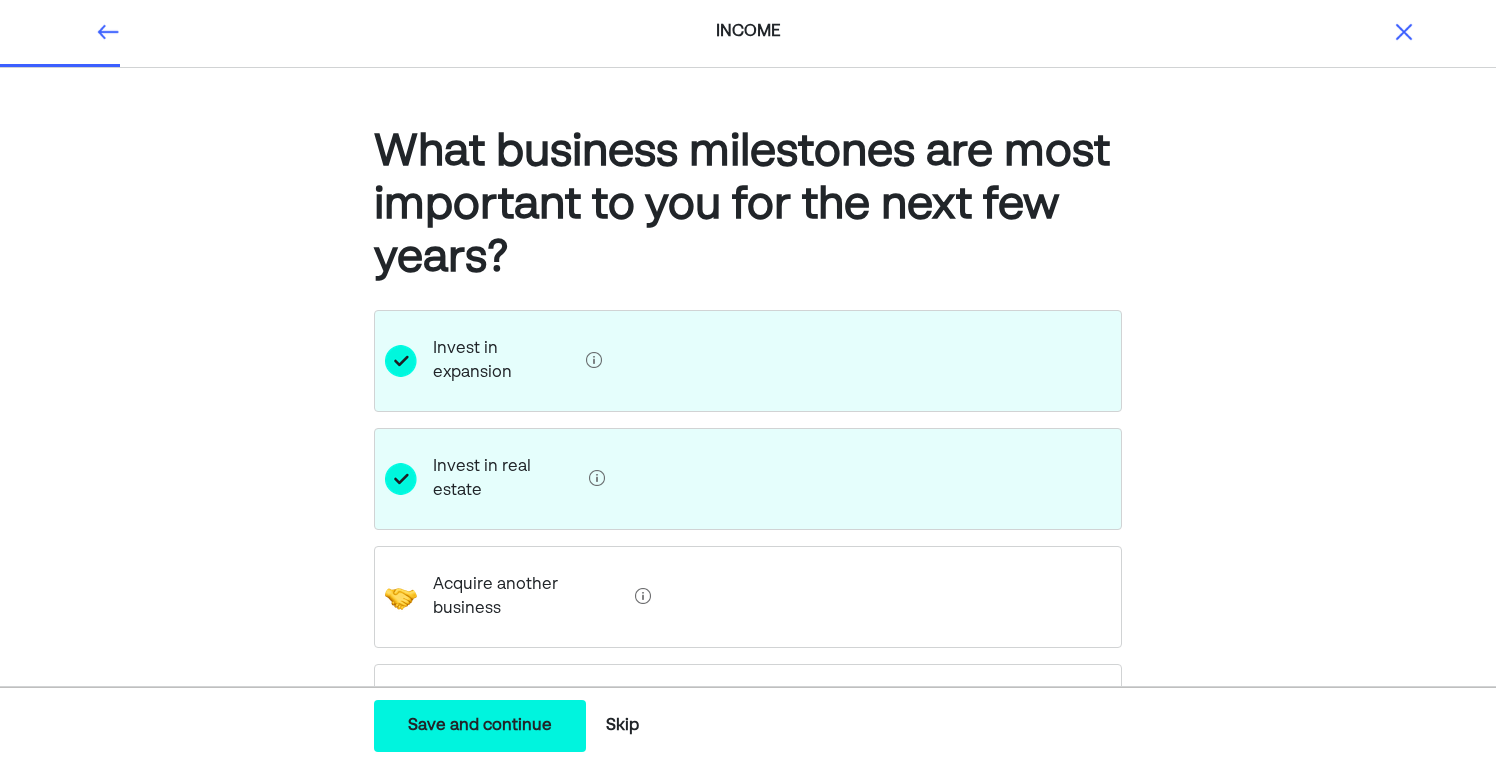 click at bounding box center [108, 32] 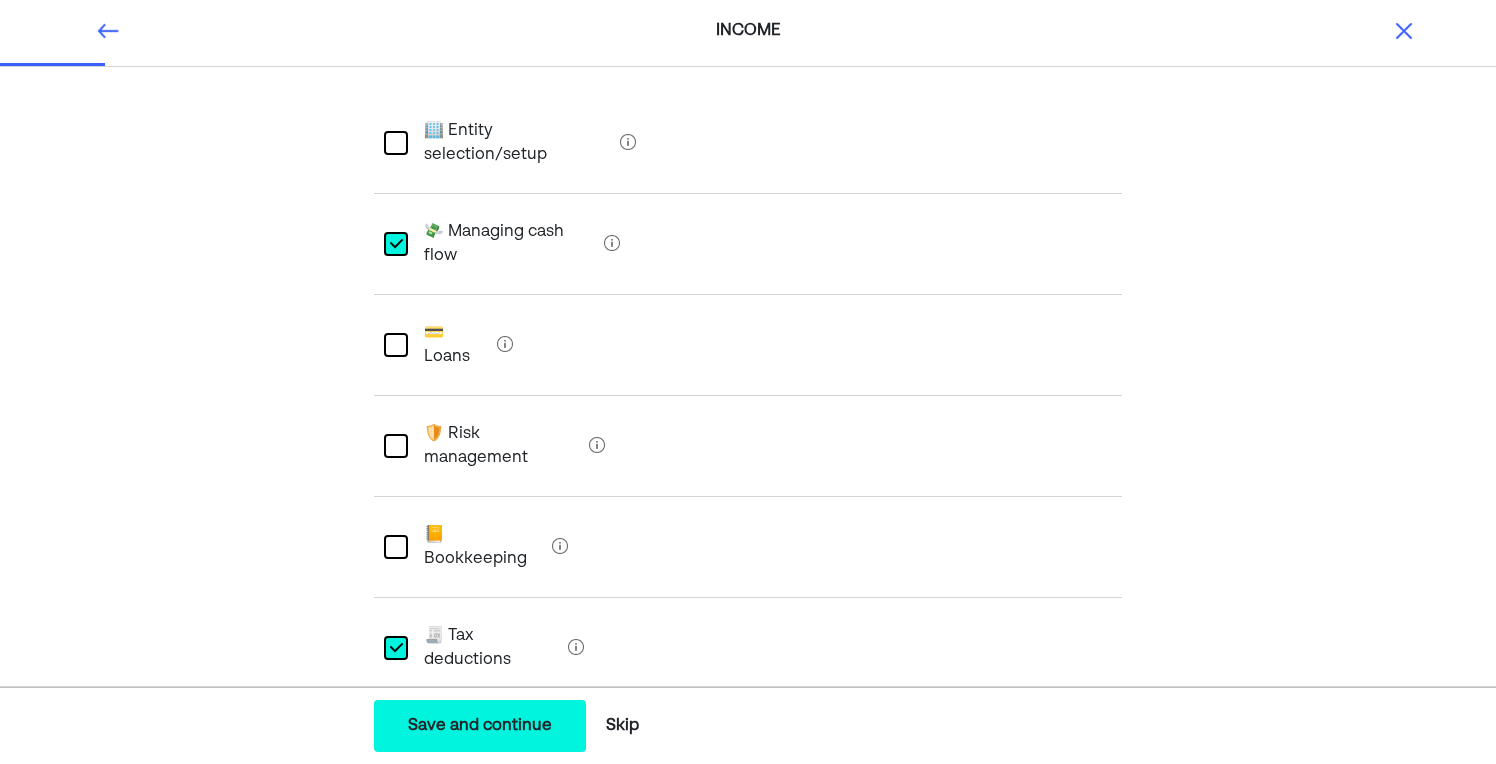 scroll, scrollTop: 172, scrollLeft: 0, axis: vertical 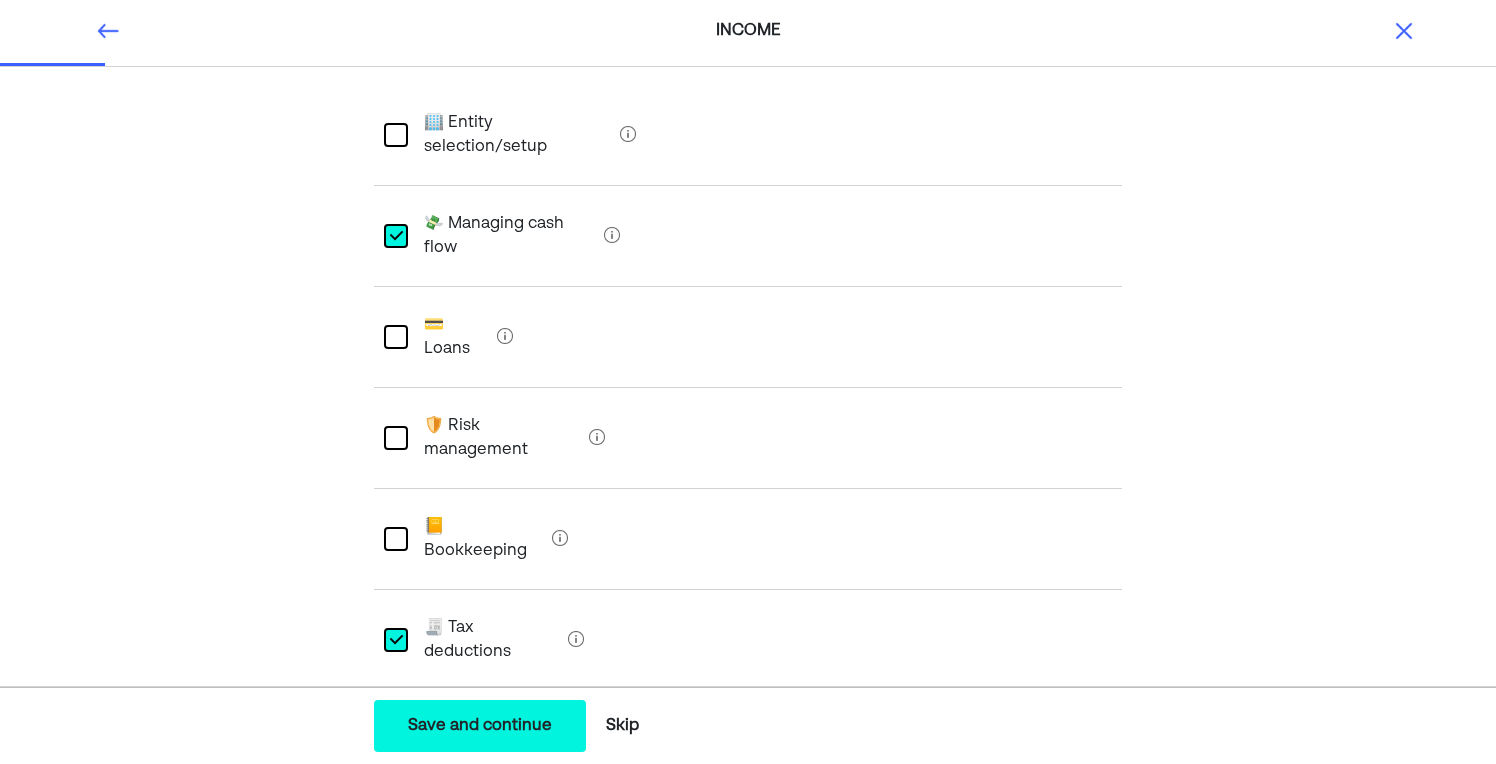 click at bounding box center (396, 438) 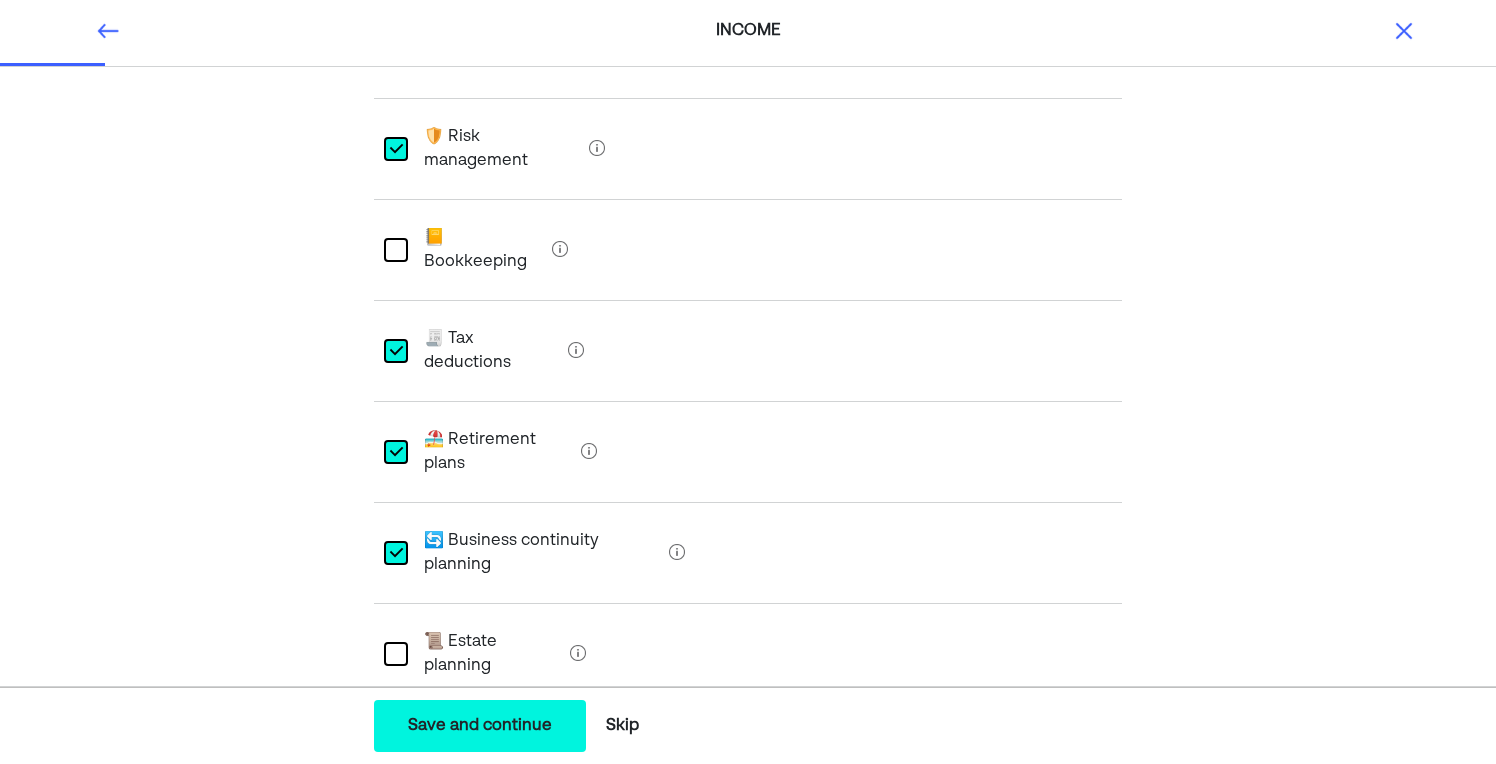 scroll, scrollTop: 468, scrollLeft: 0, axis: vertical 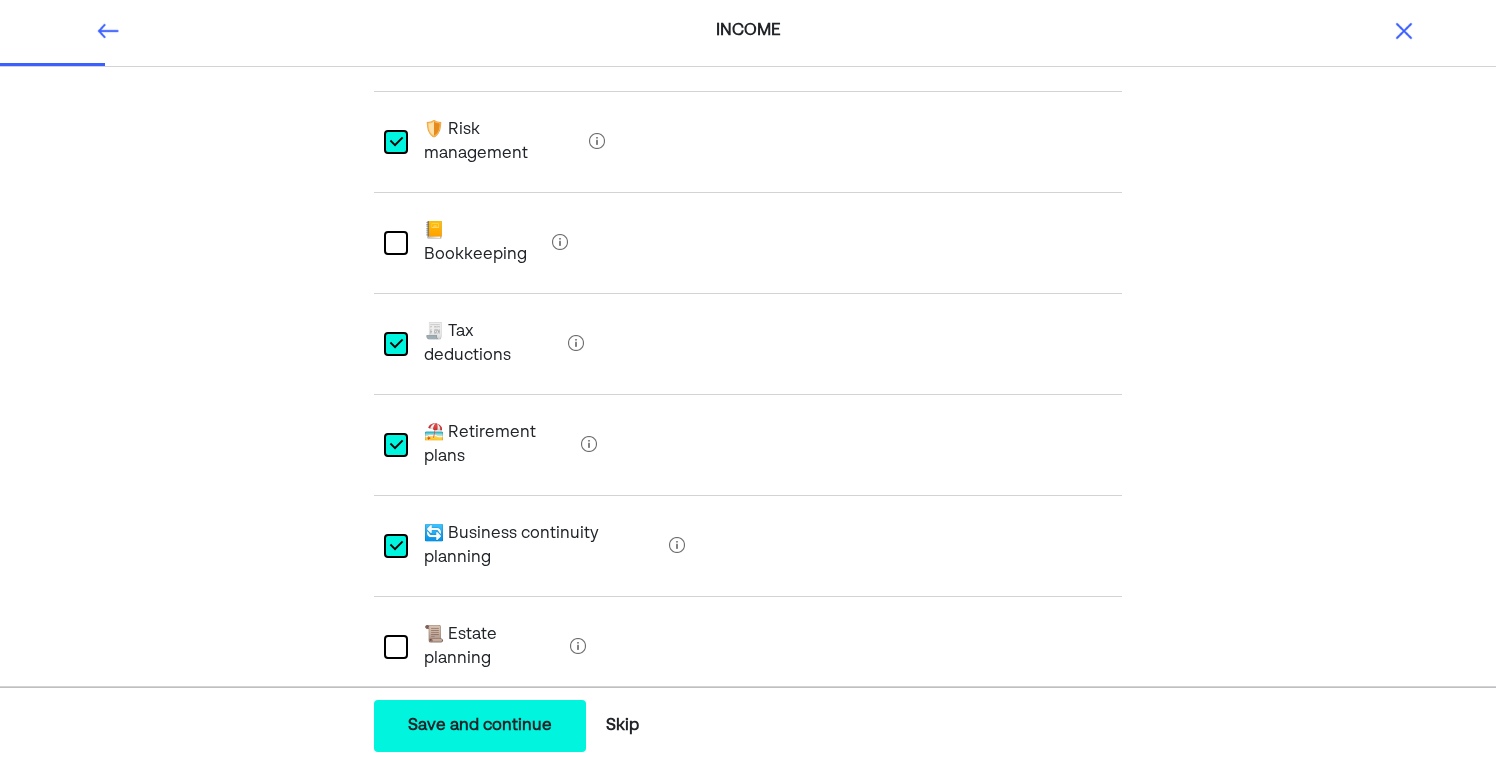 click on "Save and continue" at bounding box center (480, 726) 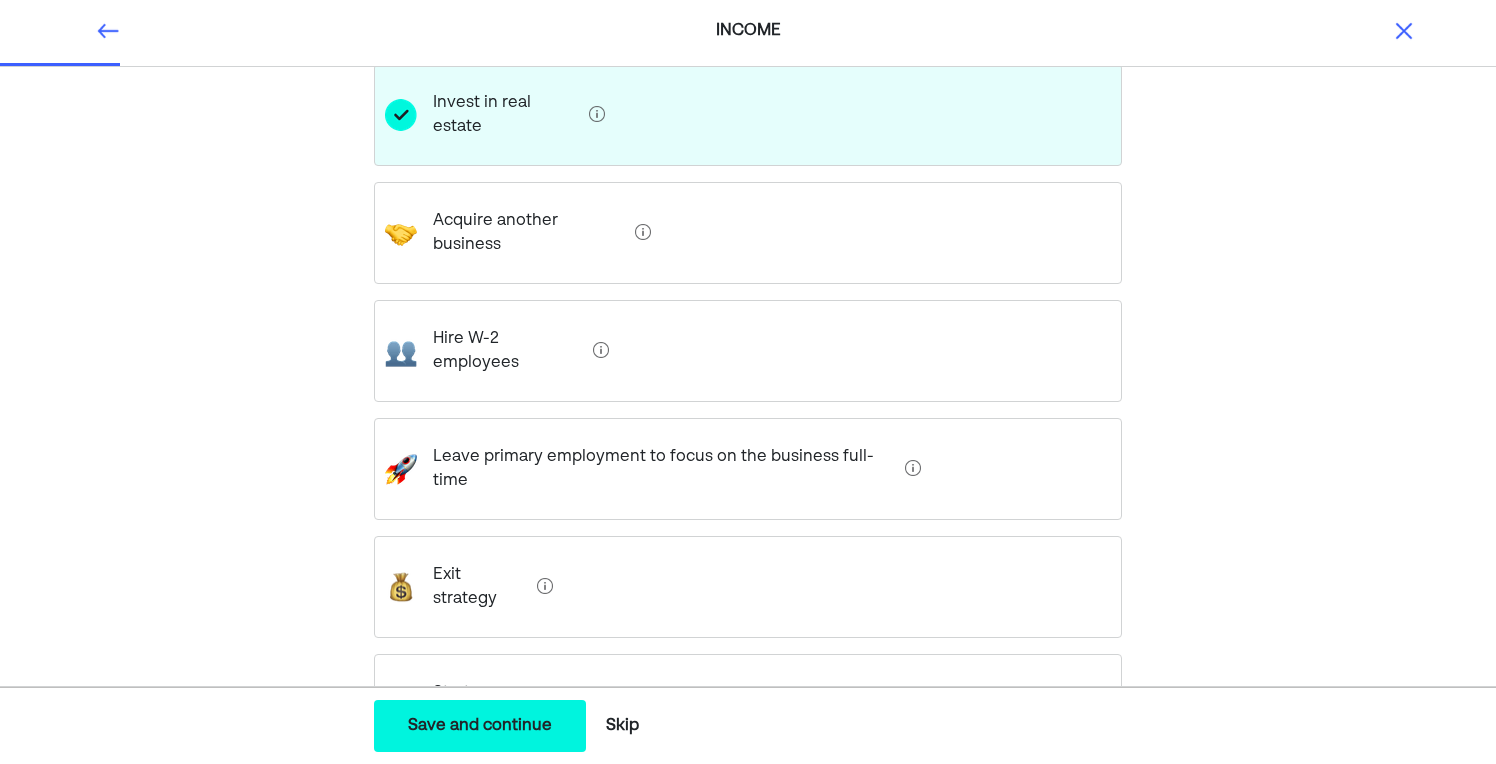 scroll, scrollTop: 388, scrollLeft: 0, axis: vertical 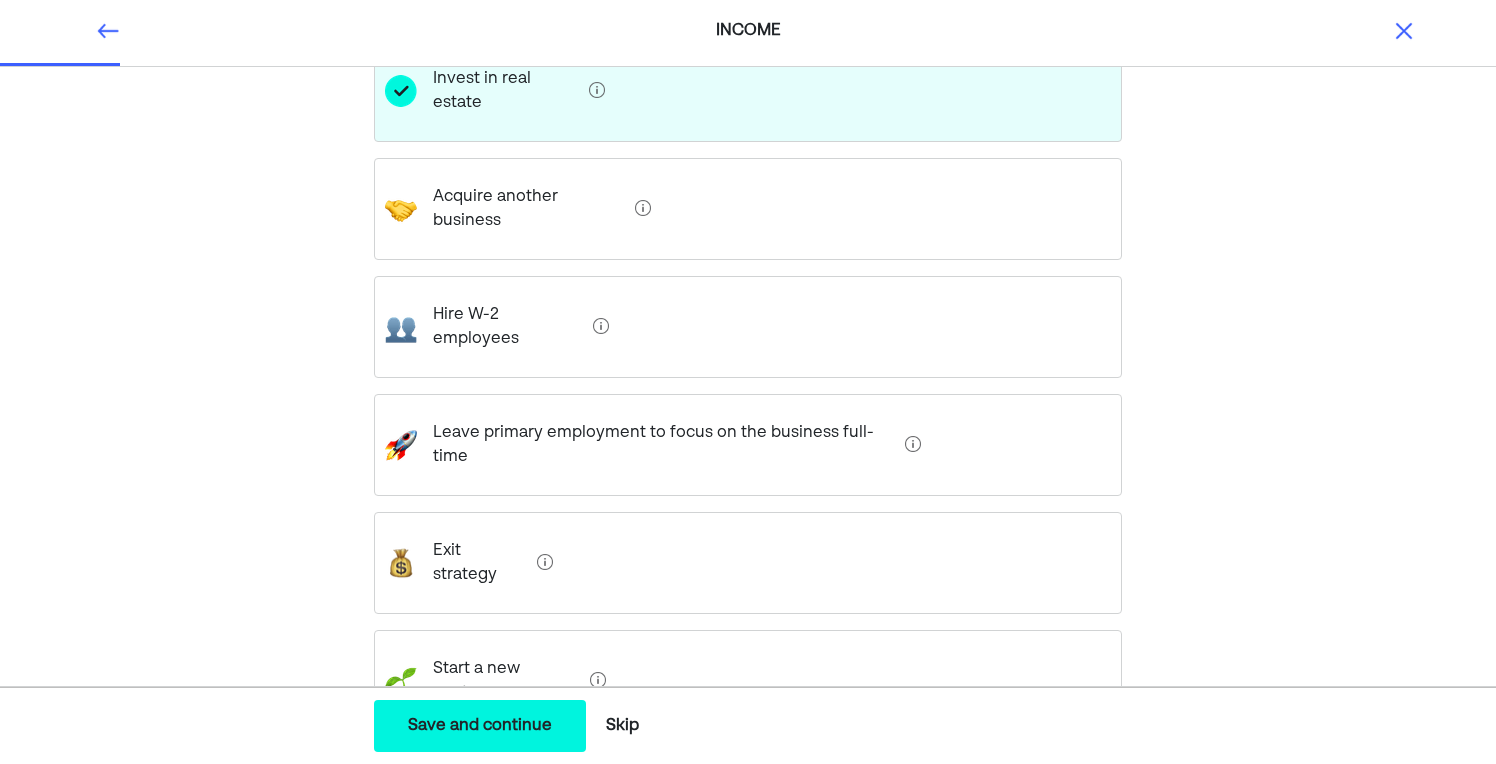 click on "Save and continue" at bounding box center (480, 726) 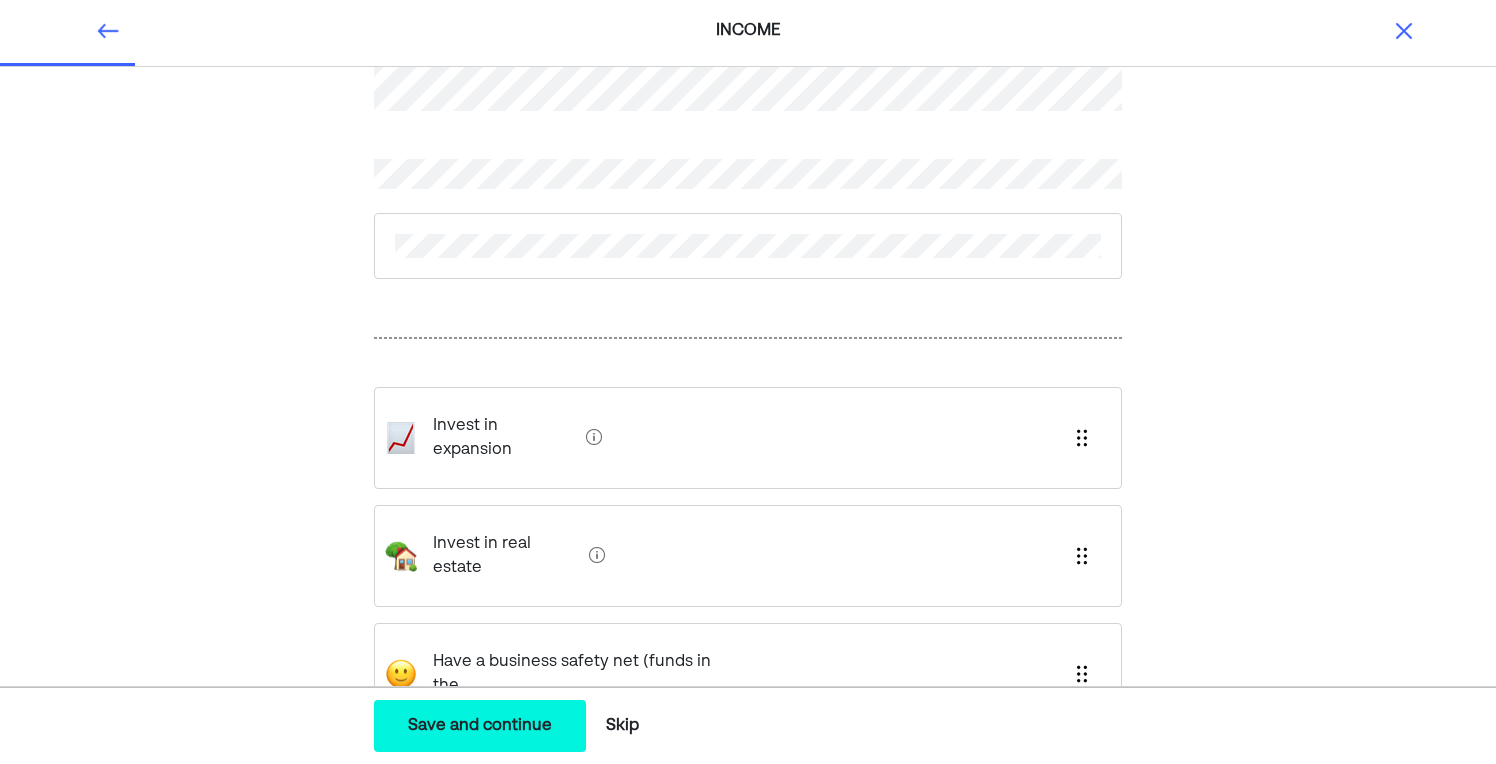 scroll, scrollTop: 90, scrollLeft: 0, axis: vertical 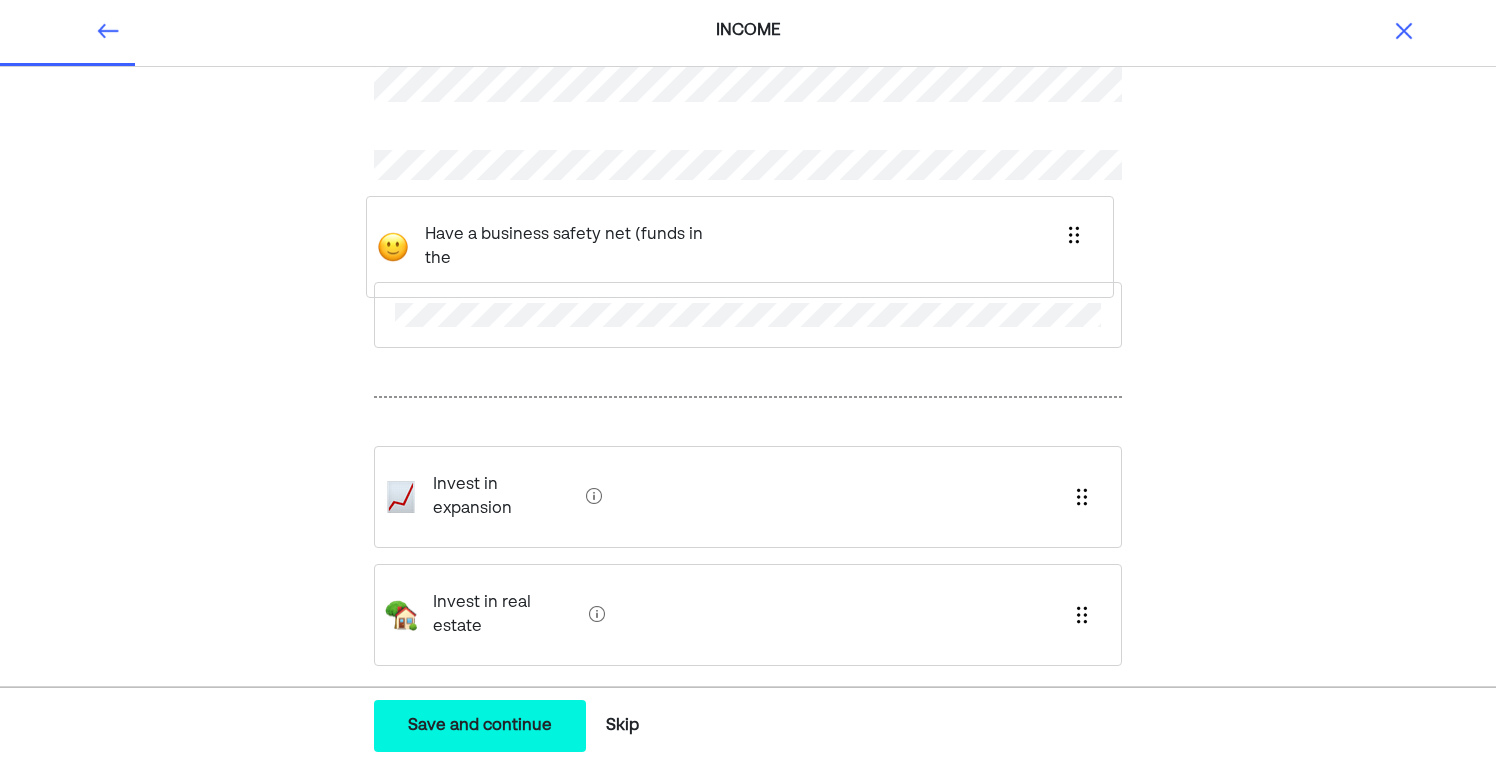 drag, startPoint x: 555, startPoint y: 597, endPoint x: 547, endPoint y: 231, distance: 366.08743 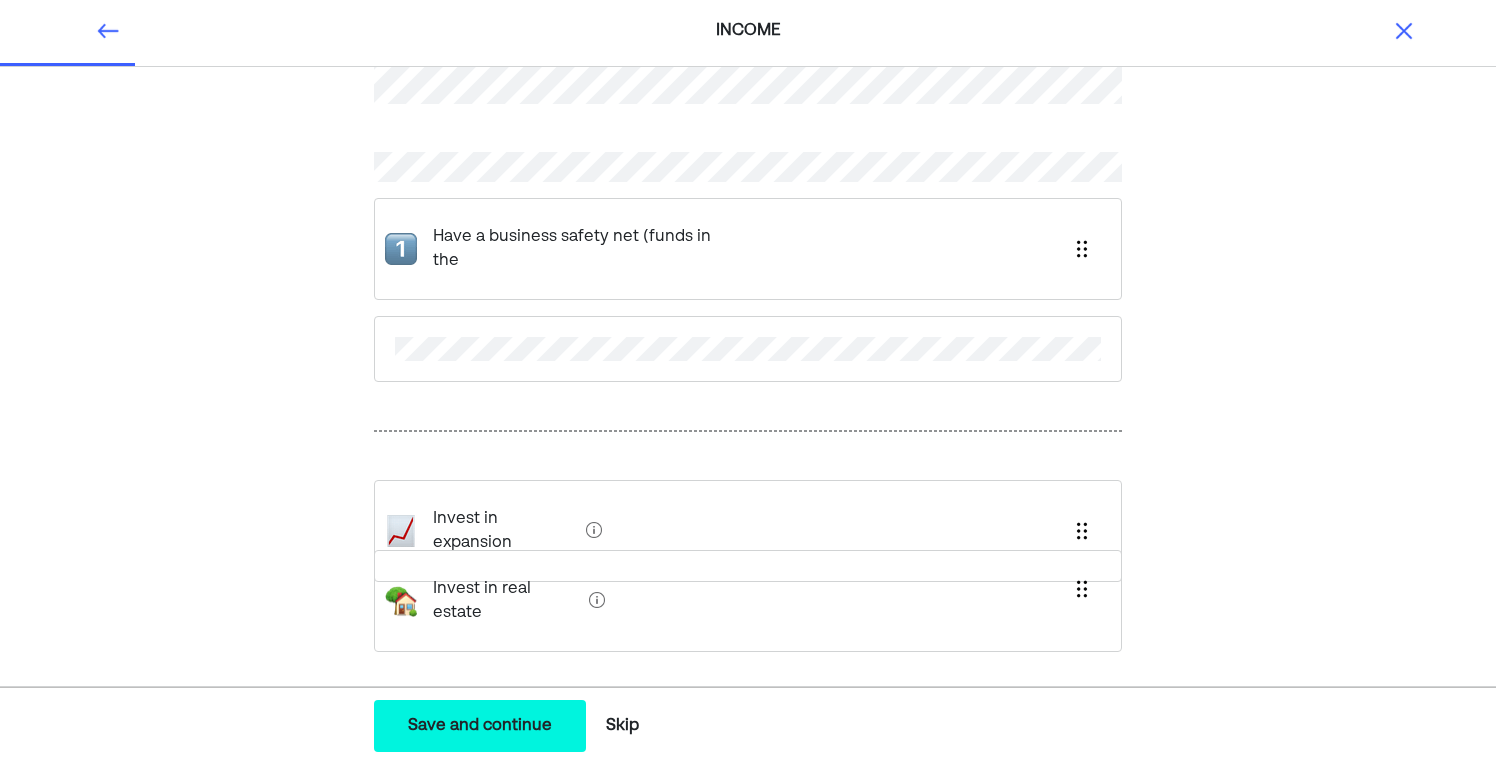scroll, scrollTop: 56, scrollLeft: 0, axis: vertical 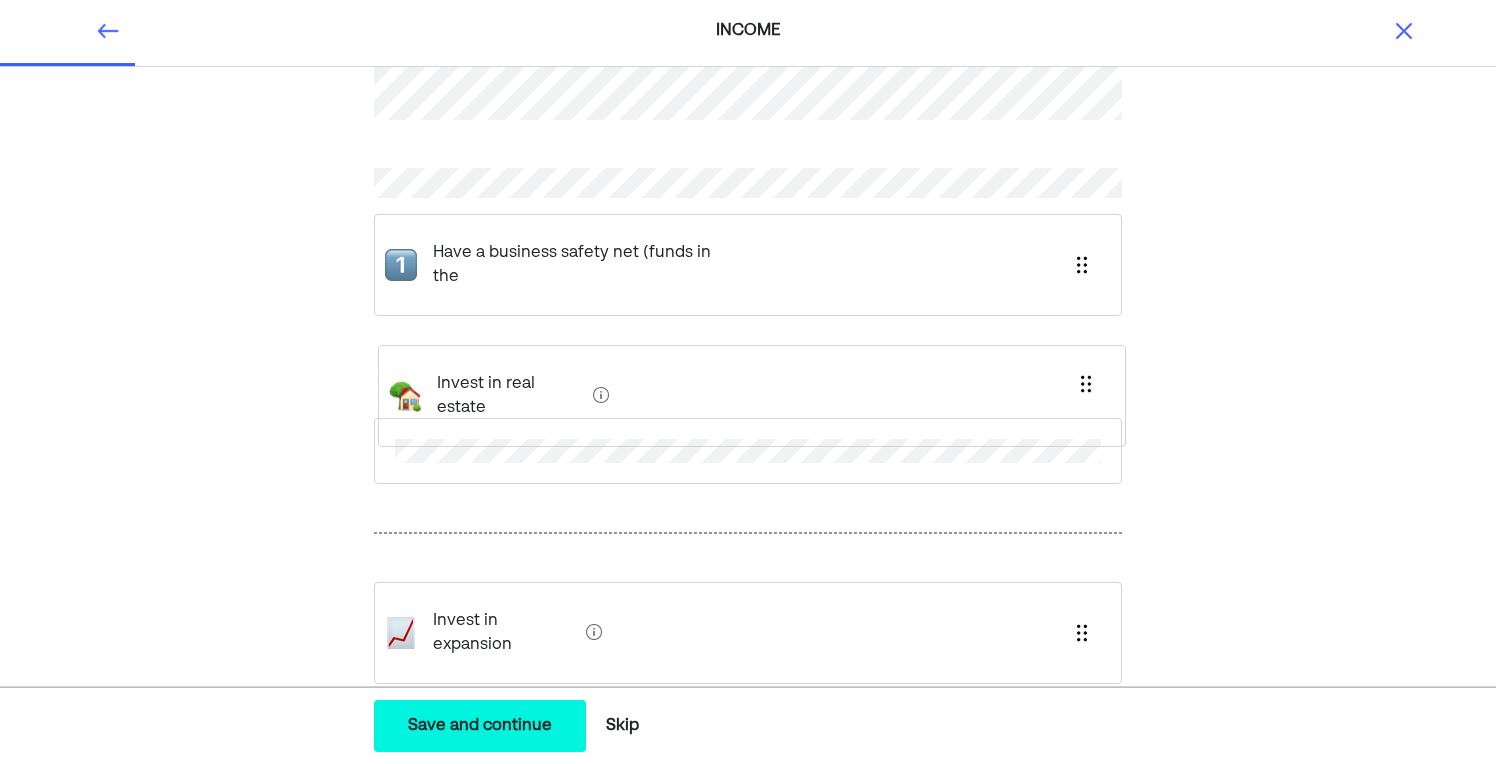 drag, startPoint x: 506, startPoint y: 594, endPoint x: 510, endPoint y: 381, distance: 213.03755 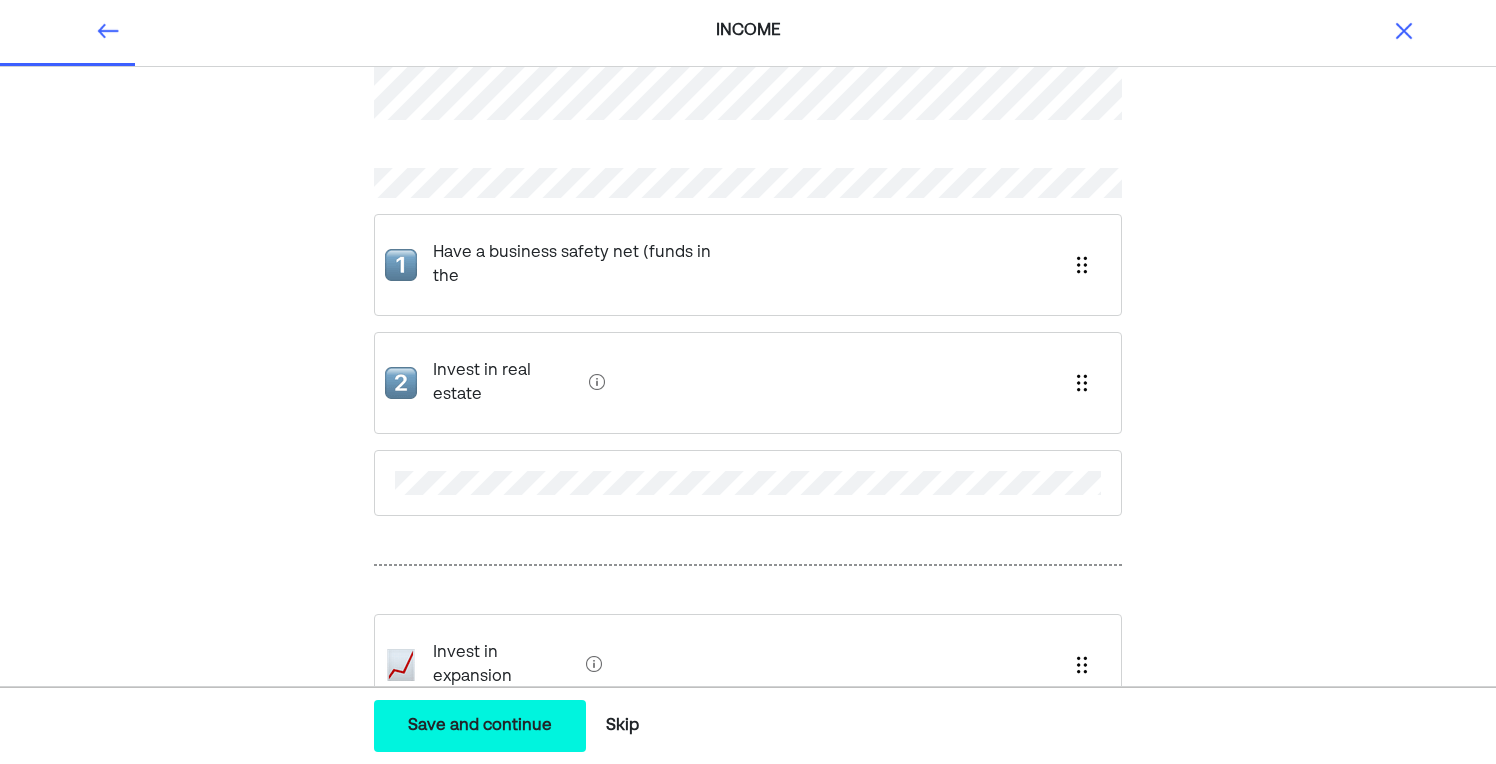 scroll, scrollTop: 61, scrollLeft: 0, axis: vertical 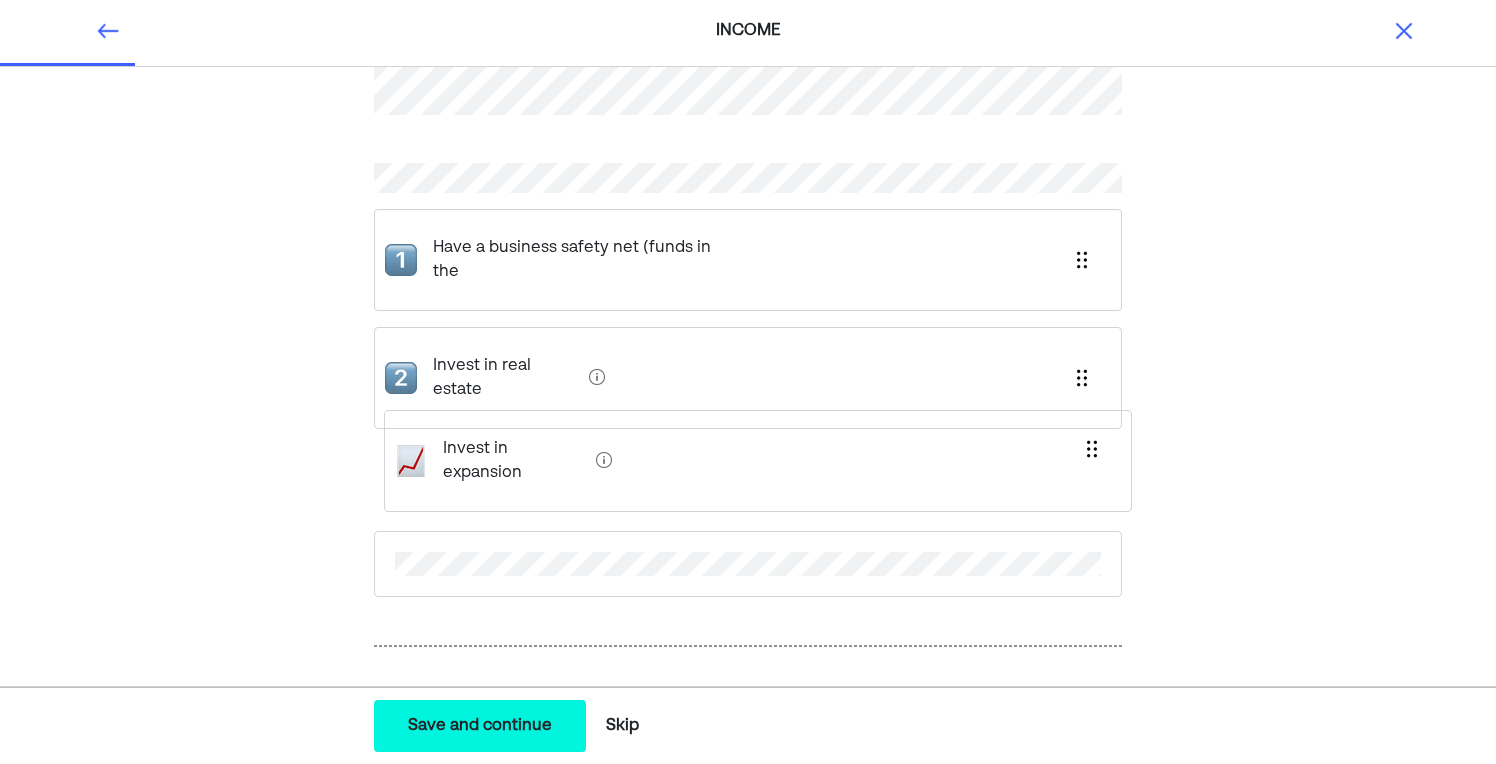 drag, startPoint x: 452, startPoint y: 605, endPoint x: 462, endPoint y: 440, distance: 165.30275 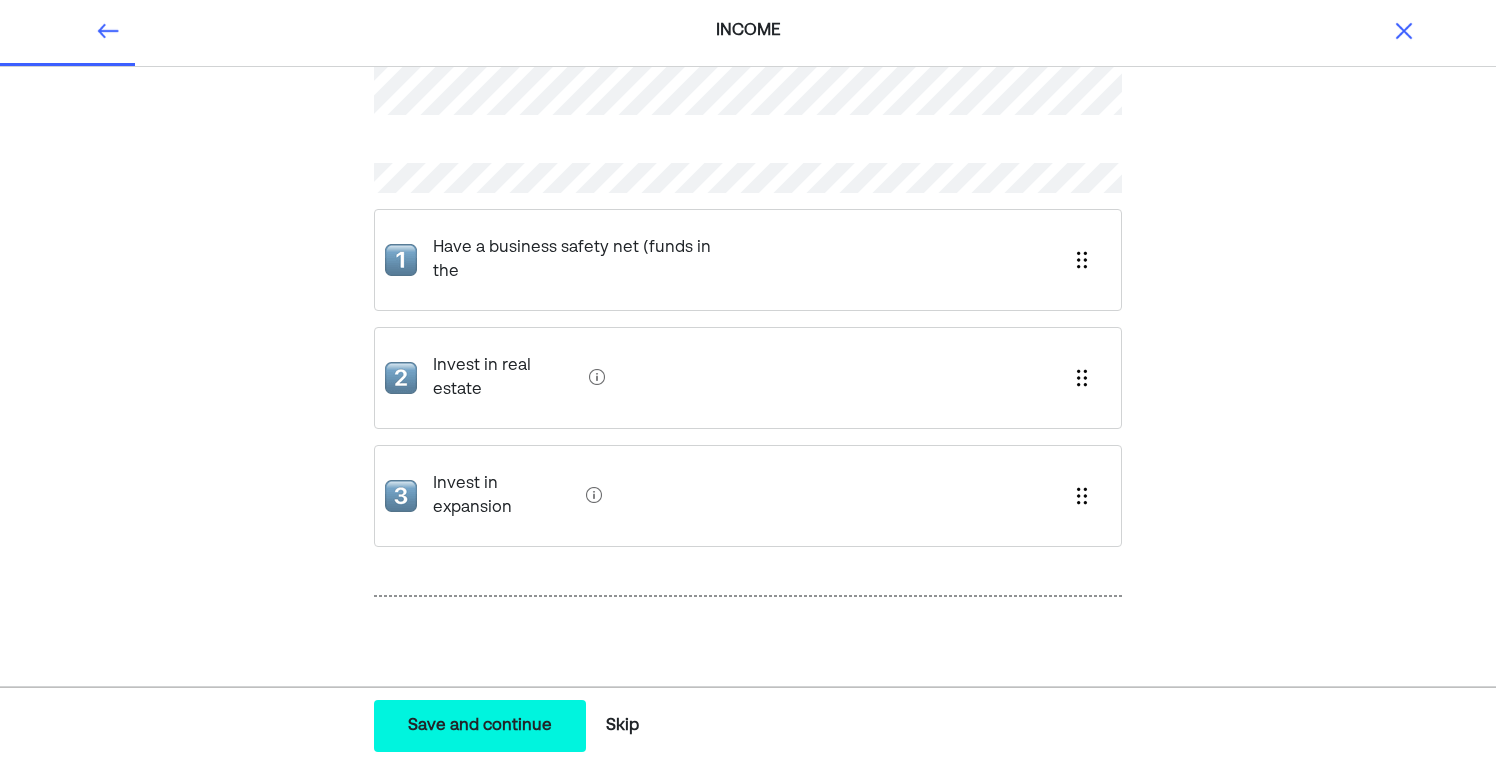 scroll, scrollTop: 90, scrollLeft: 0, axis: vertical 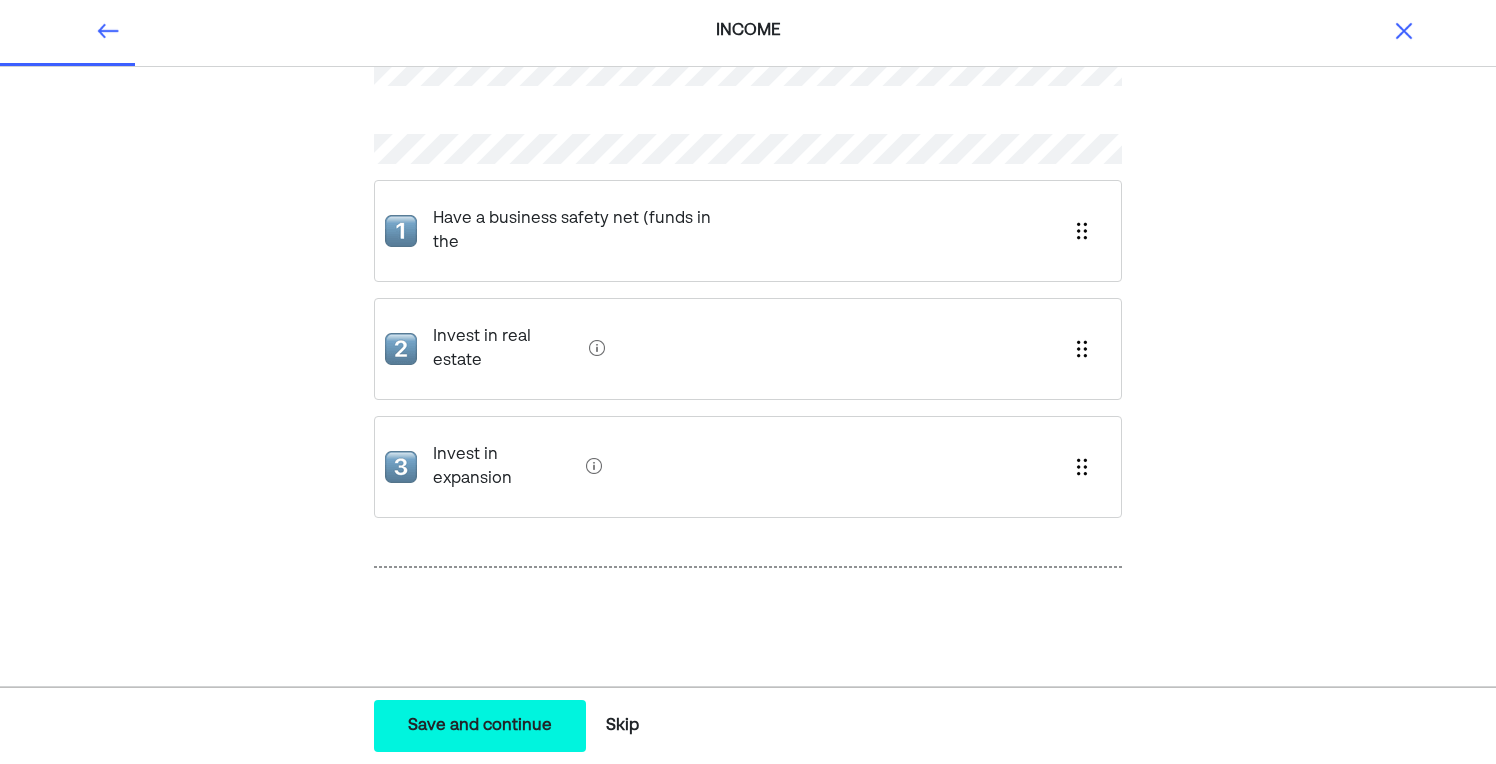 click on "Save and continue" at bounding box center (480, 726) 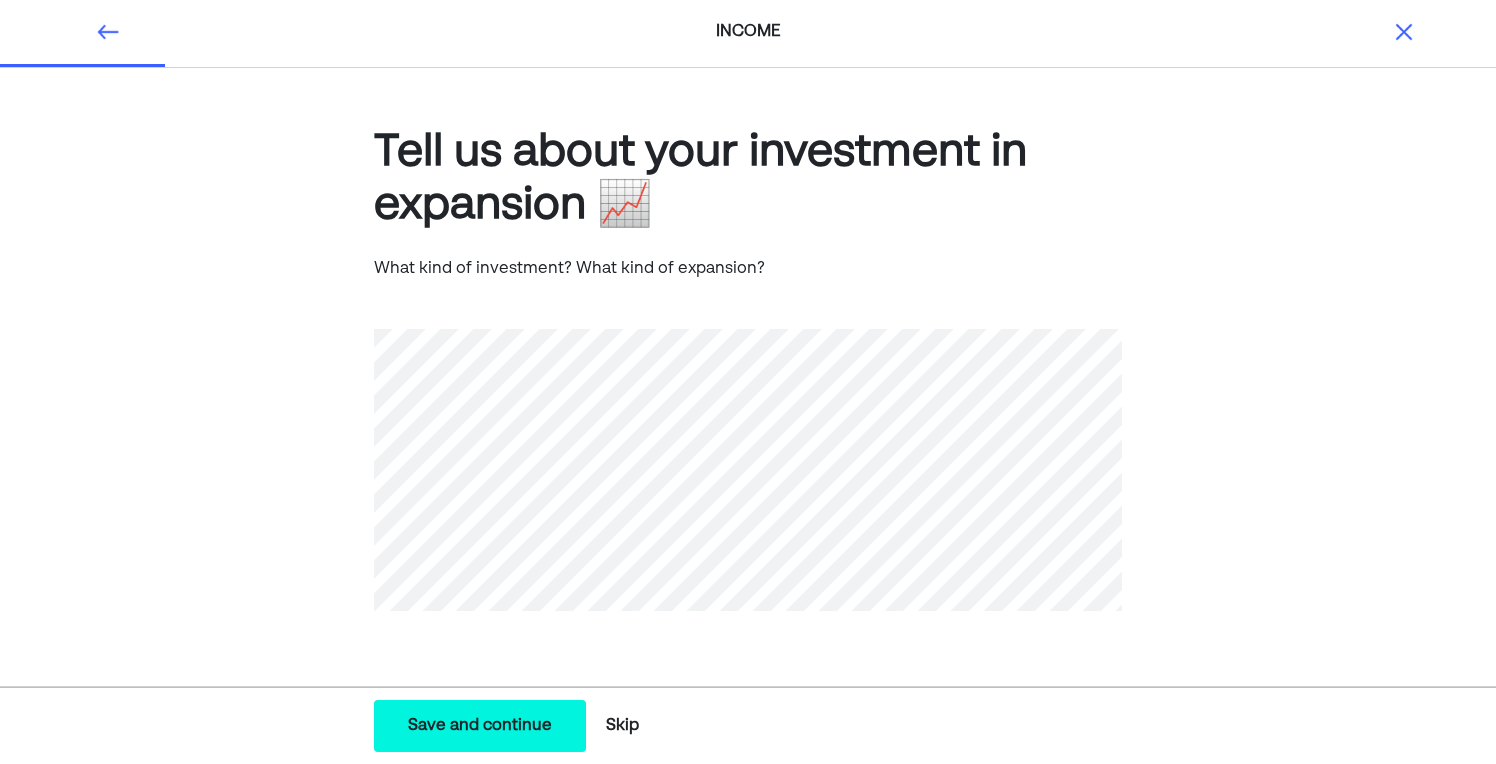 click on "Save and continue" at bounding box center [480, 726] 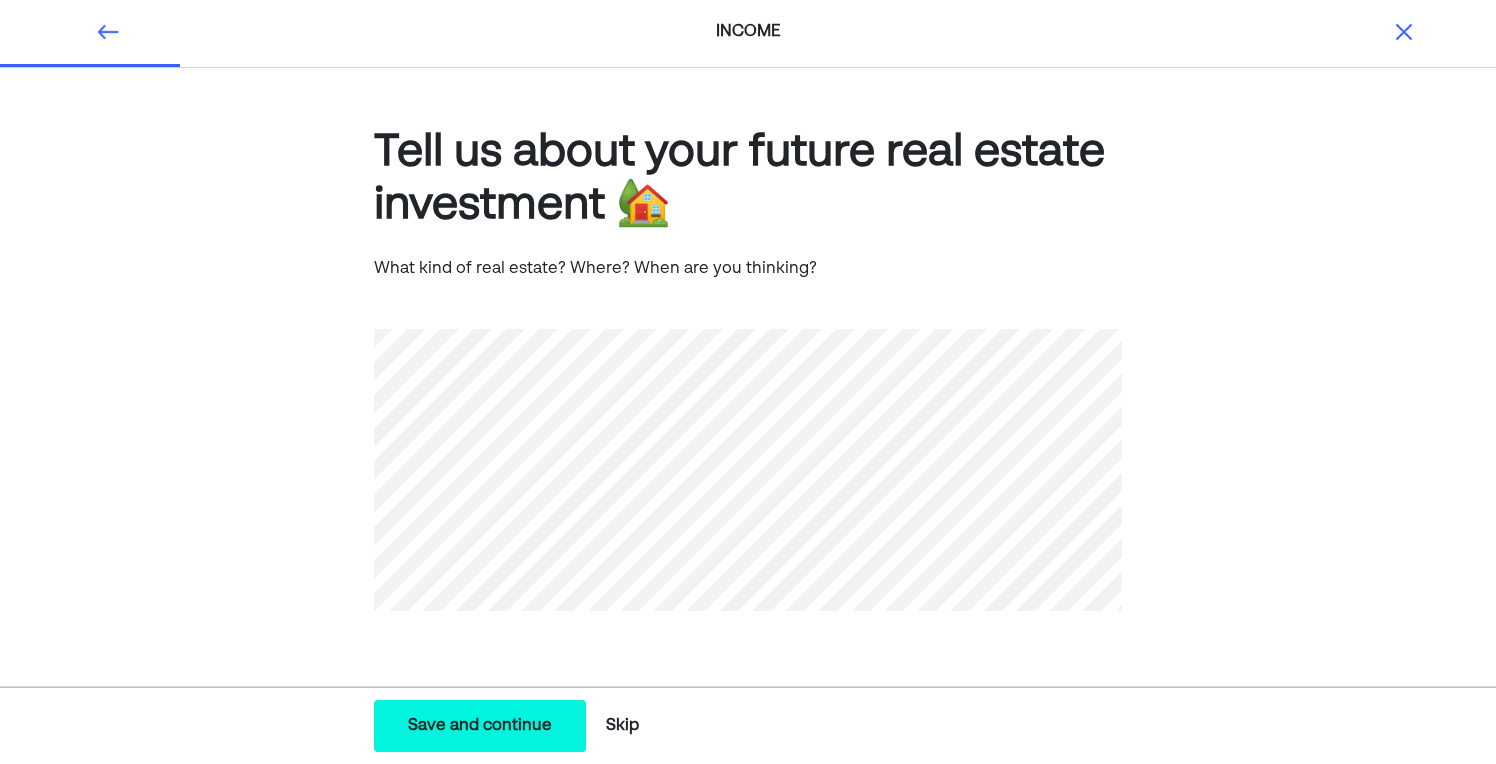 click on "Save and continue" at bounding box center [480, 726] 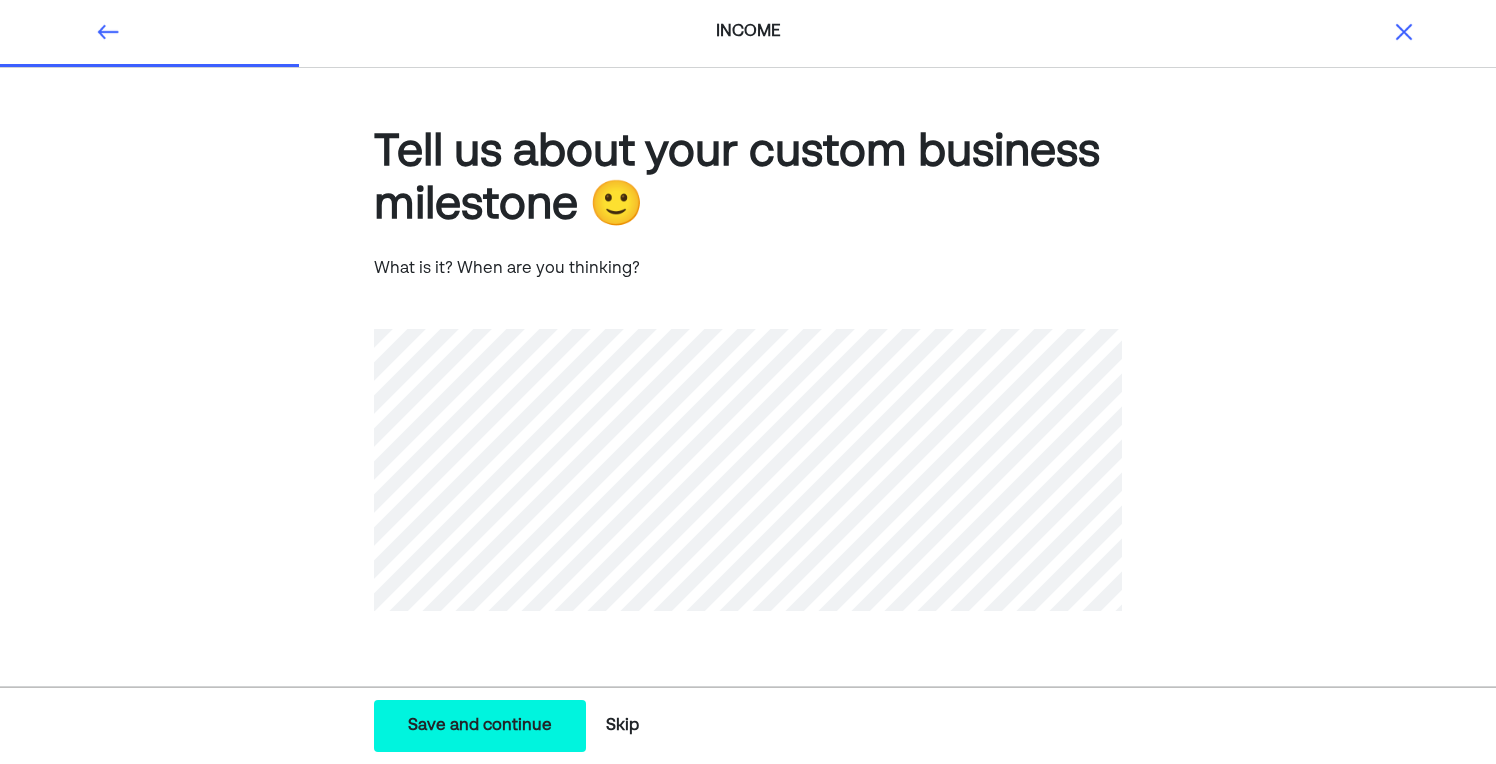click on "Save and continue" at bounding box center [480, 726] 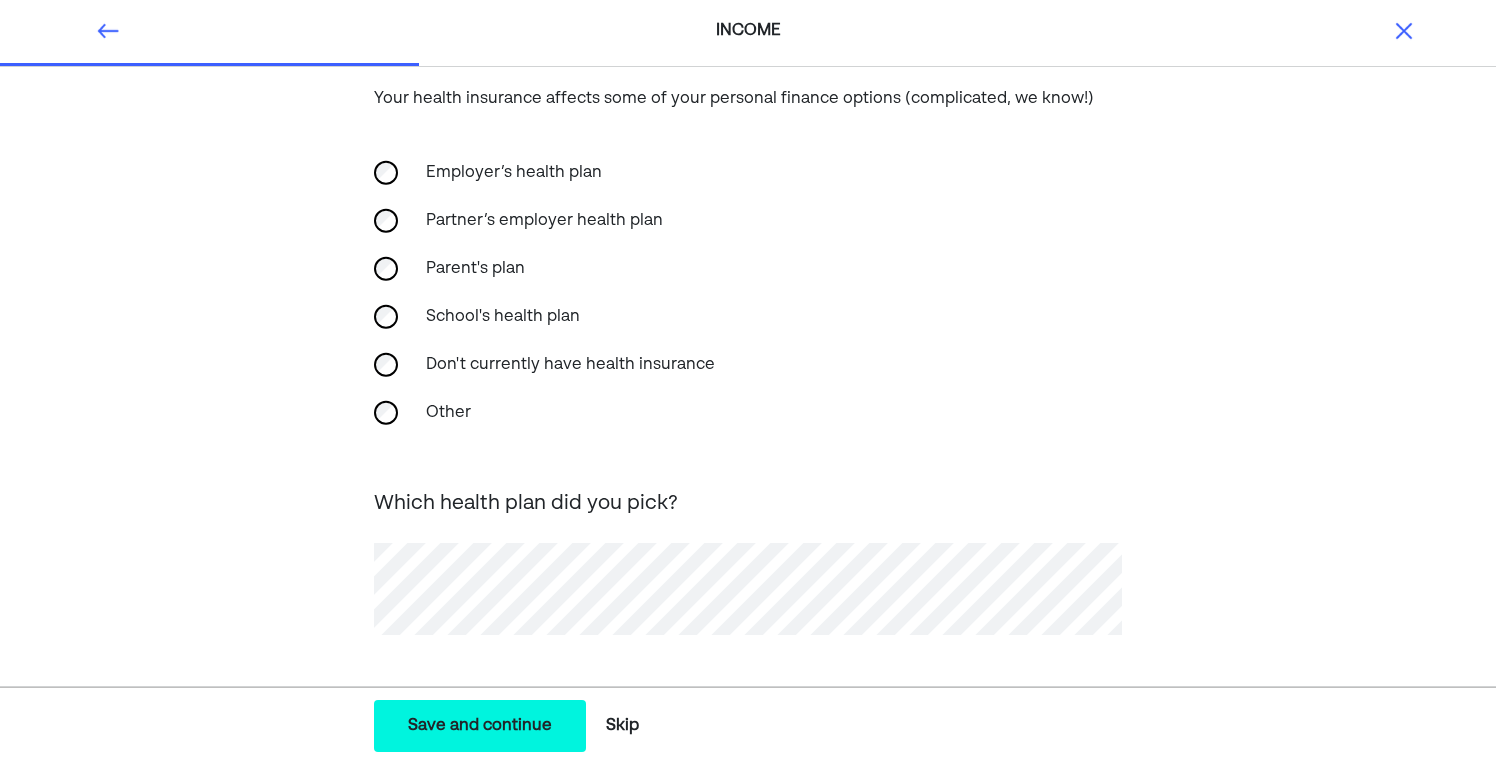 scroll, scrollTop: 171, scrollLeft: 0, axis: vertical 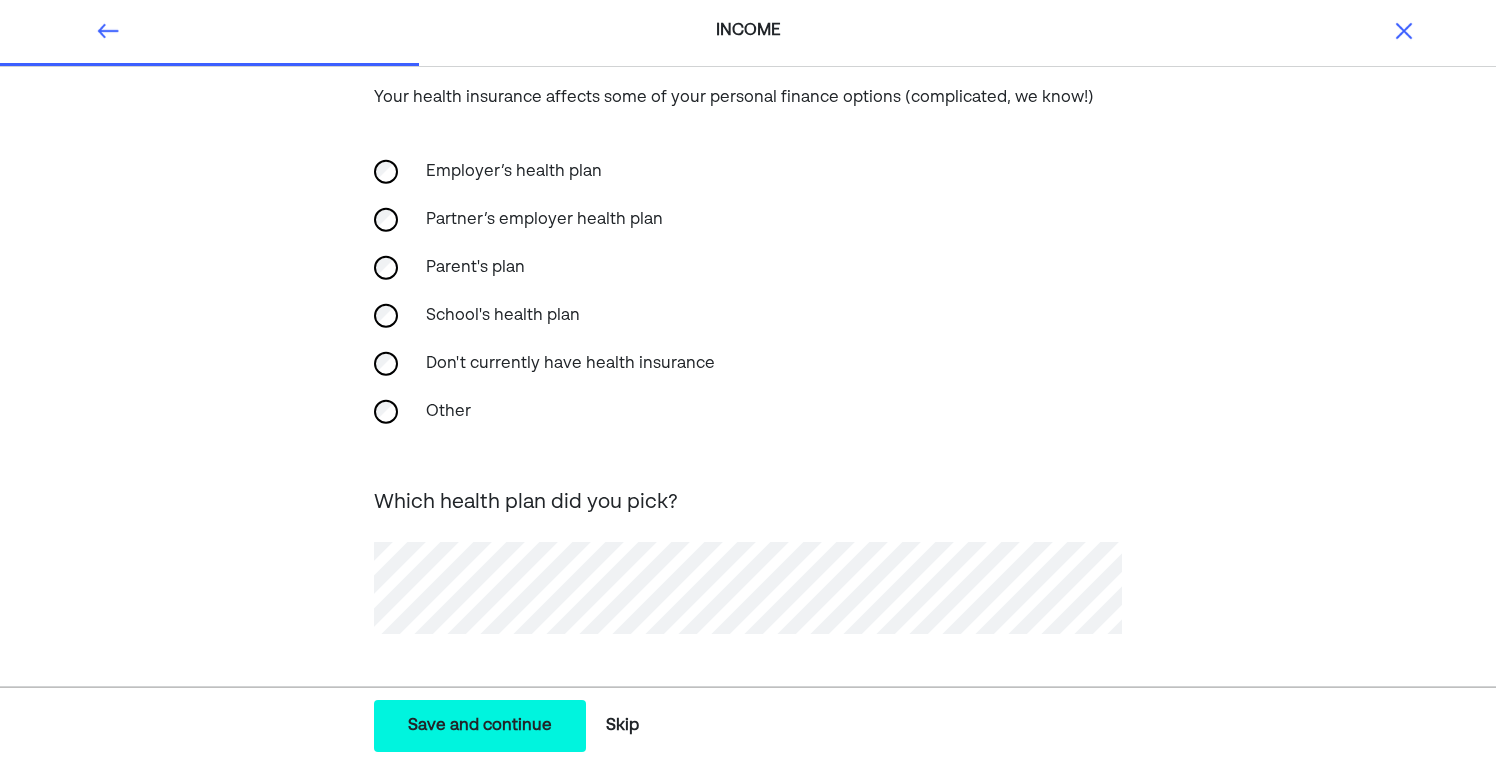 click on "Save and continue" at bounding box center (480, 726) 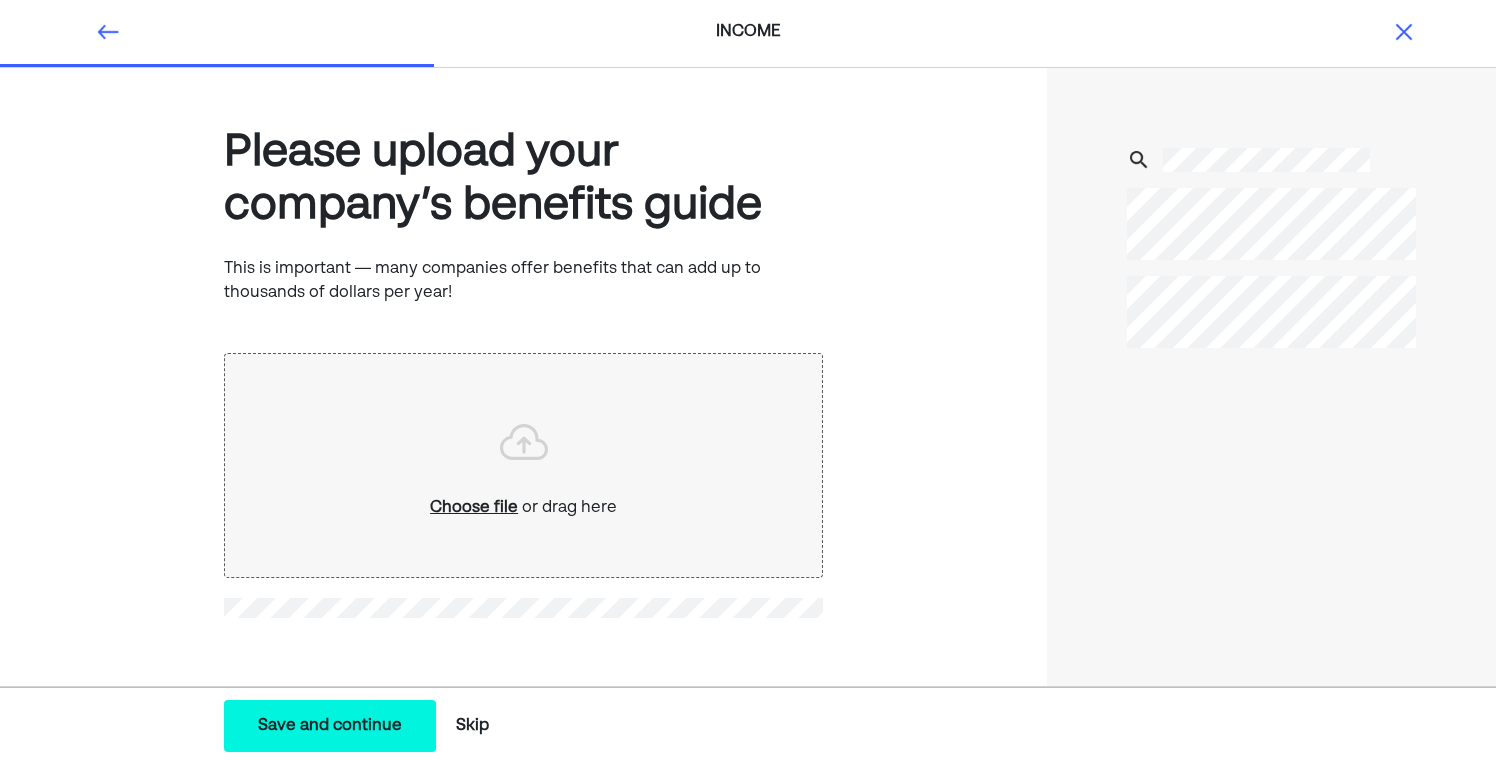 click on "Skip" at bounding box center (472, 726) 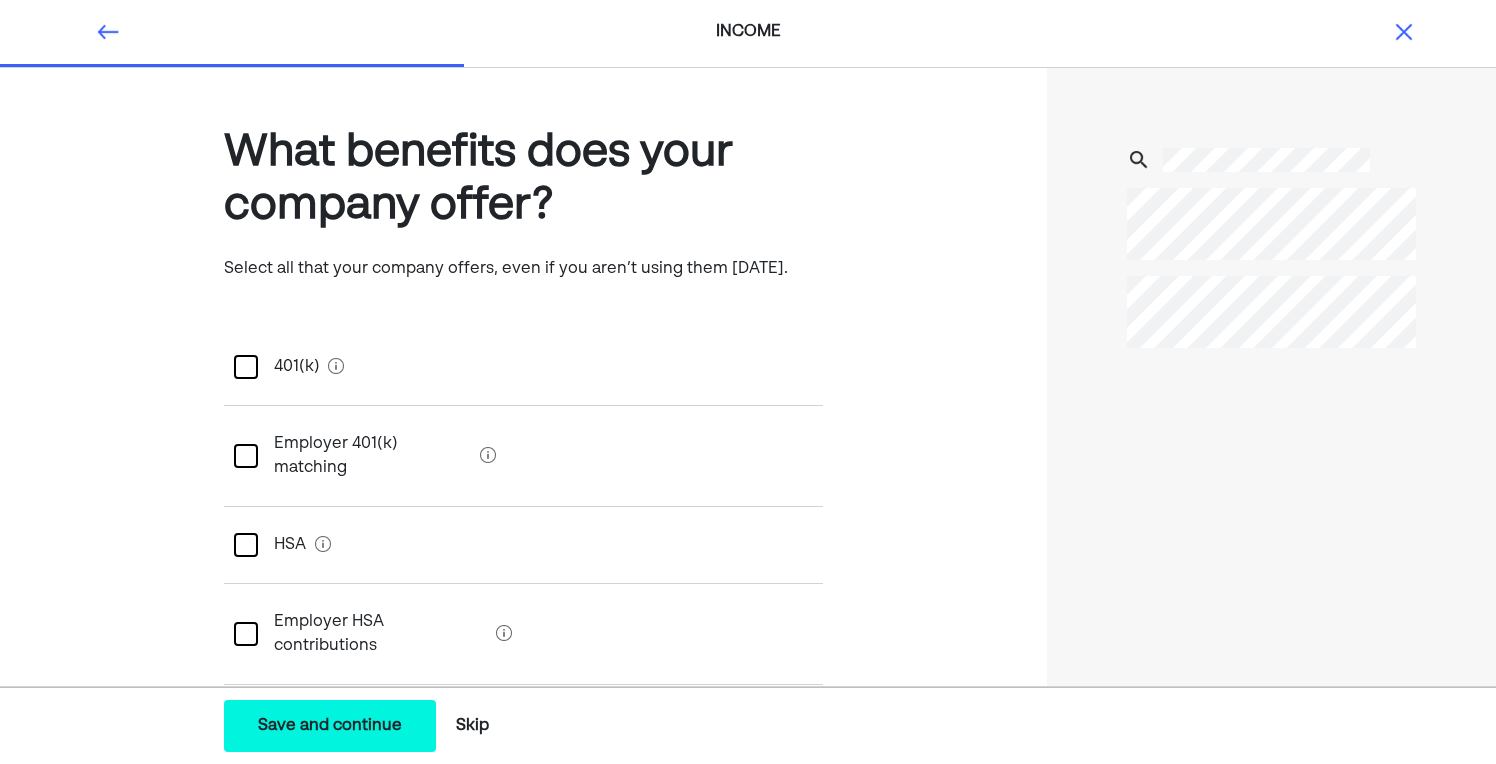 click at bounding box center (246, 367) 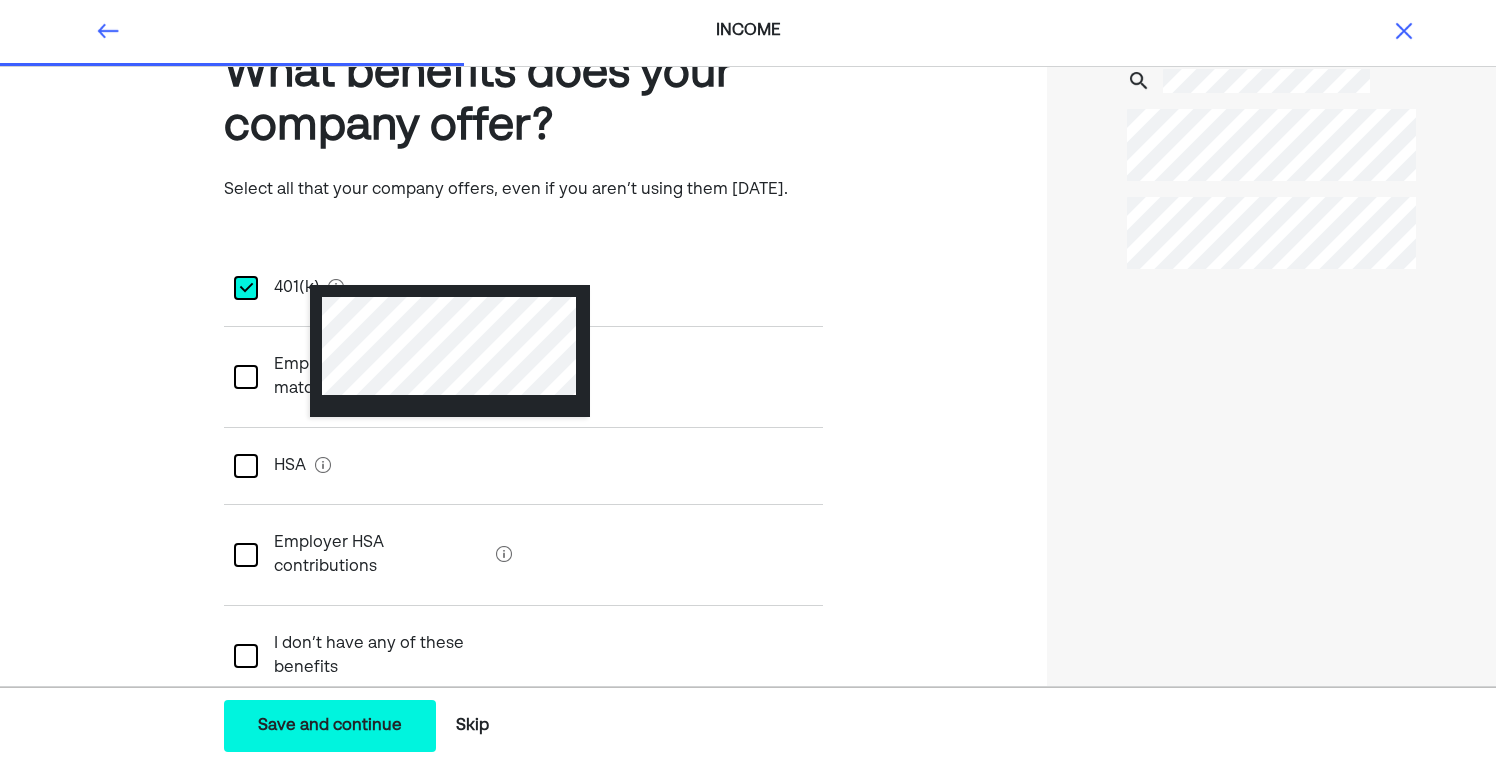 scroll, scrollTop: 107, scrollLeft: 0, axis: vertical 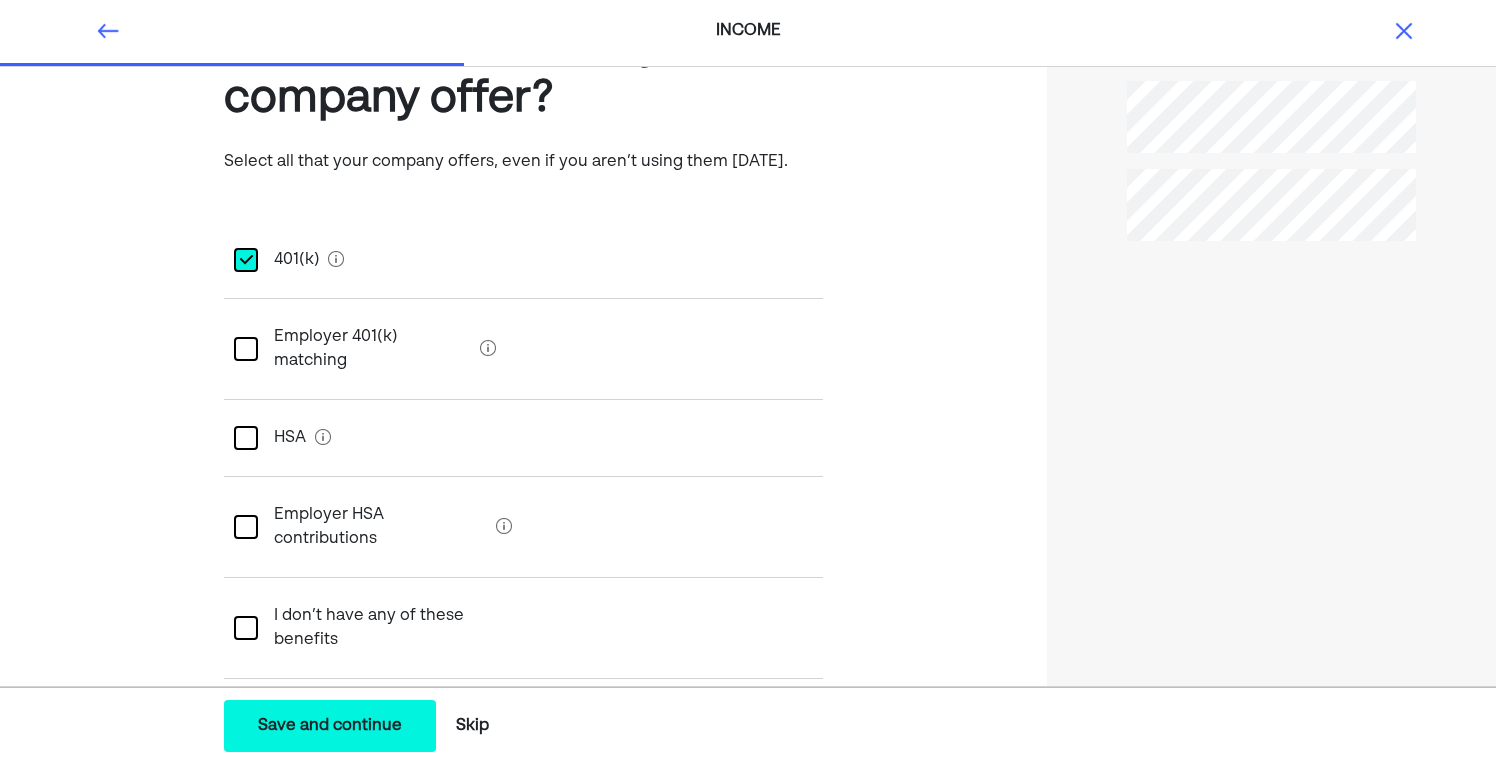 click at bounding box center [246, 349] 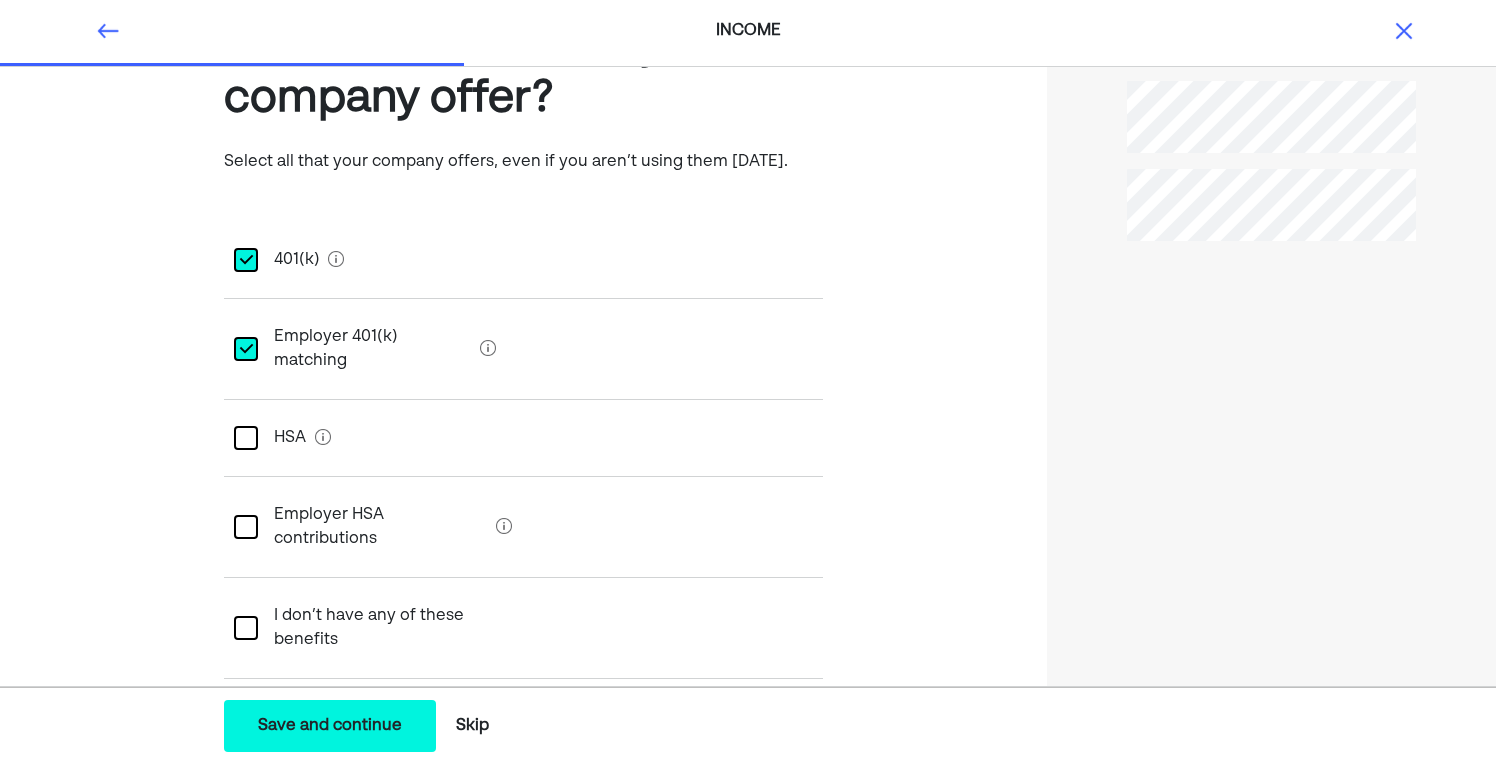 scroll, scrollTop: 147, scrollLeft: 0, axis: vertical 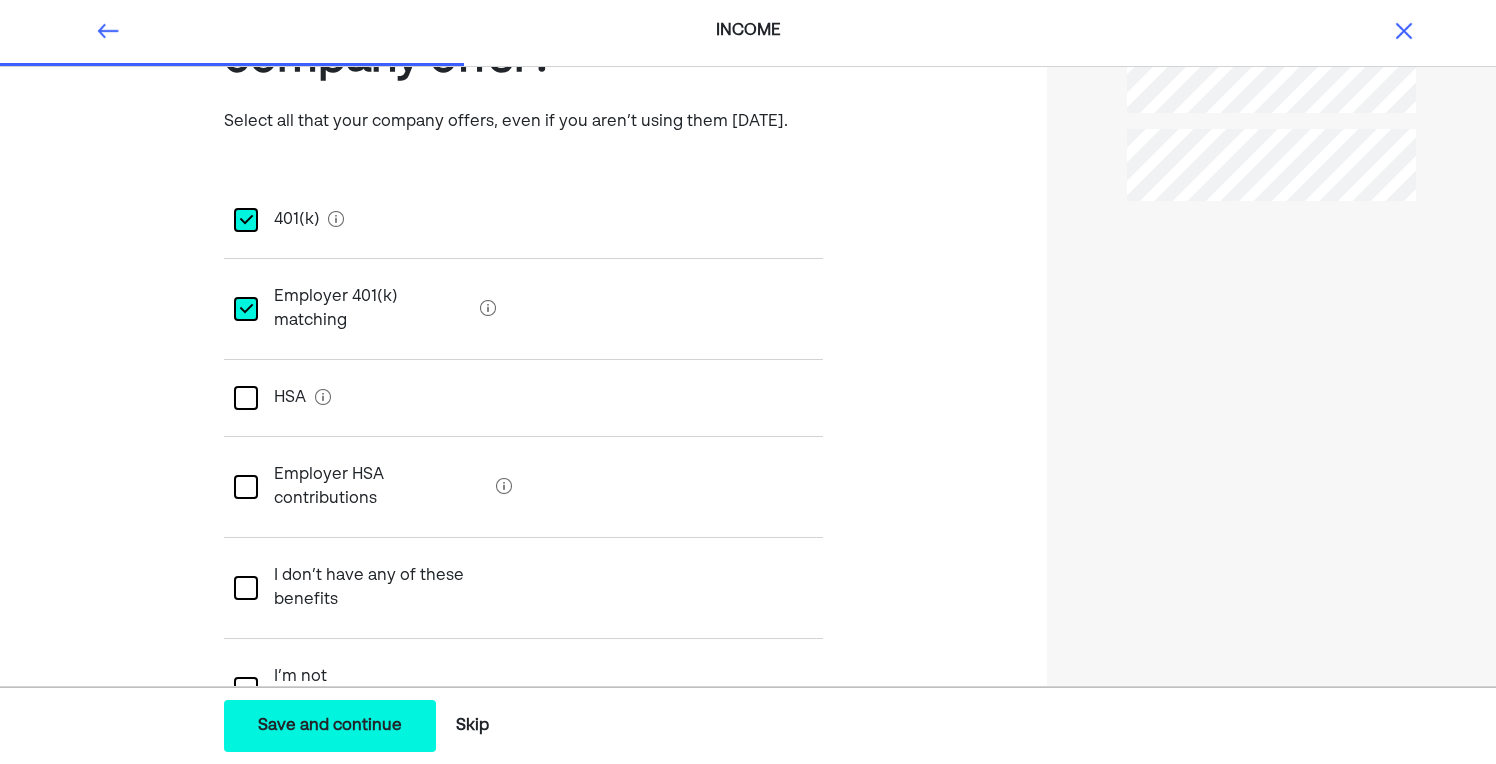 click at bounding box center (246, 398) 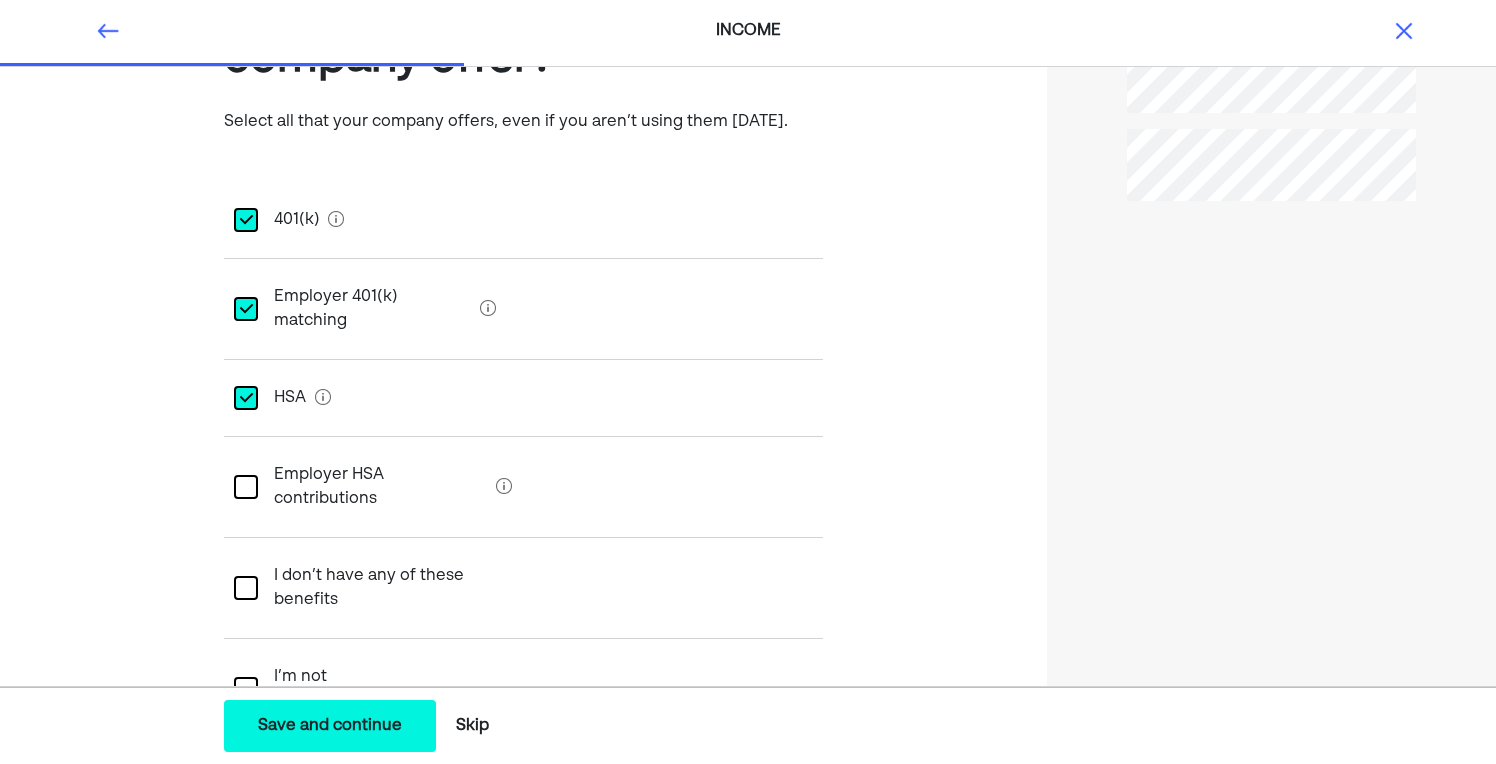 click on "Save and continue" at bounding box center (330, 726) 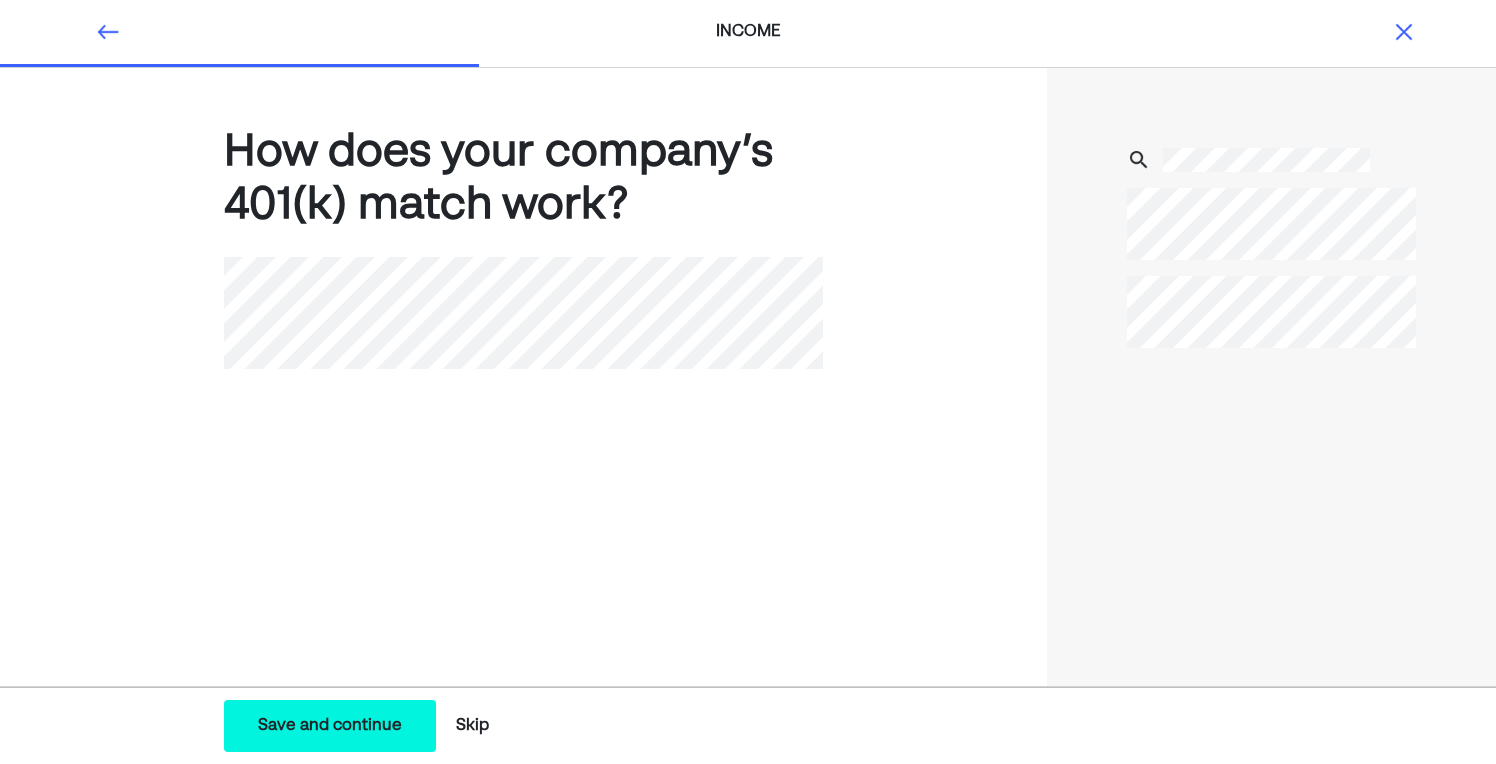 click on "Save and continue" at bounding box center [330, 726] 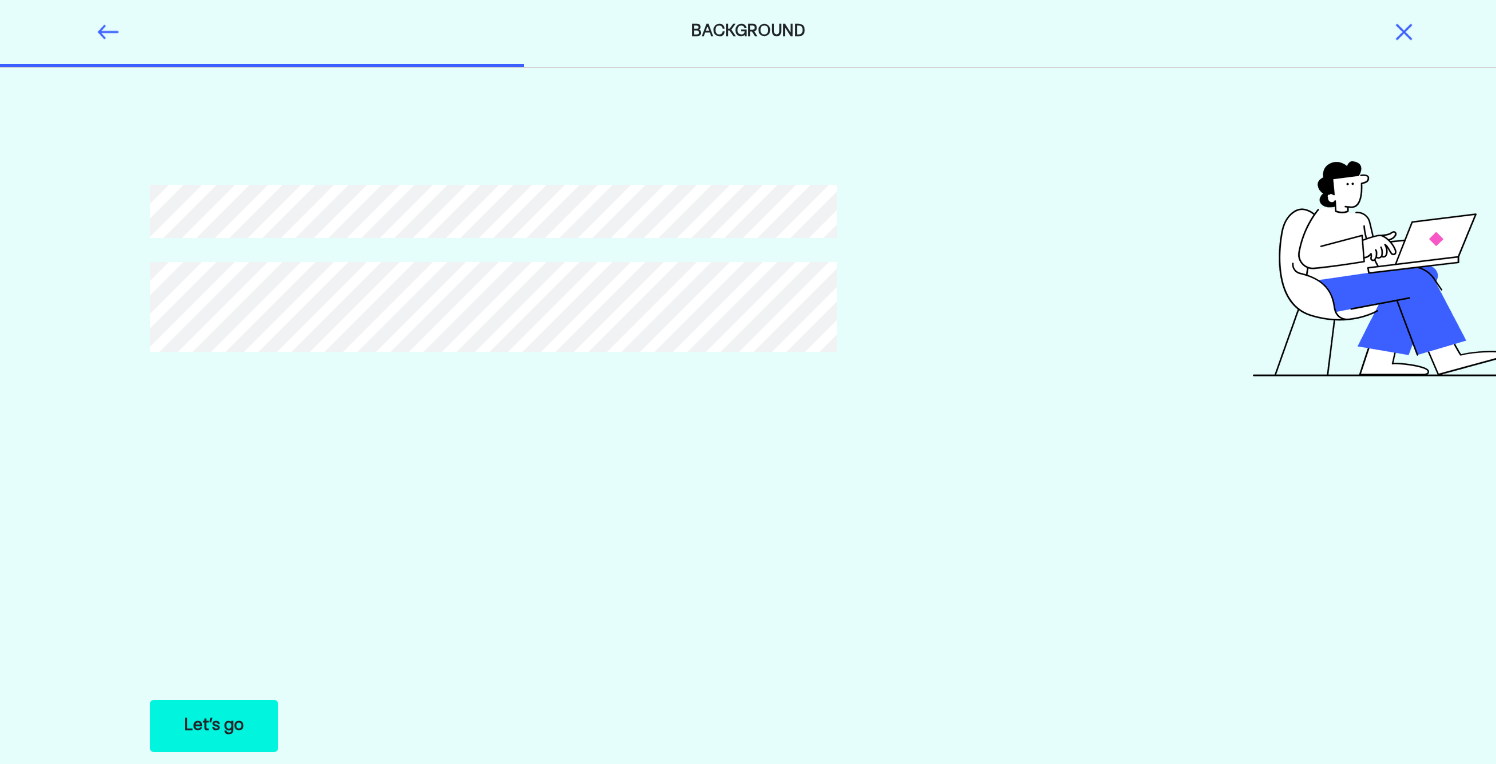click on "Let’s go" at bounding box center (214, 726) 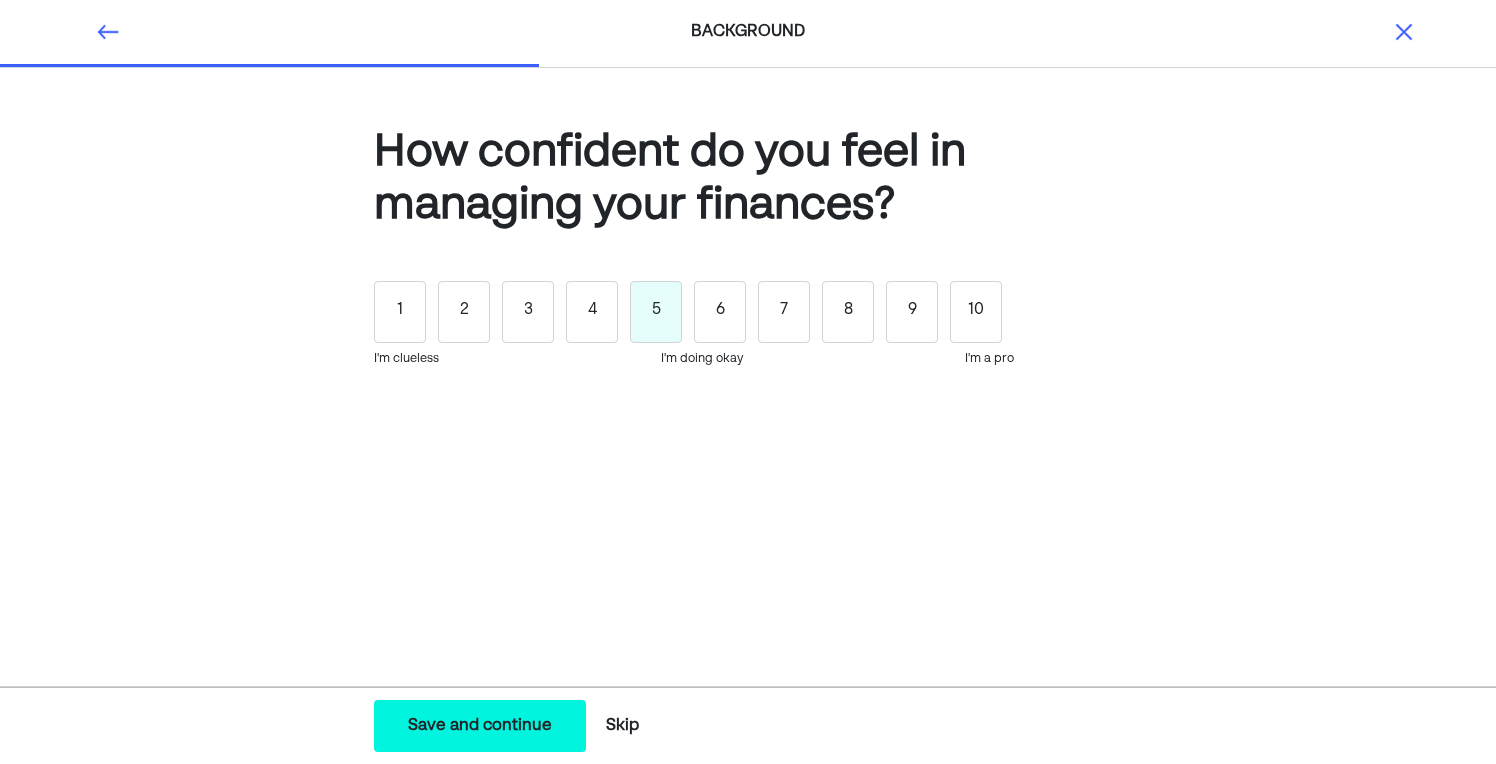 click on "5" at bounding box center (656, 312) 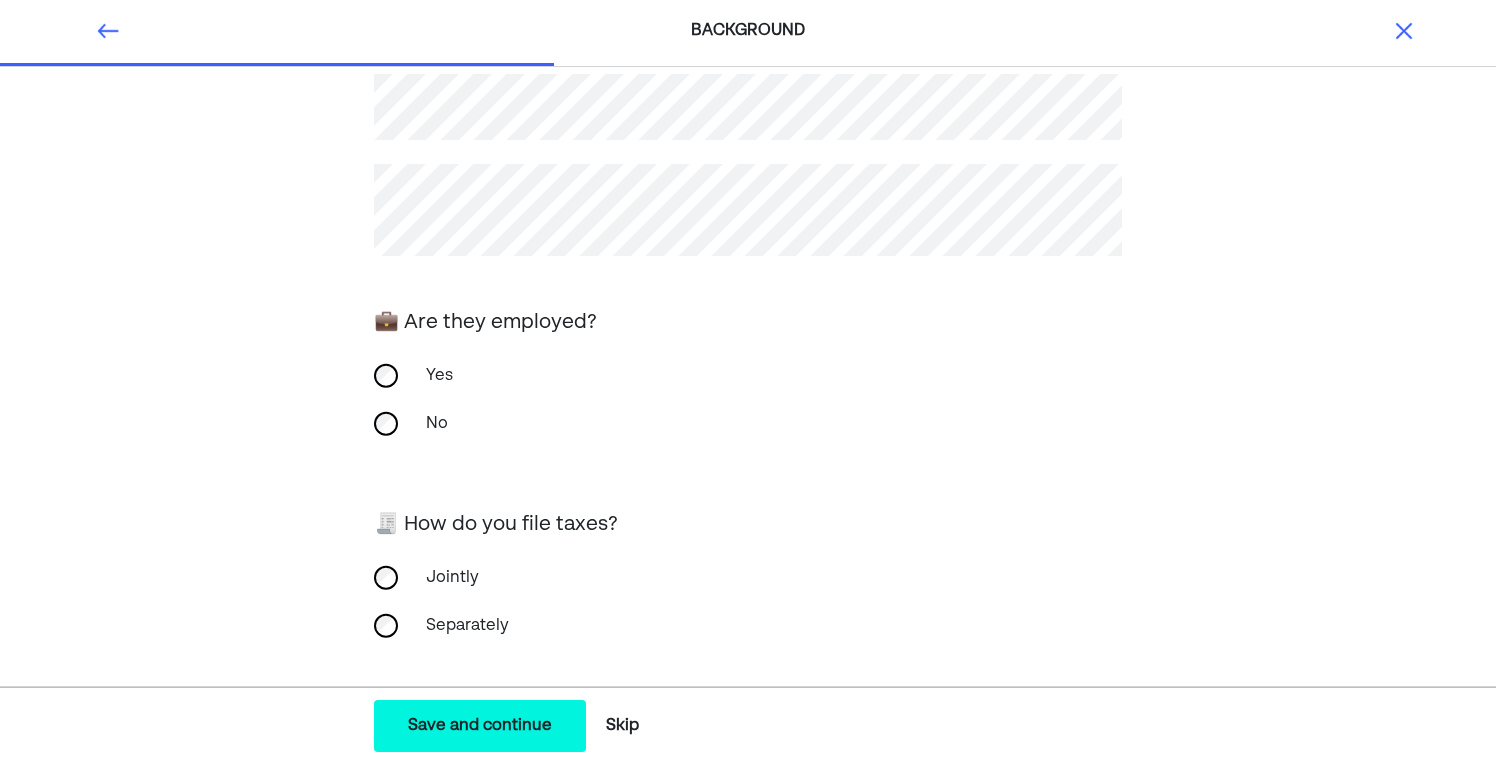 scroll, scrollTop: 226, scrollLeft: 0, axis: vertical 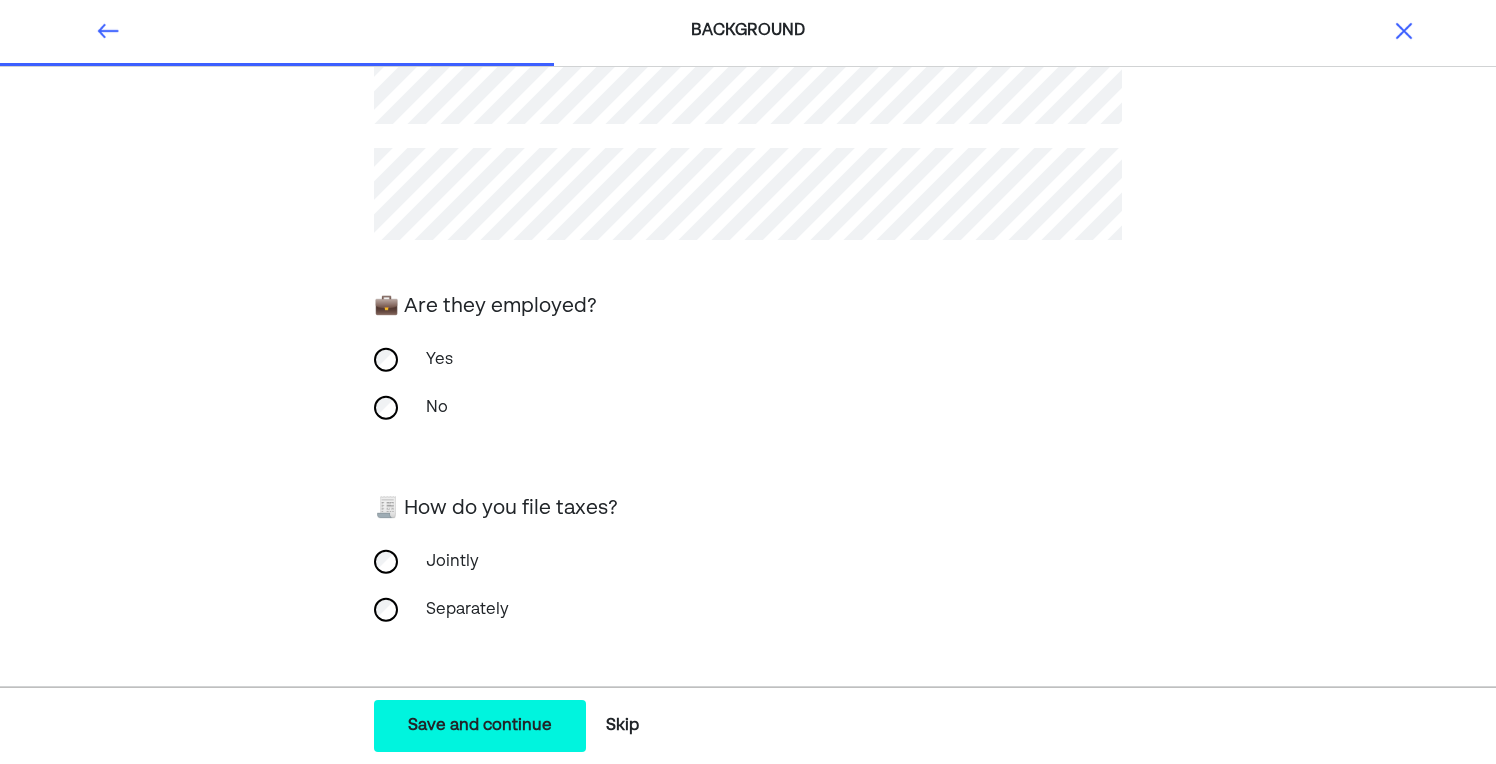click on "Save and continue" at bounding box center [480, 726] 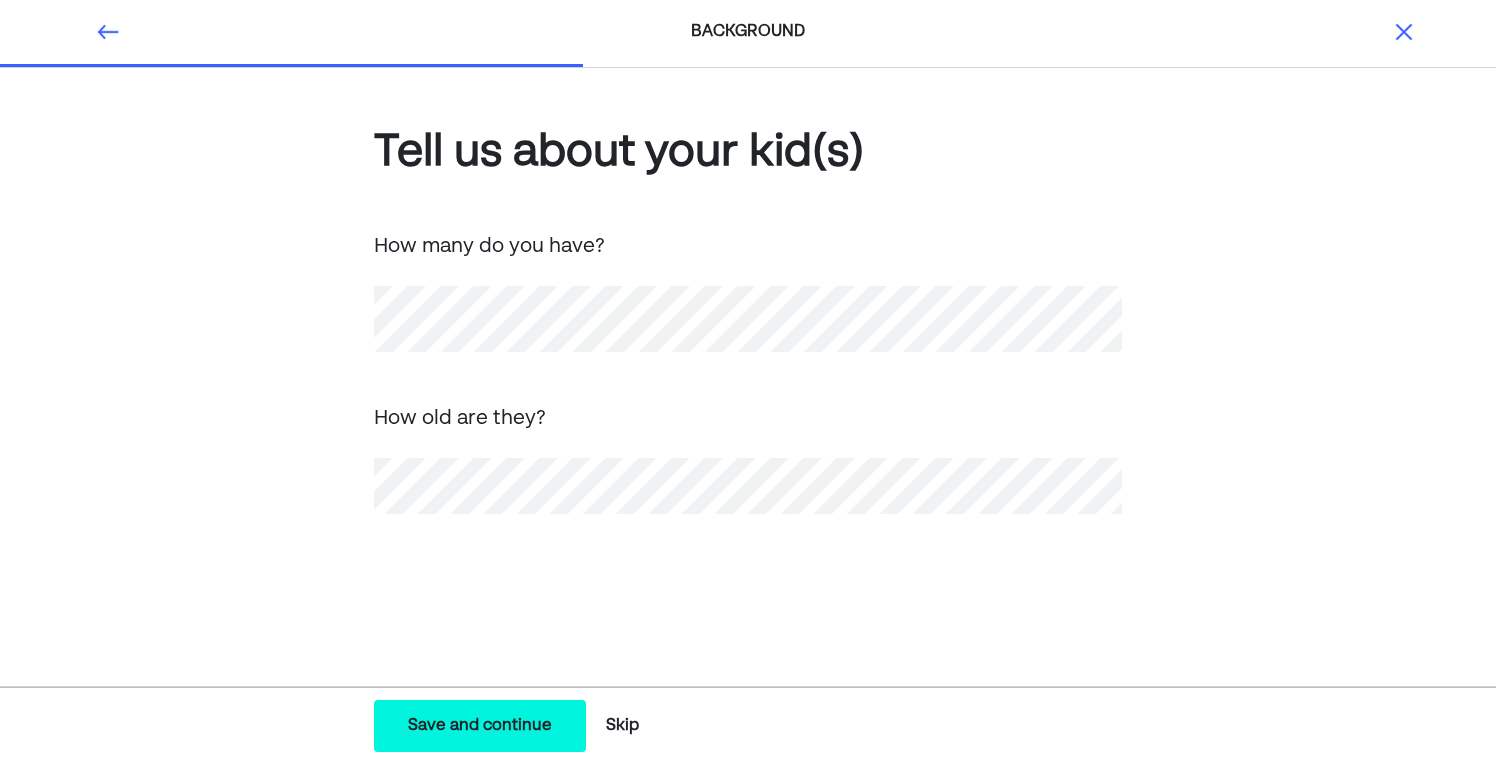 click on "Save and continue" at bounding box center [480, 726] 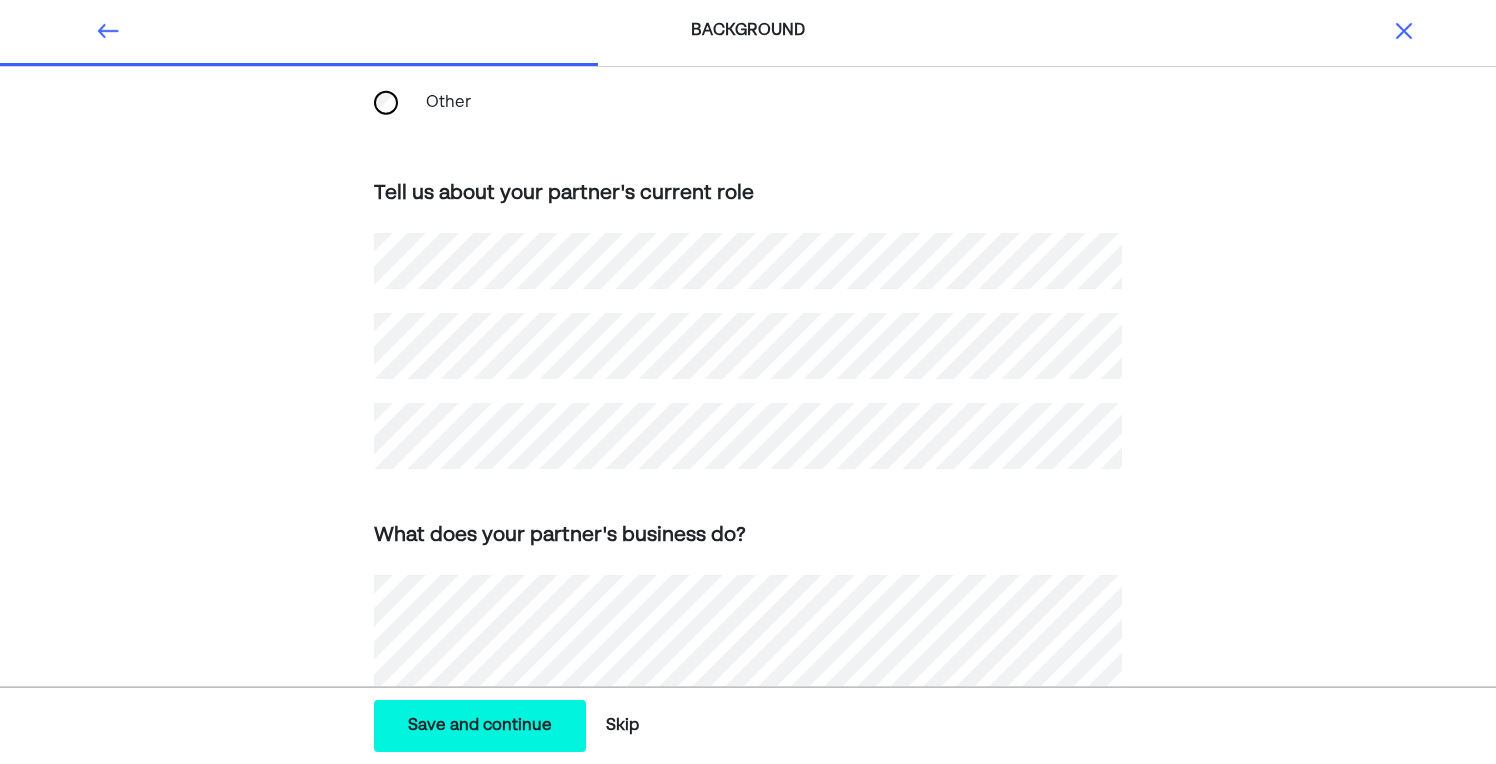 scroll, scrollTop: 728, scrollLeft: 0, axis: vertical 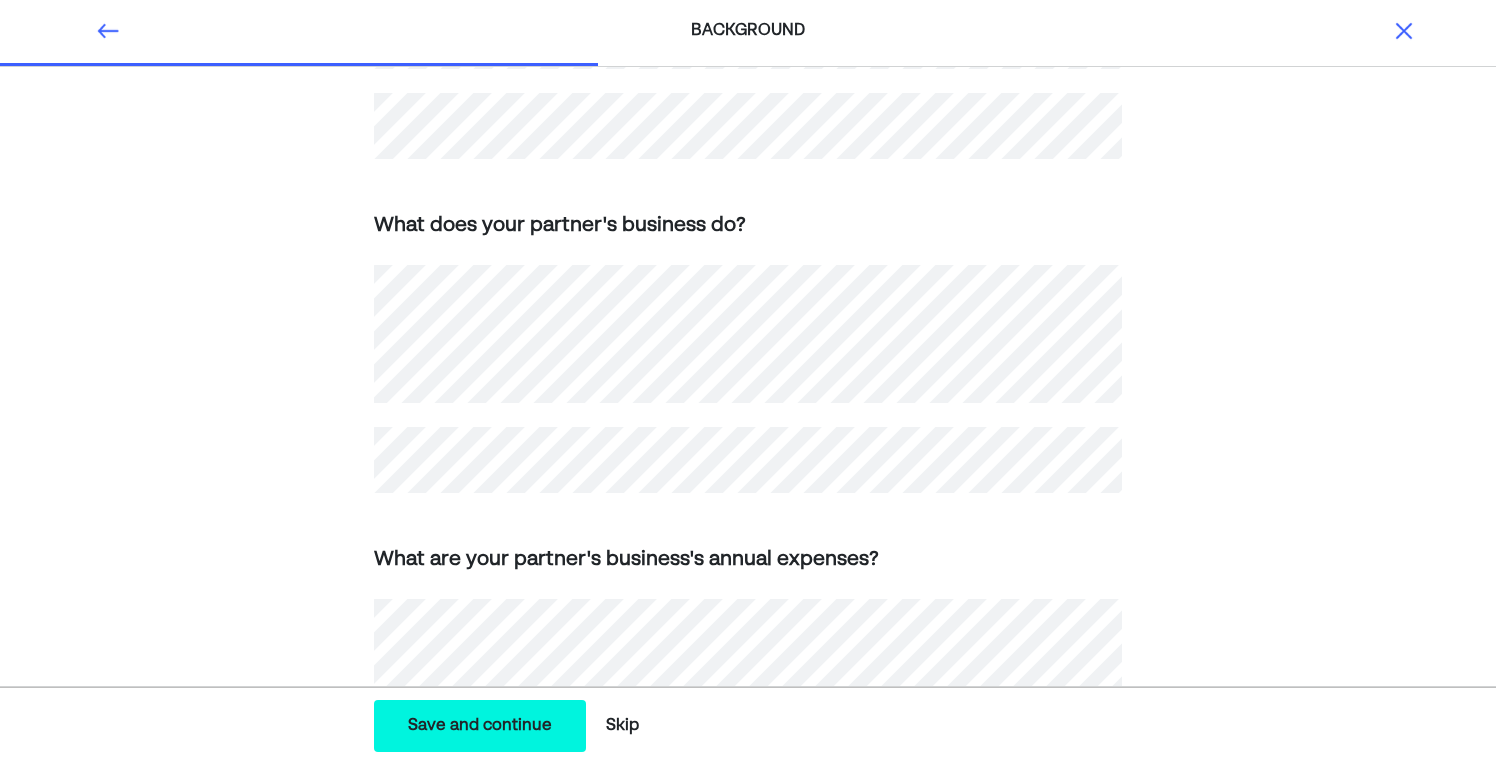 click on "Save and continue" at bounding box center (480, 726) 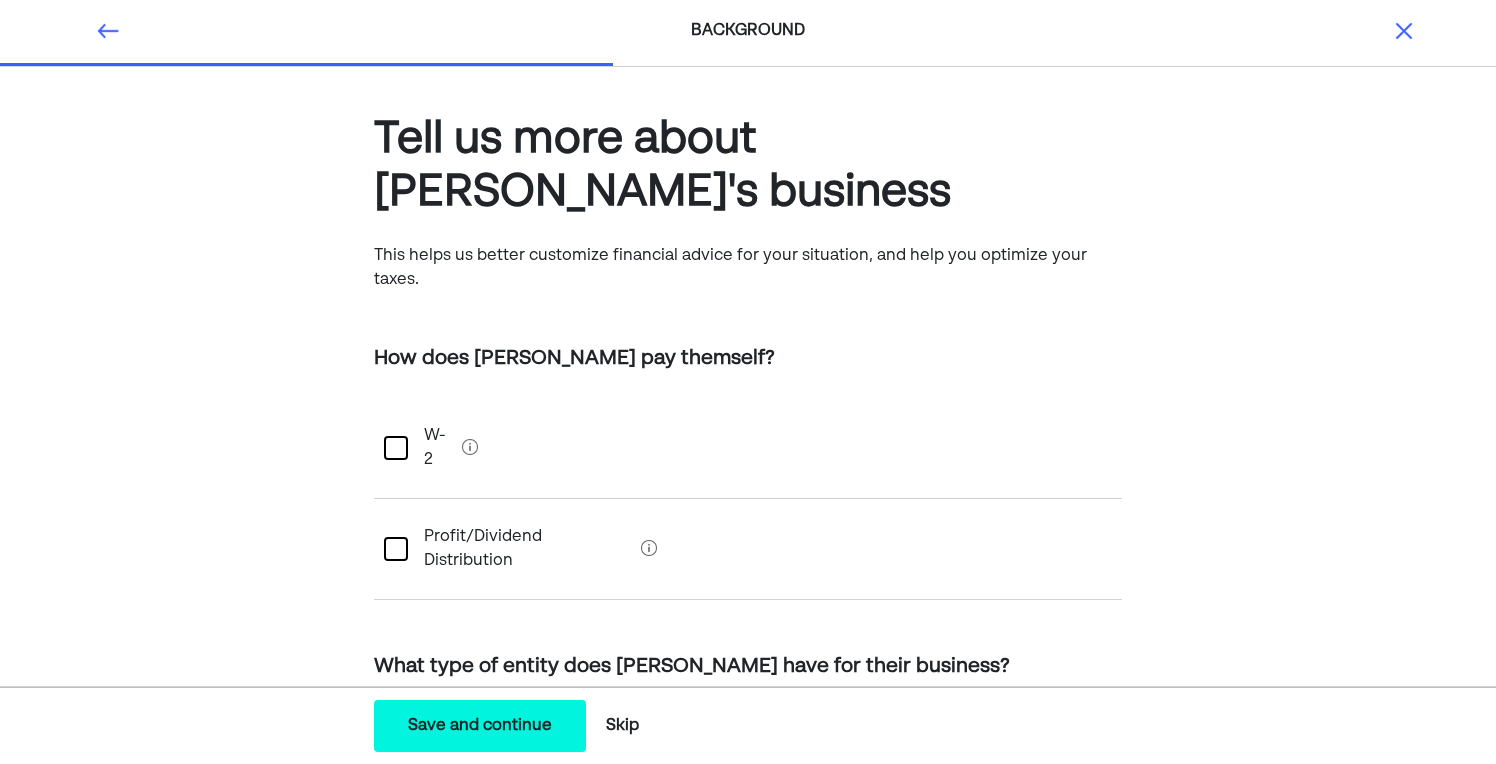 scroll, scrollTop: 0, scrollLeft: 0, axis: both 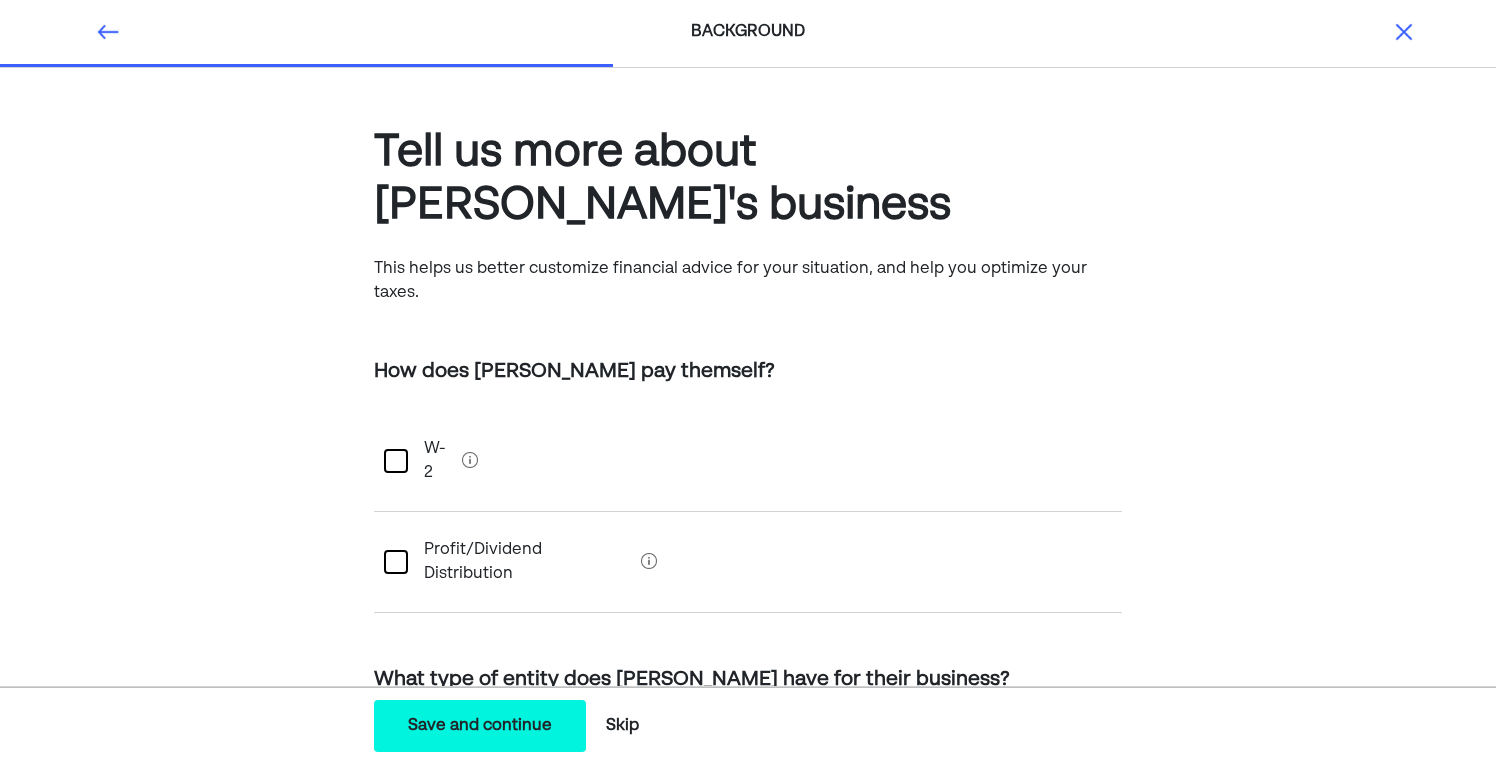click at bounding box center (396, 461) 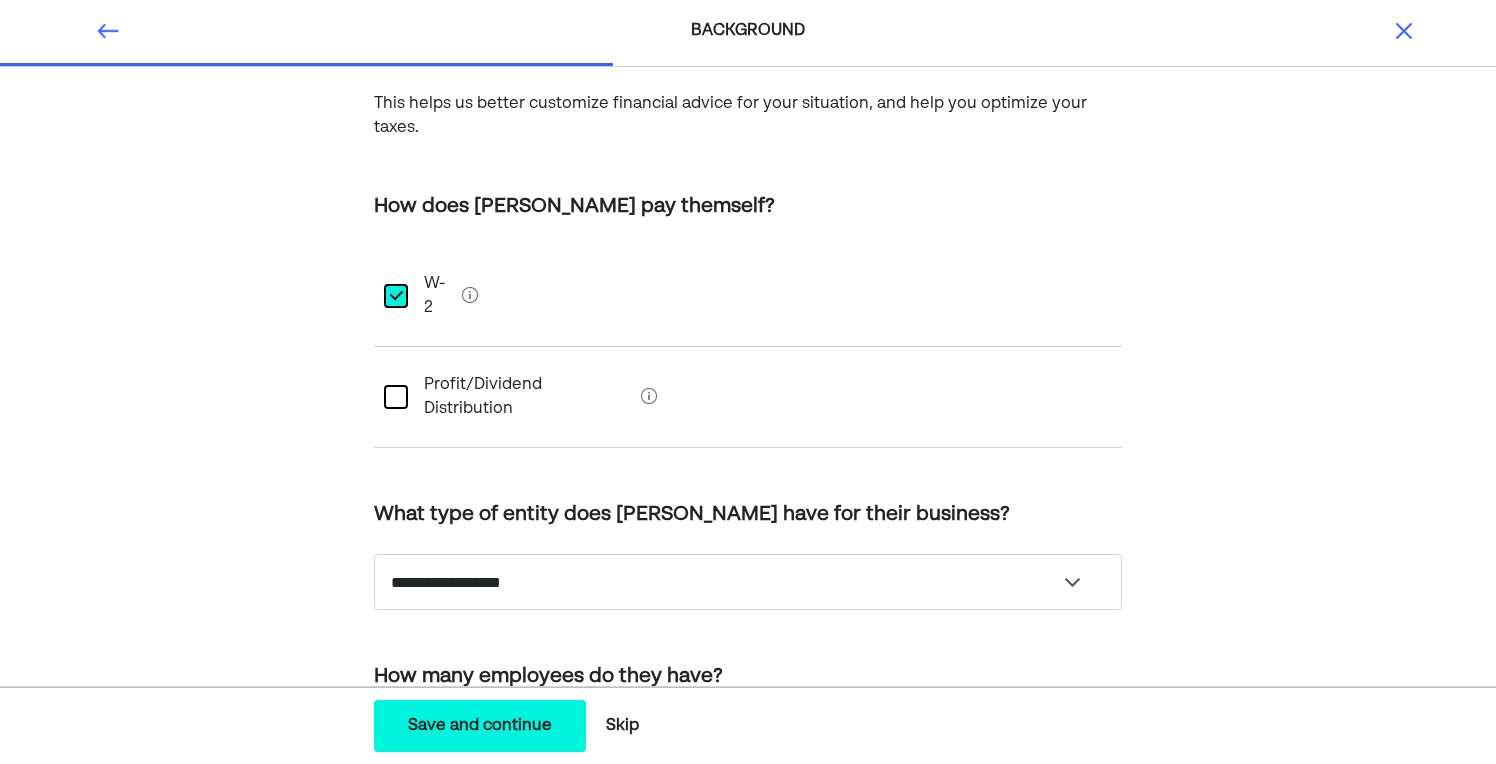 scroll, scrollTop: 181, scrollLeft: 0, axis: vertical 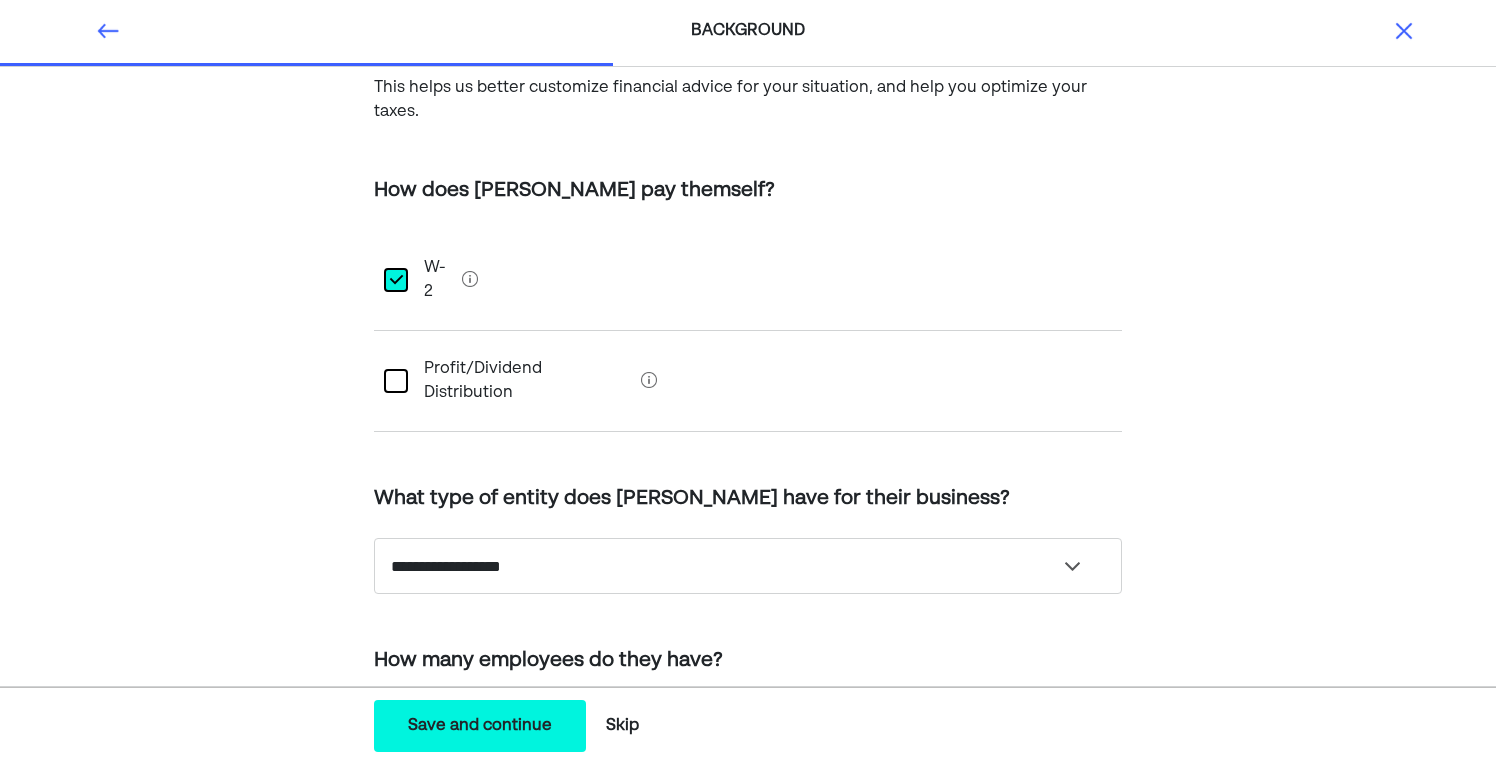 click at bounding box center (396, 381) 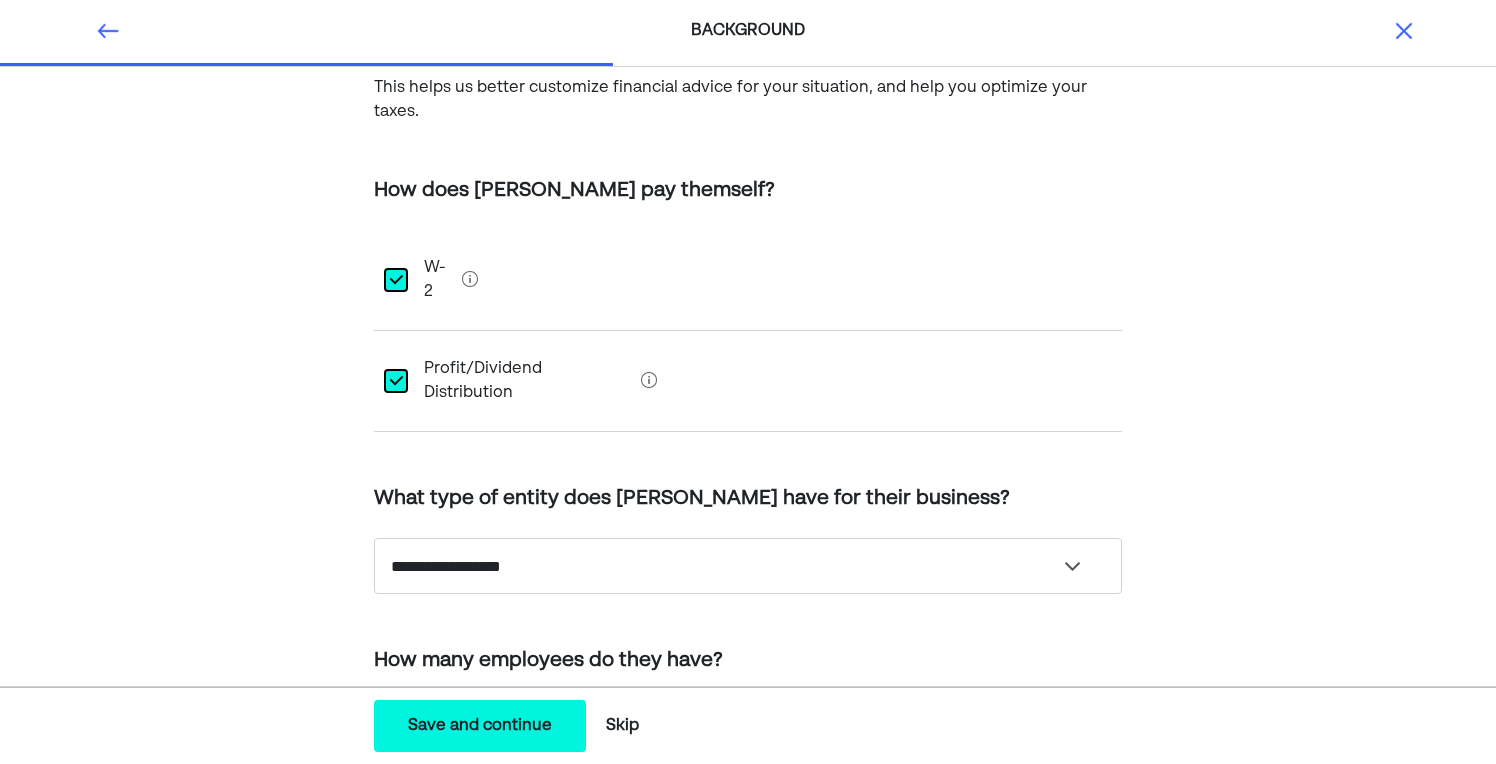 click on "L" at bounding box center (395, 381) 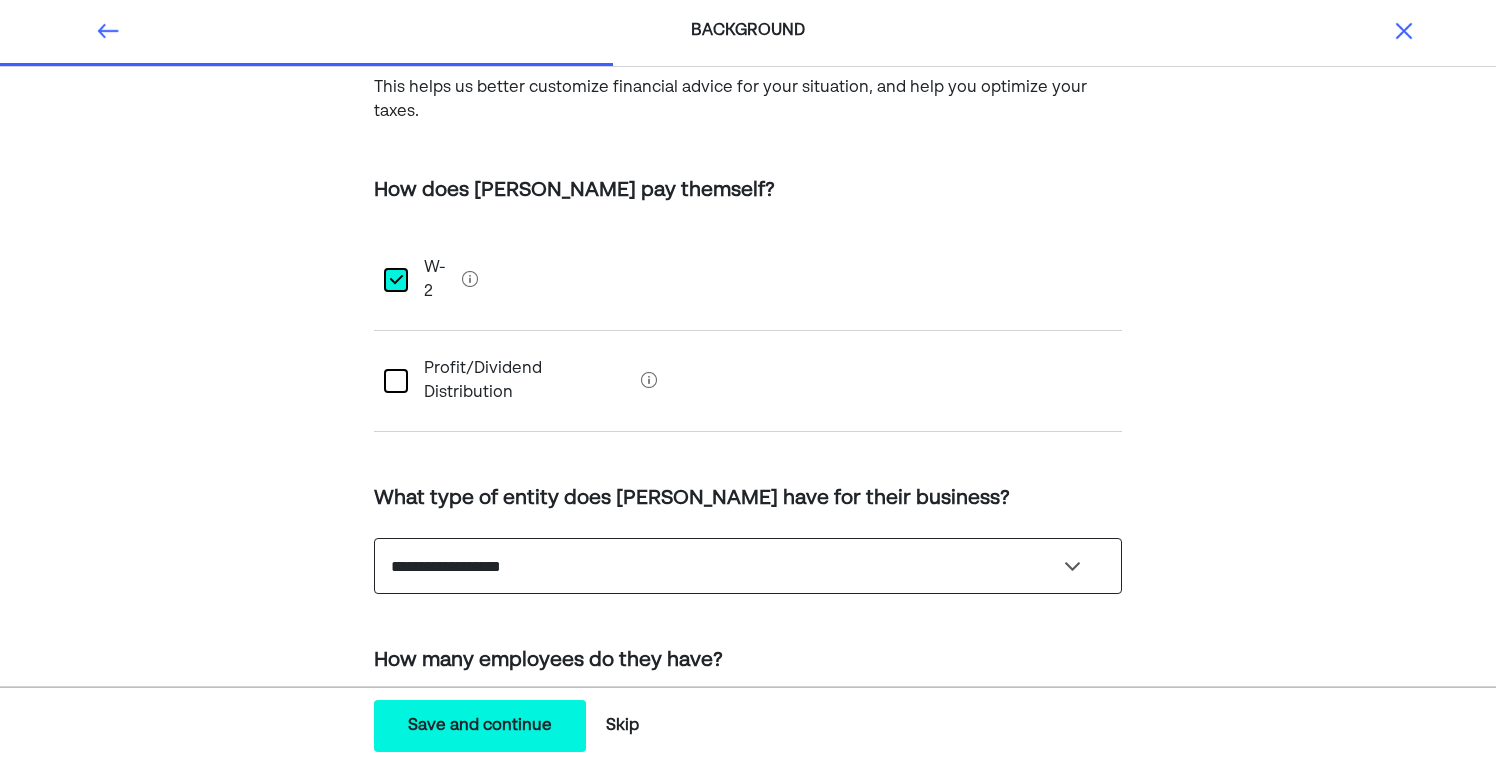 click on "**********" at bounding box center [748, 566] 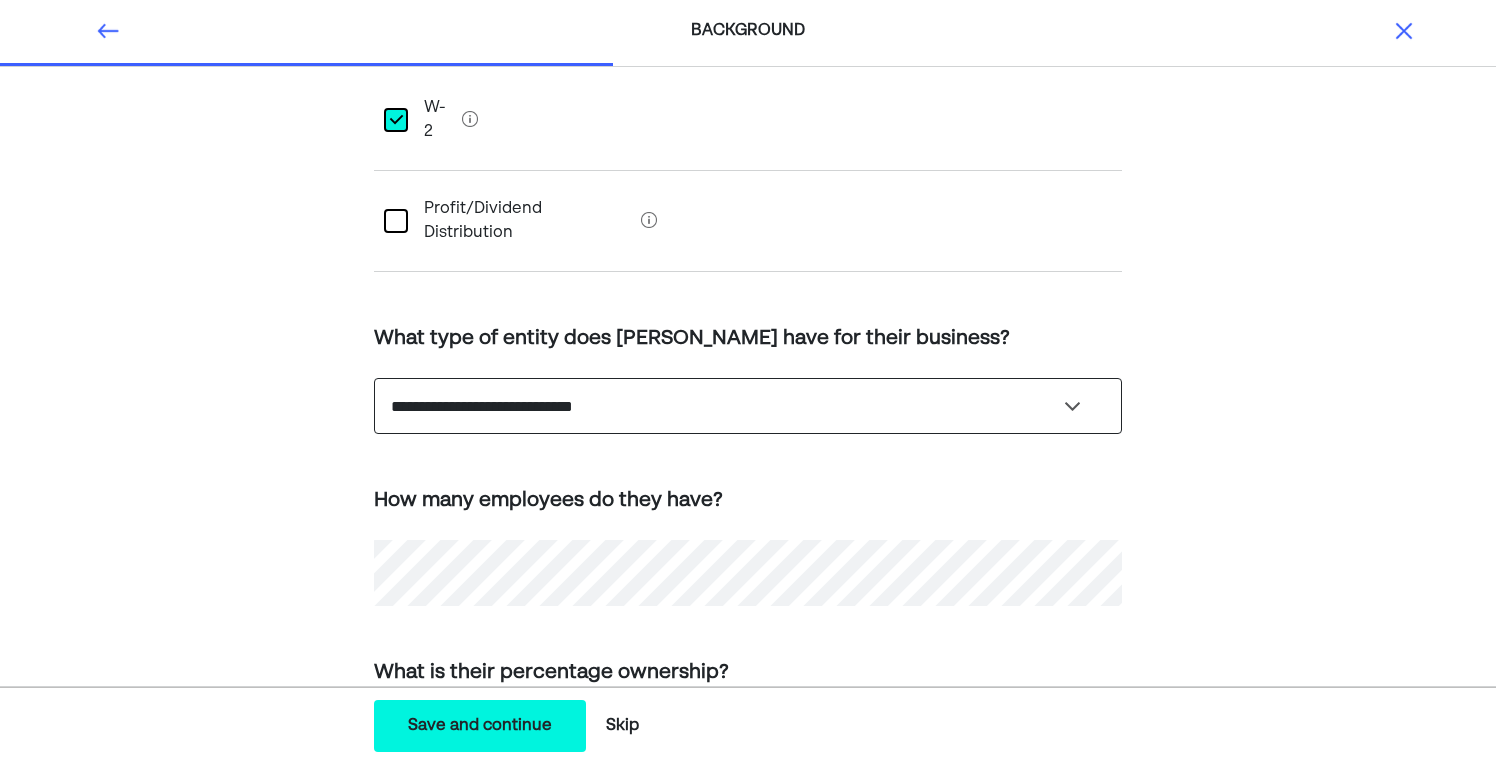 scroll, scrollTop: 350, scrollLeft: 0, axis: vertical 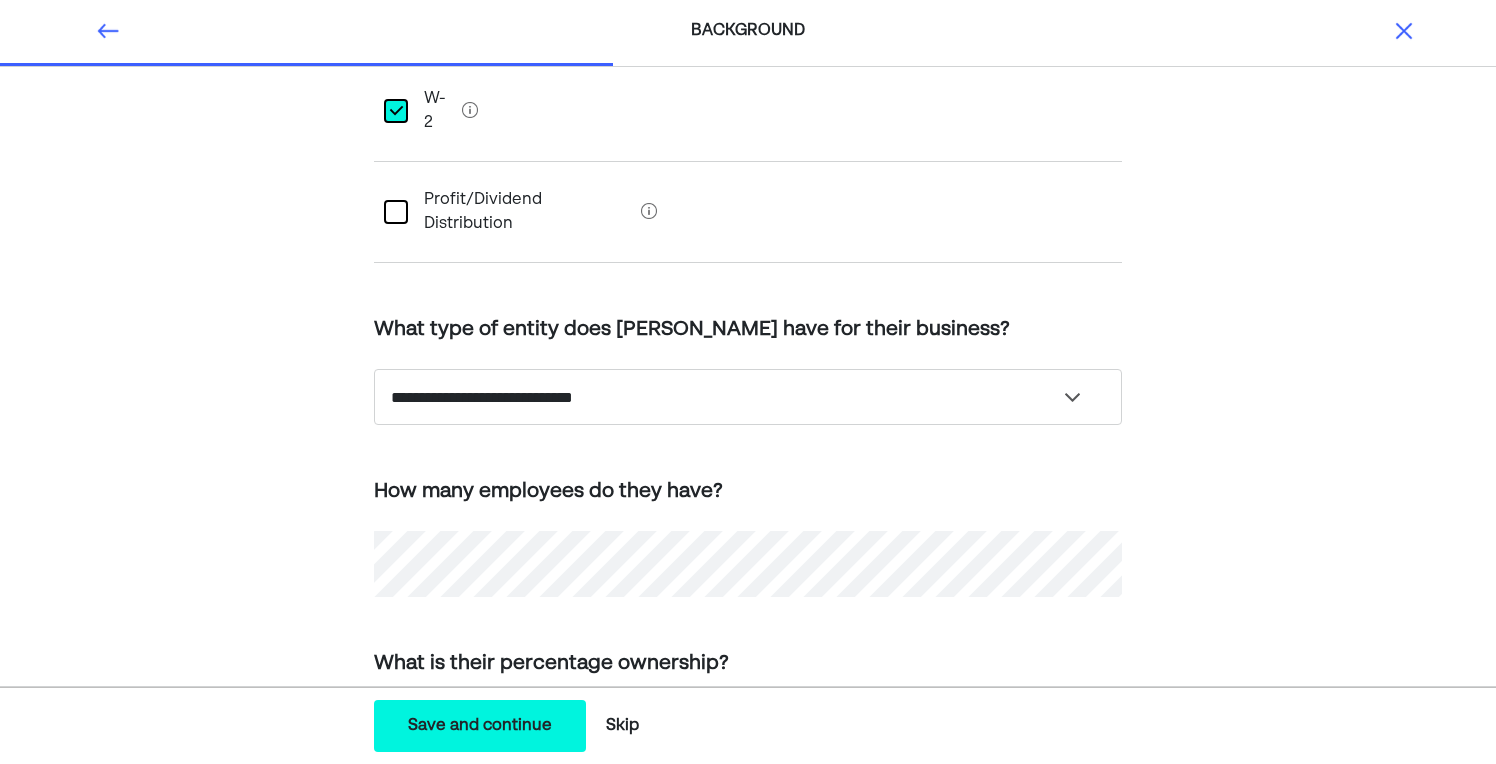 click on "Save and continue" at bounding box center (480, 726) 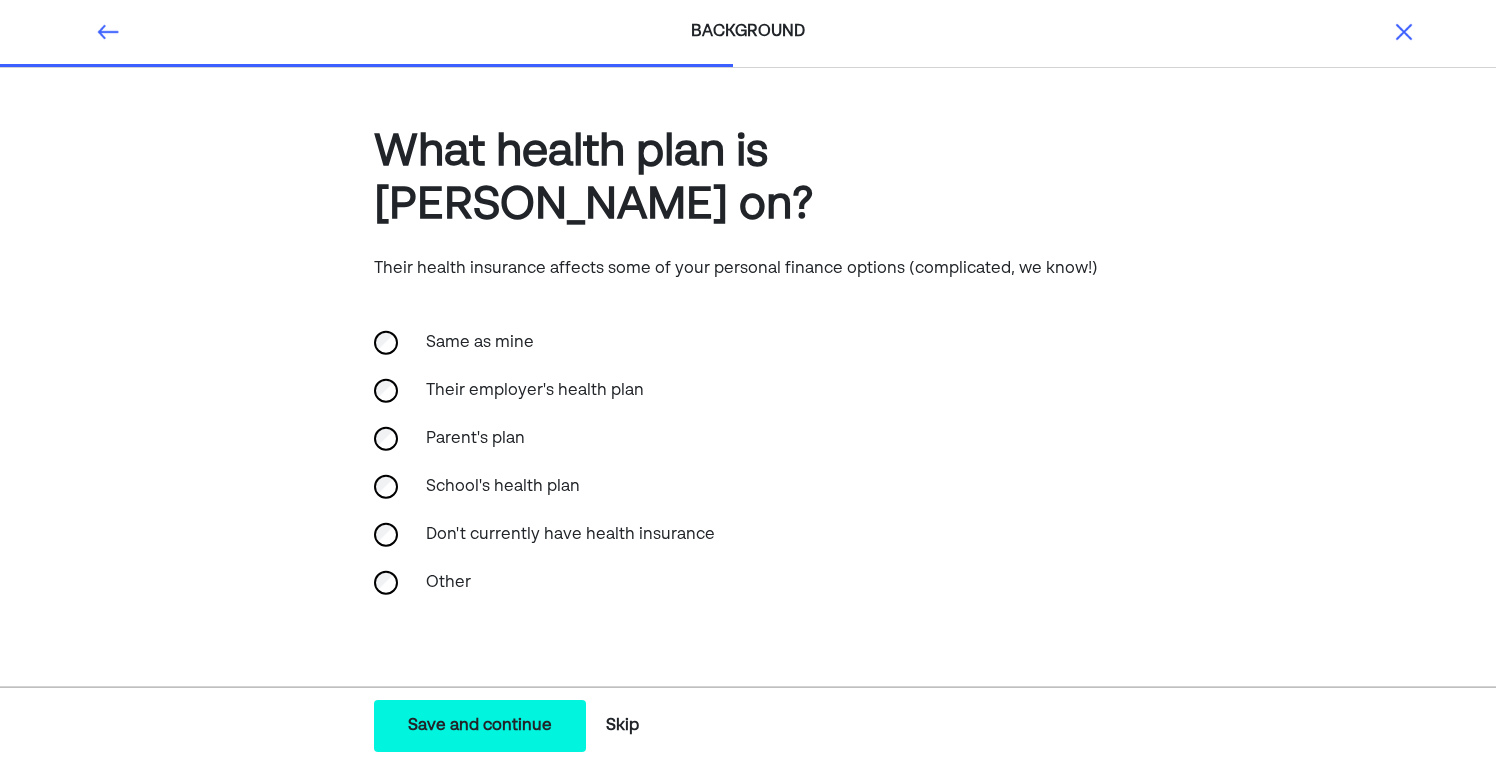 click on "Save and continue" at bounding box center [480, 726] 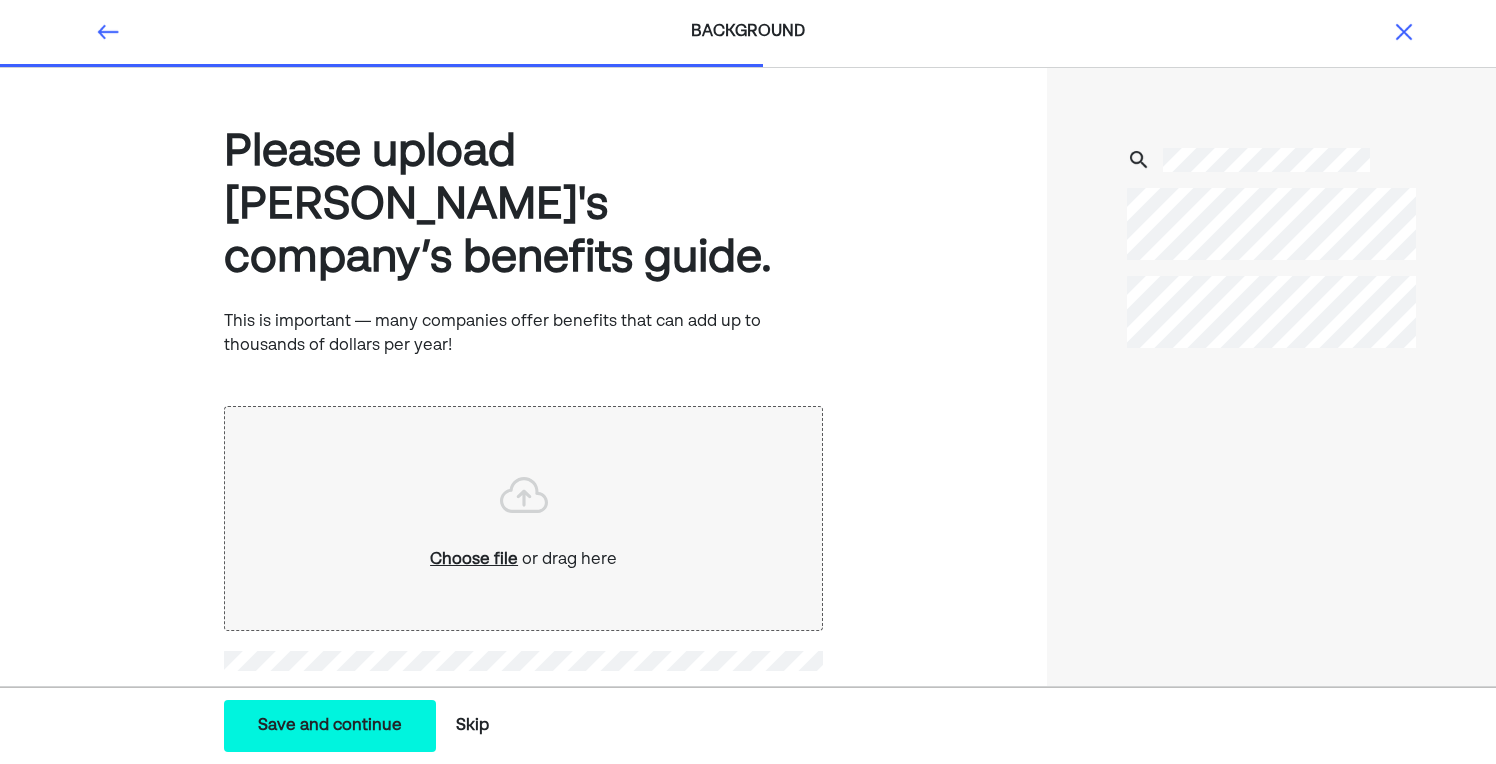 click on "Skip" at bounding box center (472, 726) 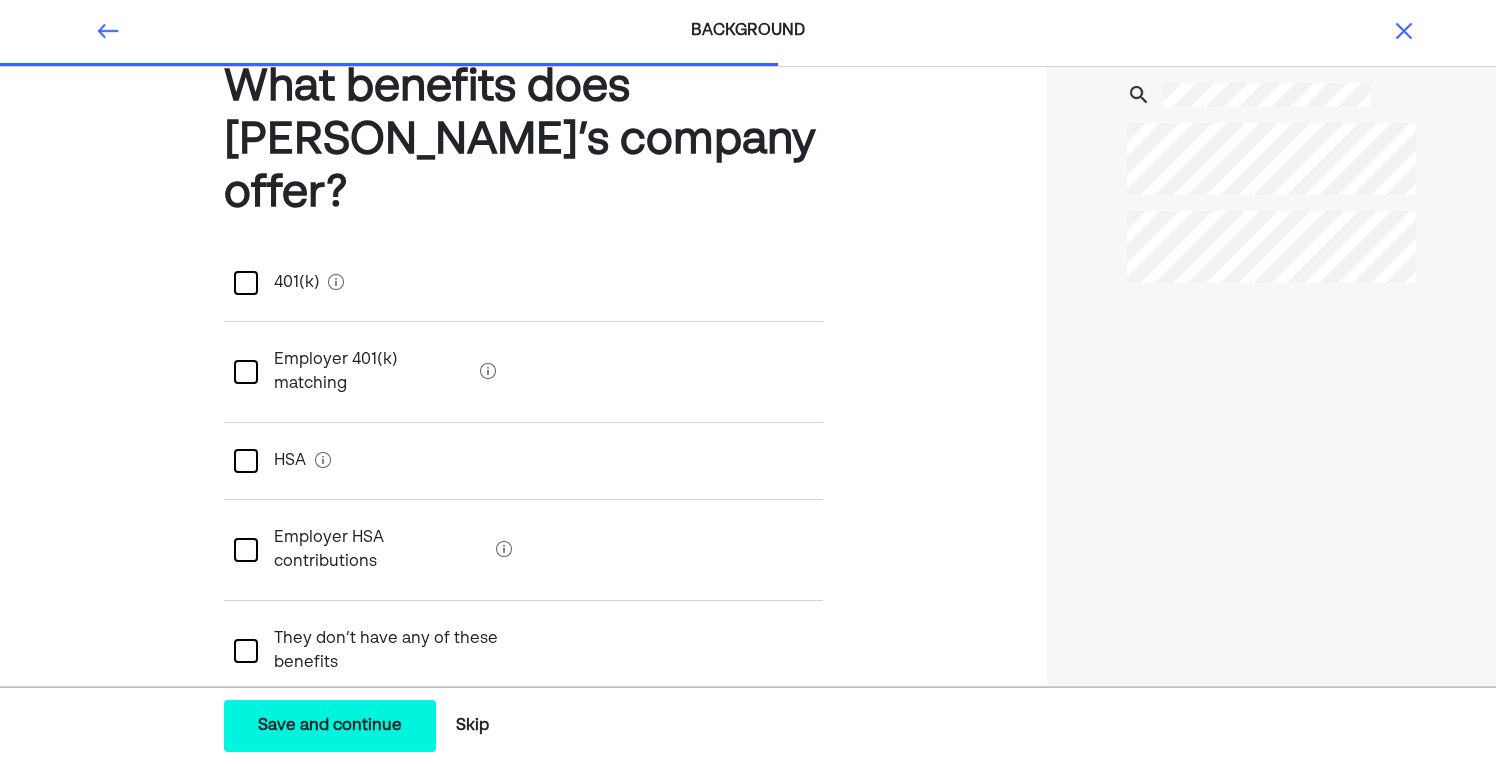 scroll, scrollTop: 75, scrollLeft: 0, axis: vertical 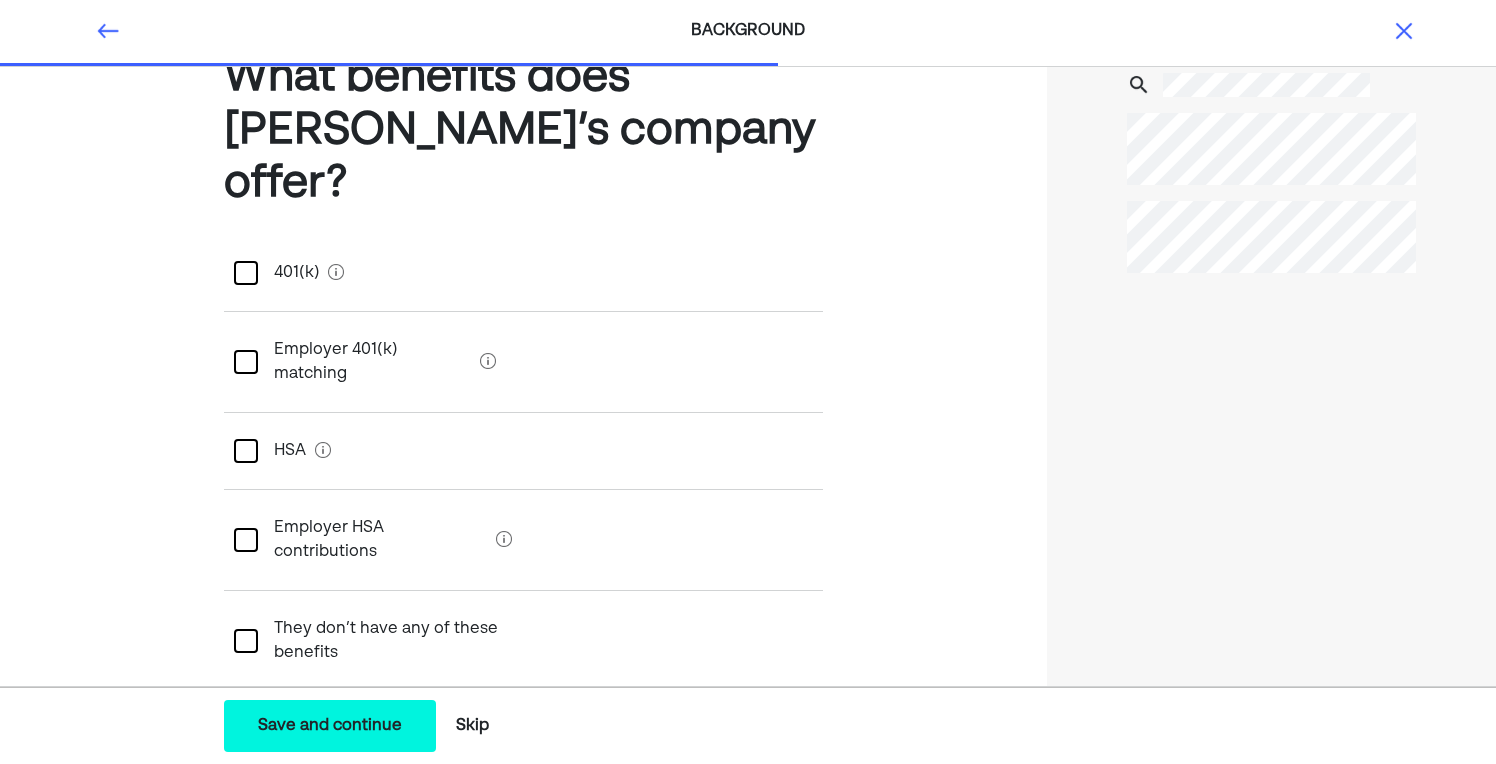 click at bounding box center (246, 641) 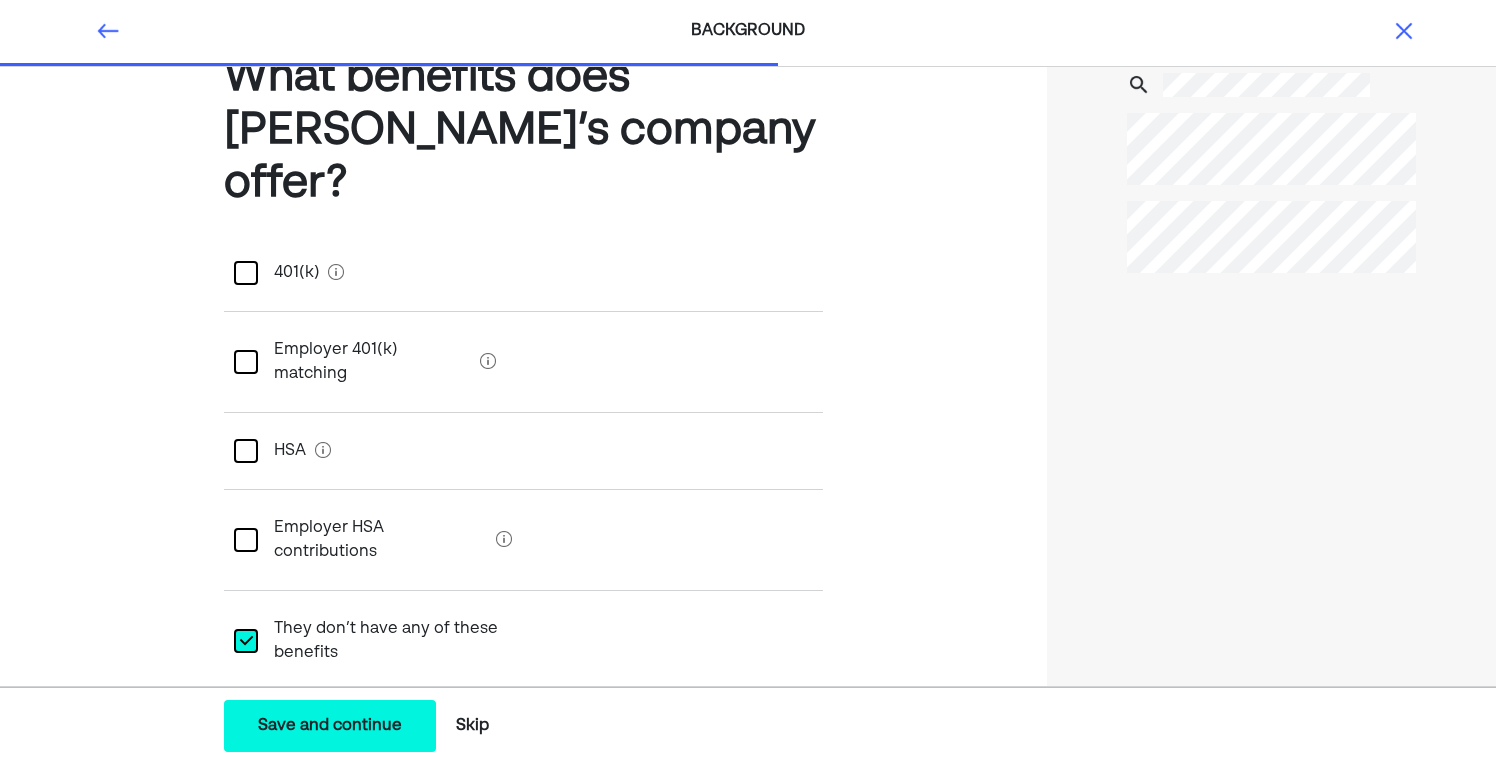 click on "Save and continue" at bounding box center (330, 726) 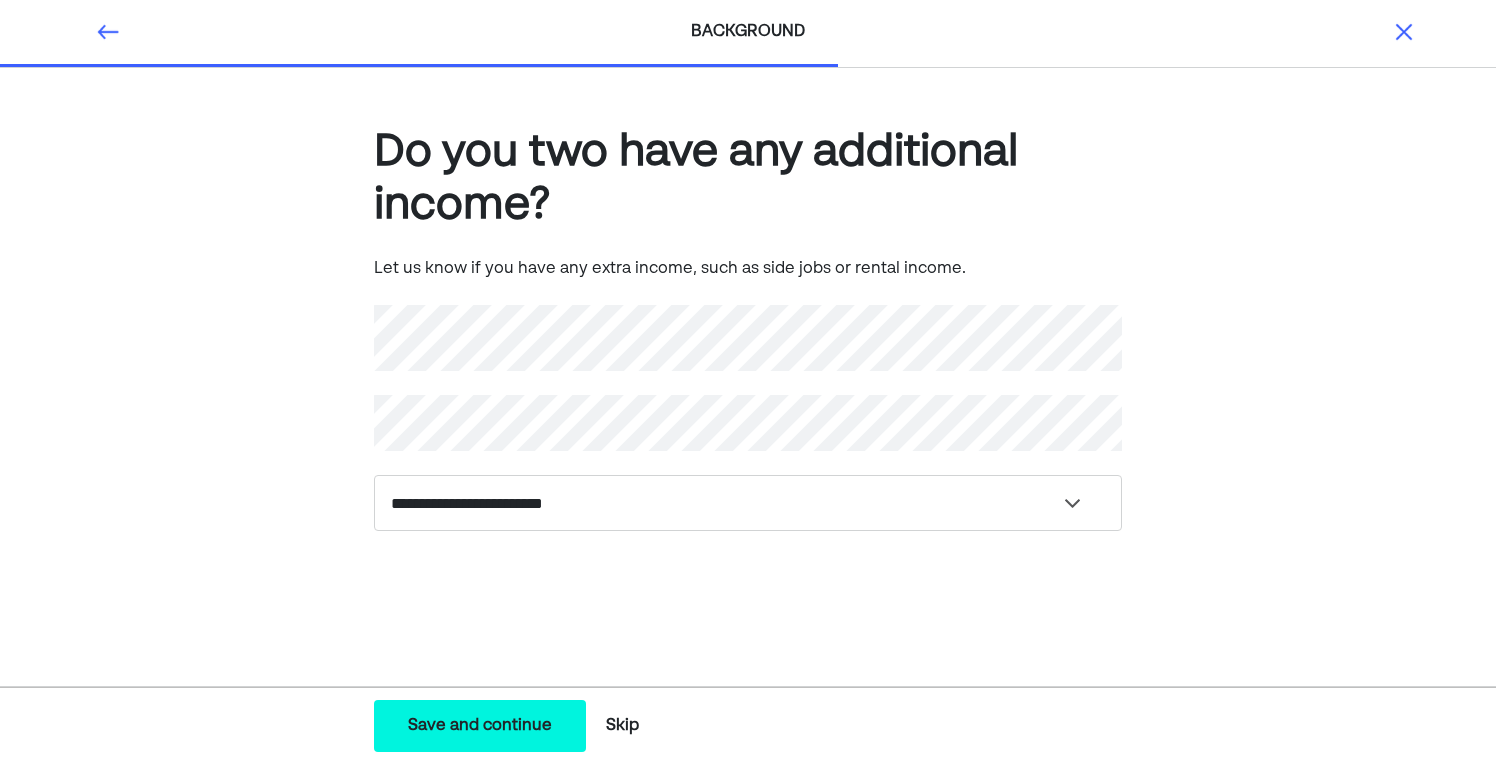 scroll, scrollTop: 0, scrollLeft: 0, axis: both 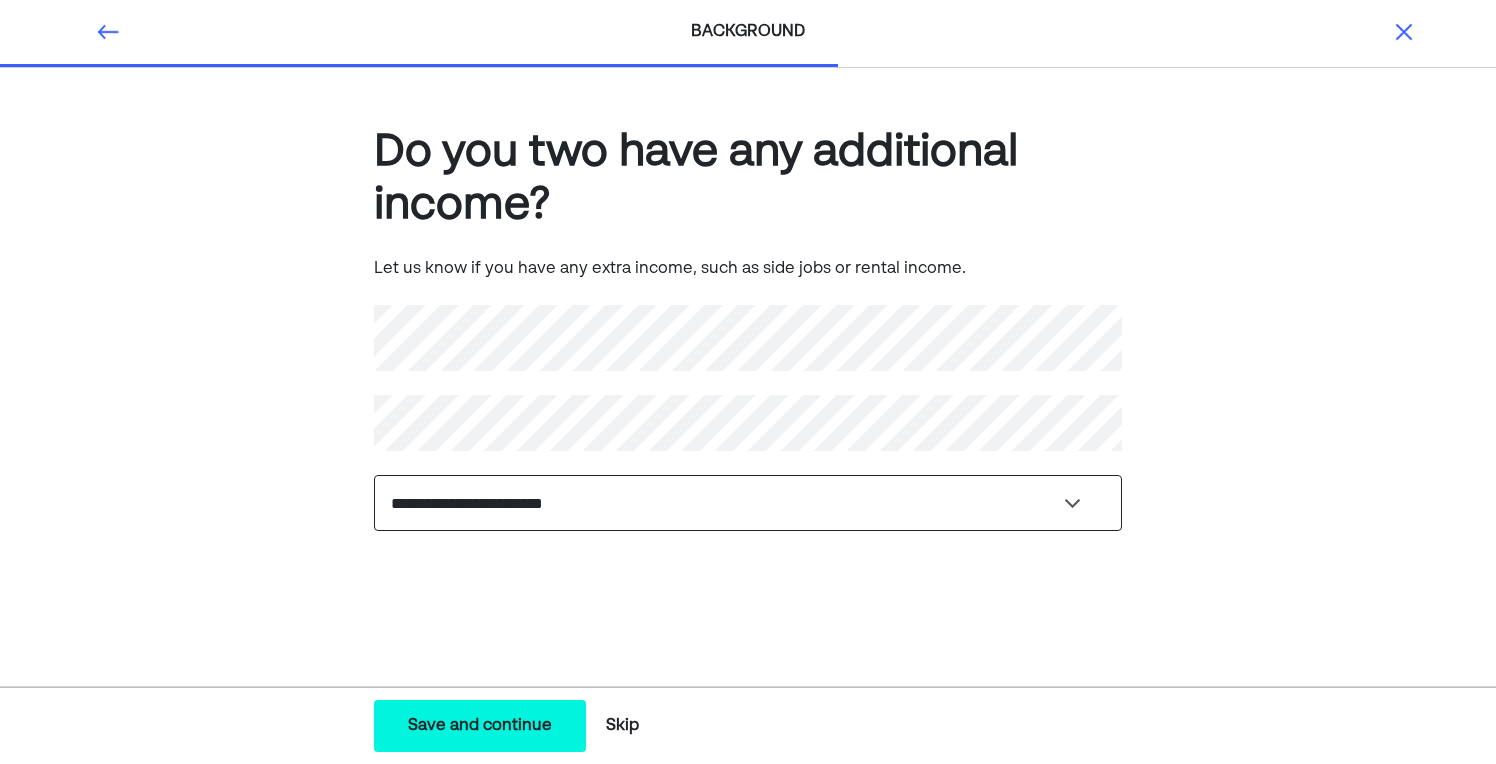 click on "**********" at bounding box center [748, 503] 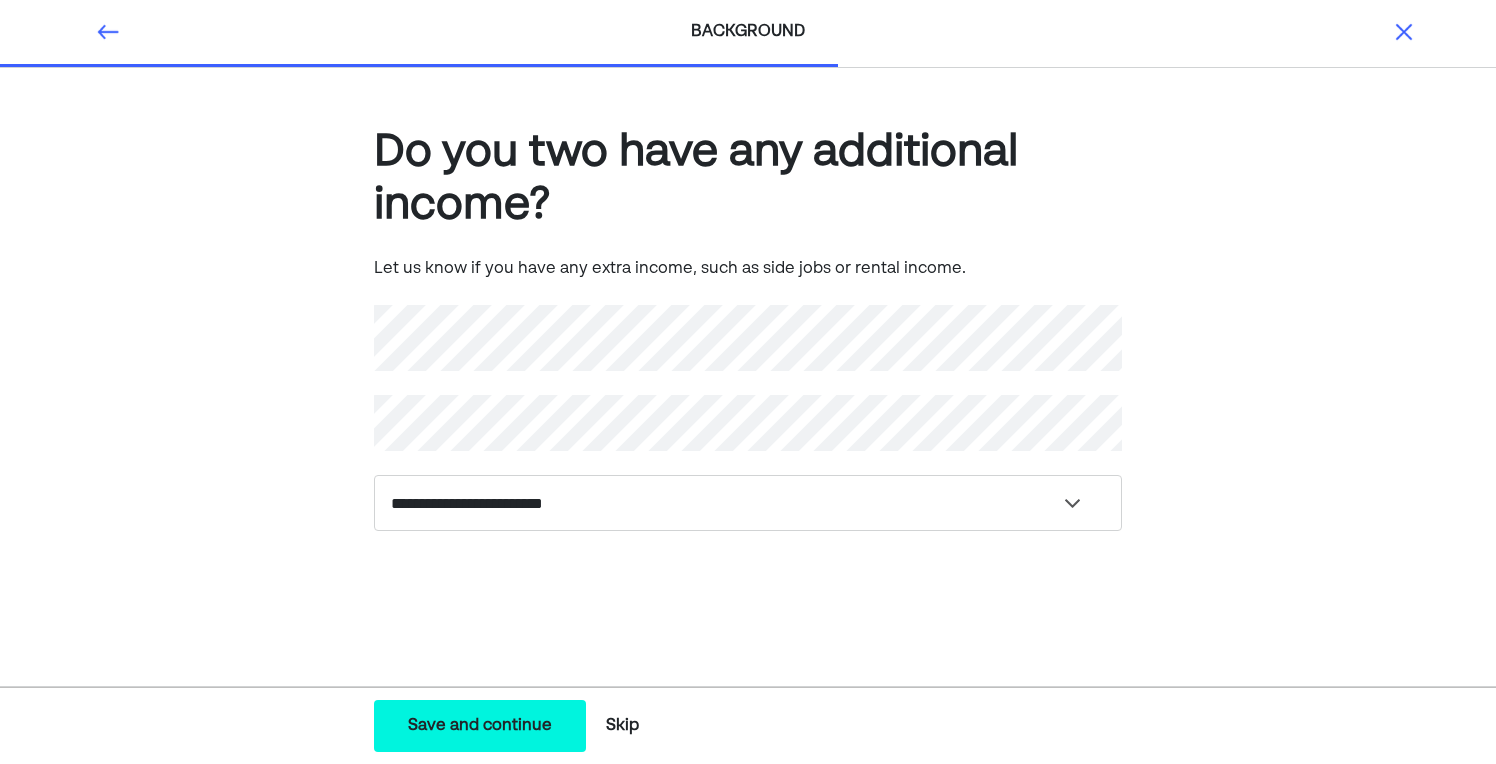 click on "**********" at bounding box center [748, 359] 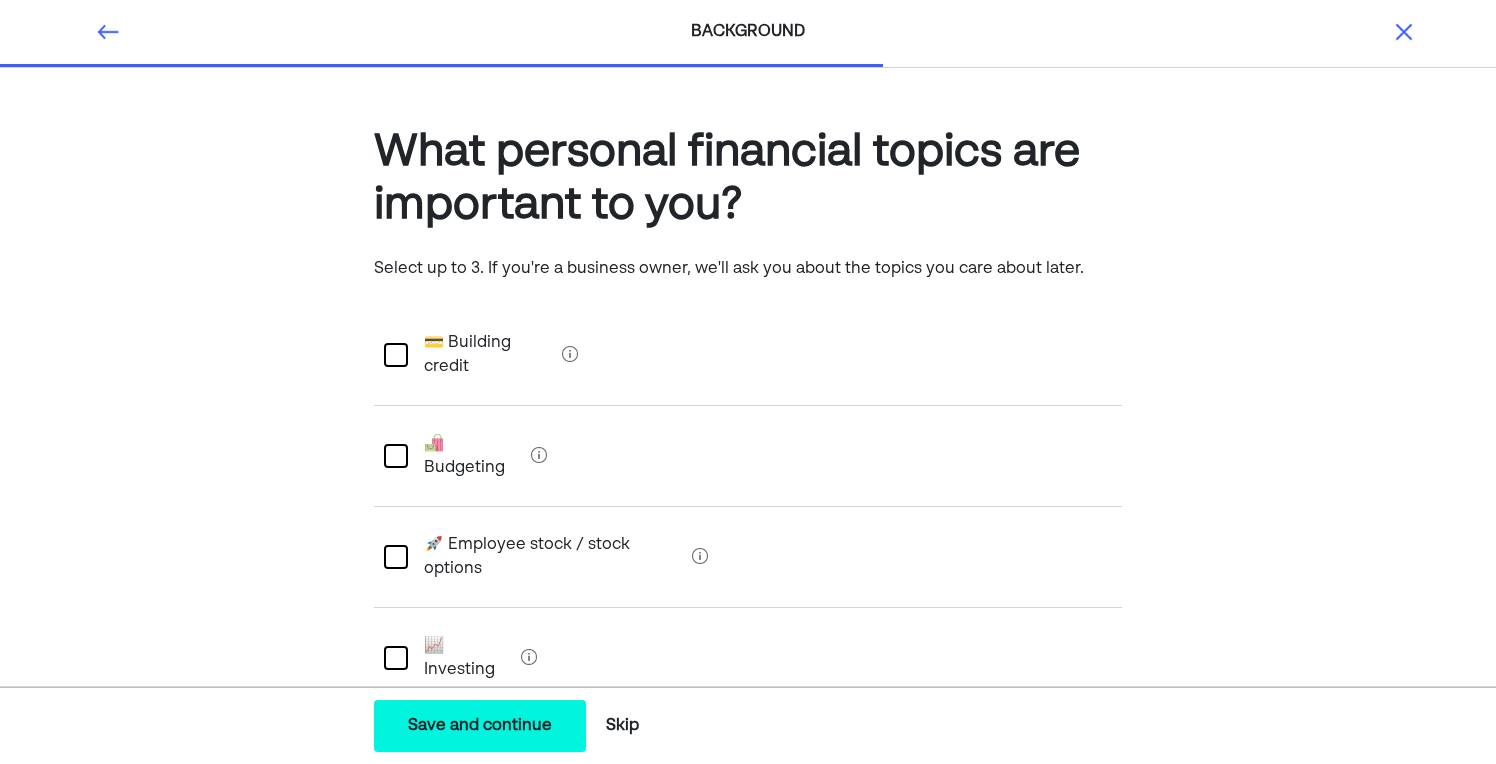 click at bounding box center [396, 456] 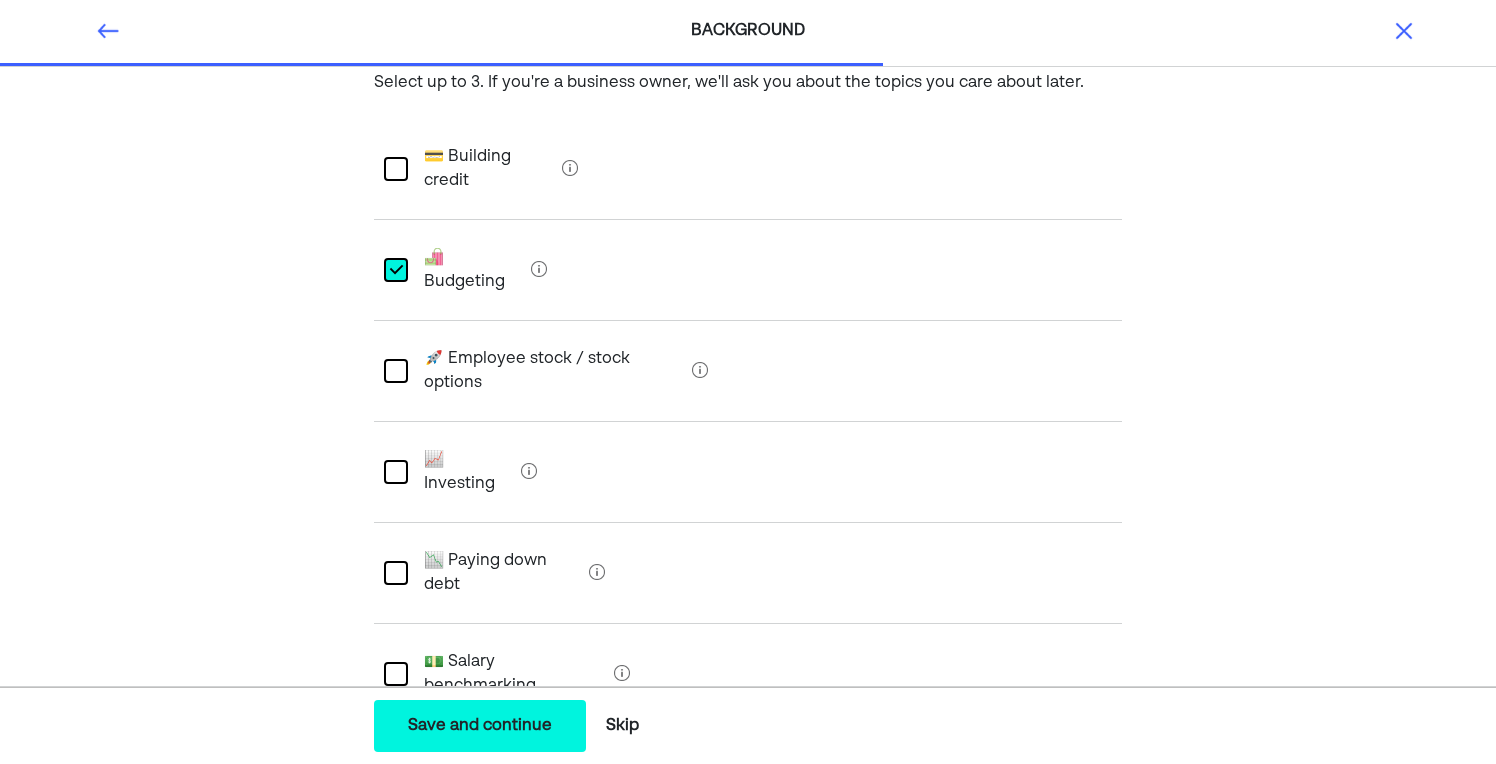 scroll, scrollTop: 215, scrollLeft: 0, axis: vertical 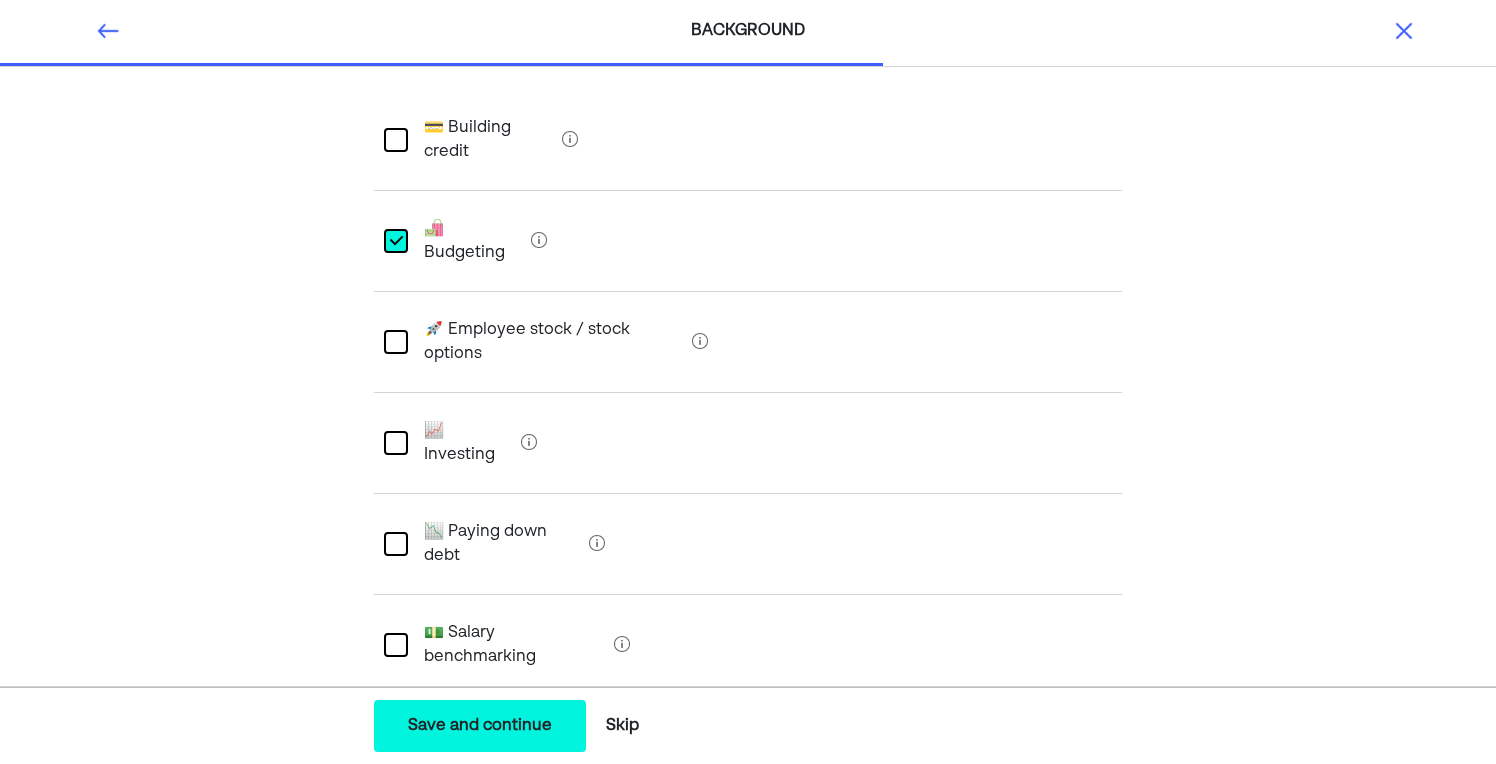 click at bounding box center [396, 443] 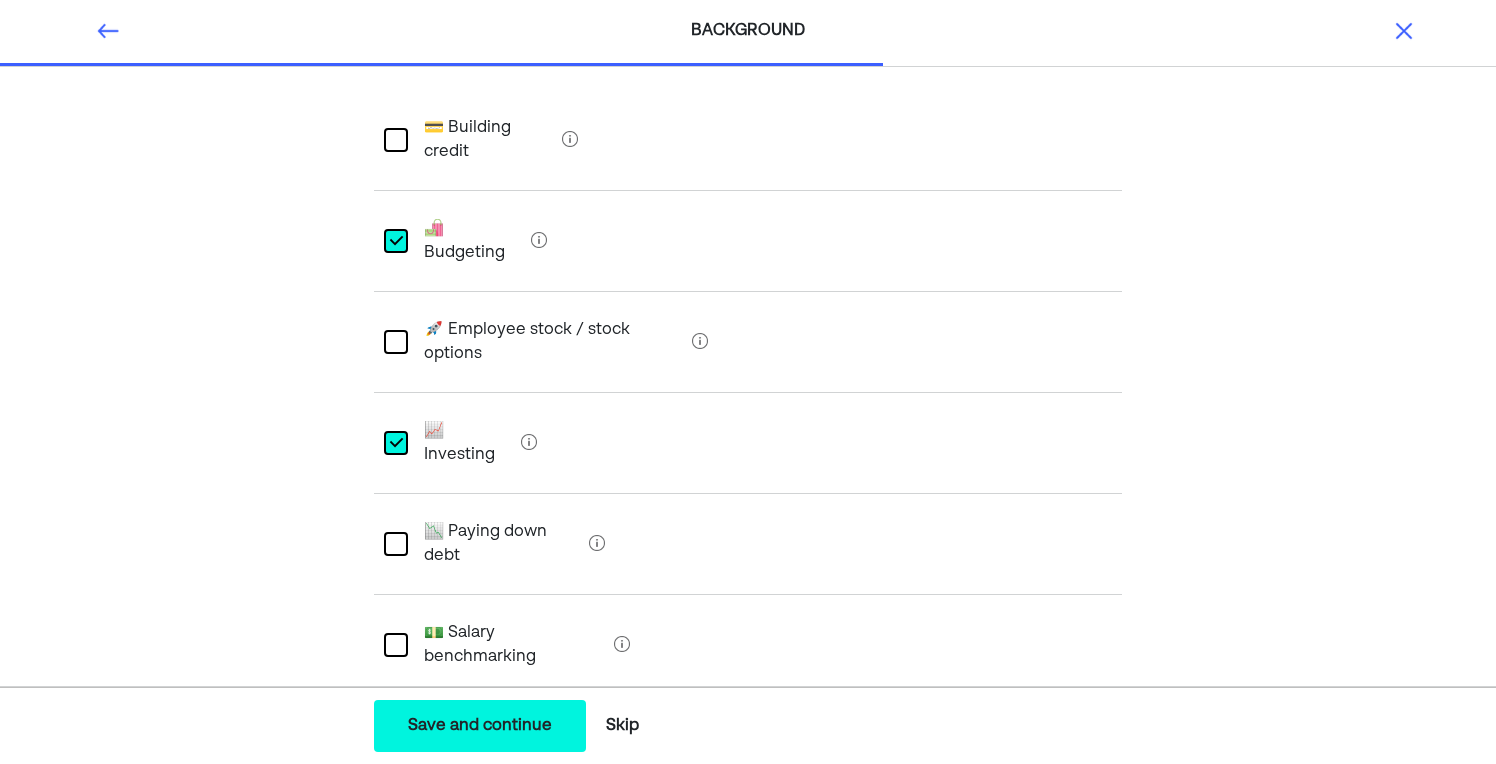 click on "L" at bounding box center (395, 443) 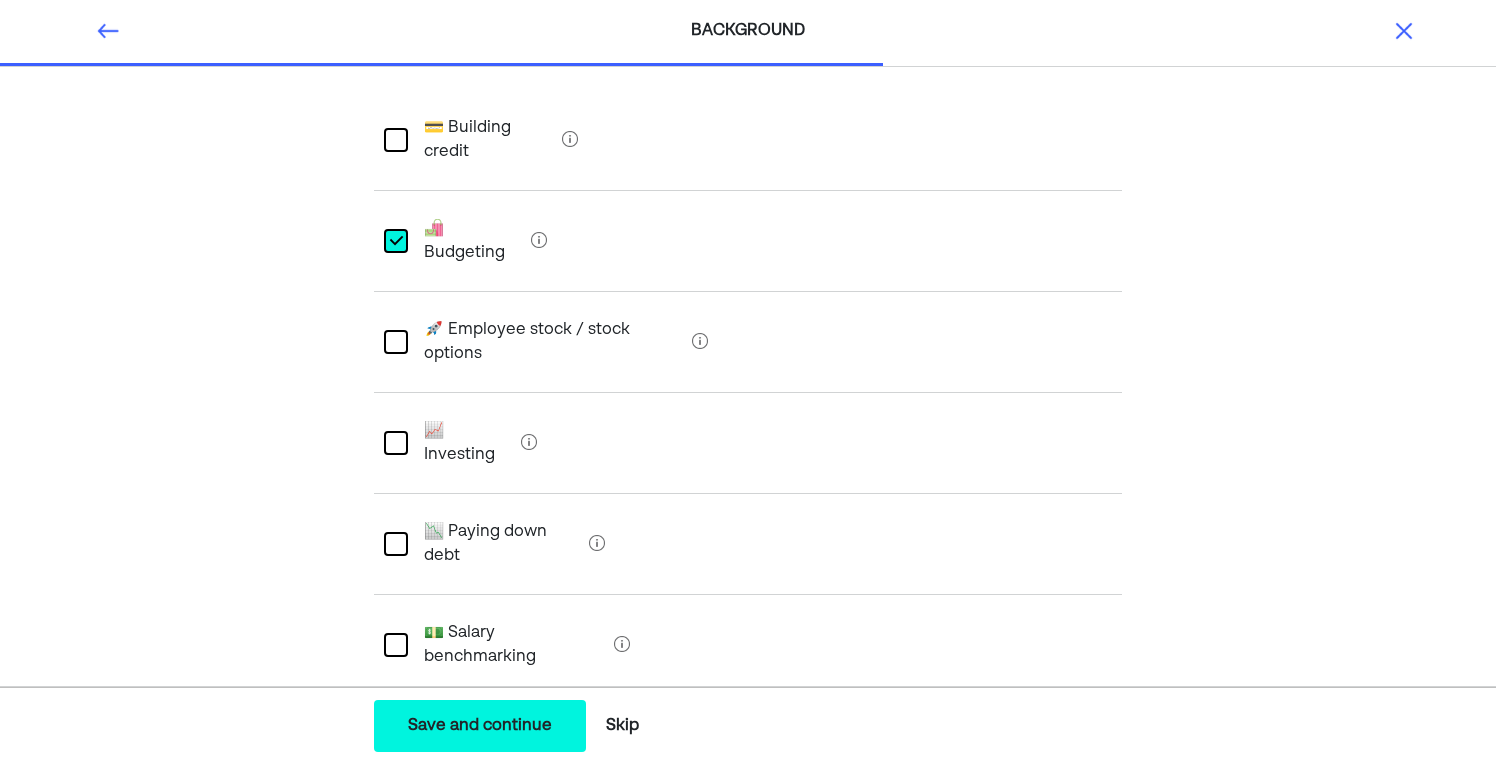 click at bounding box center [396, 544] 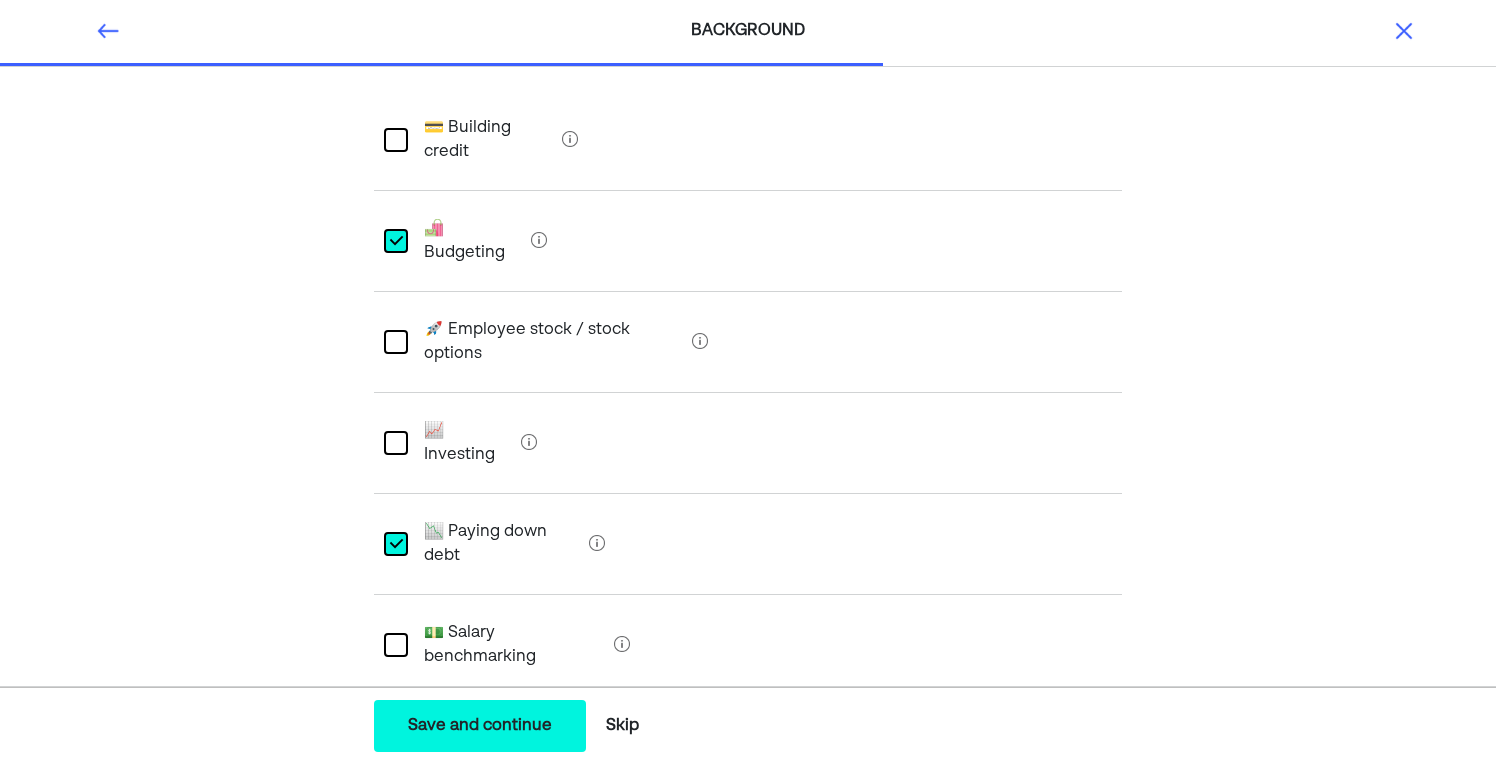 click at bounding box center (396, 746) 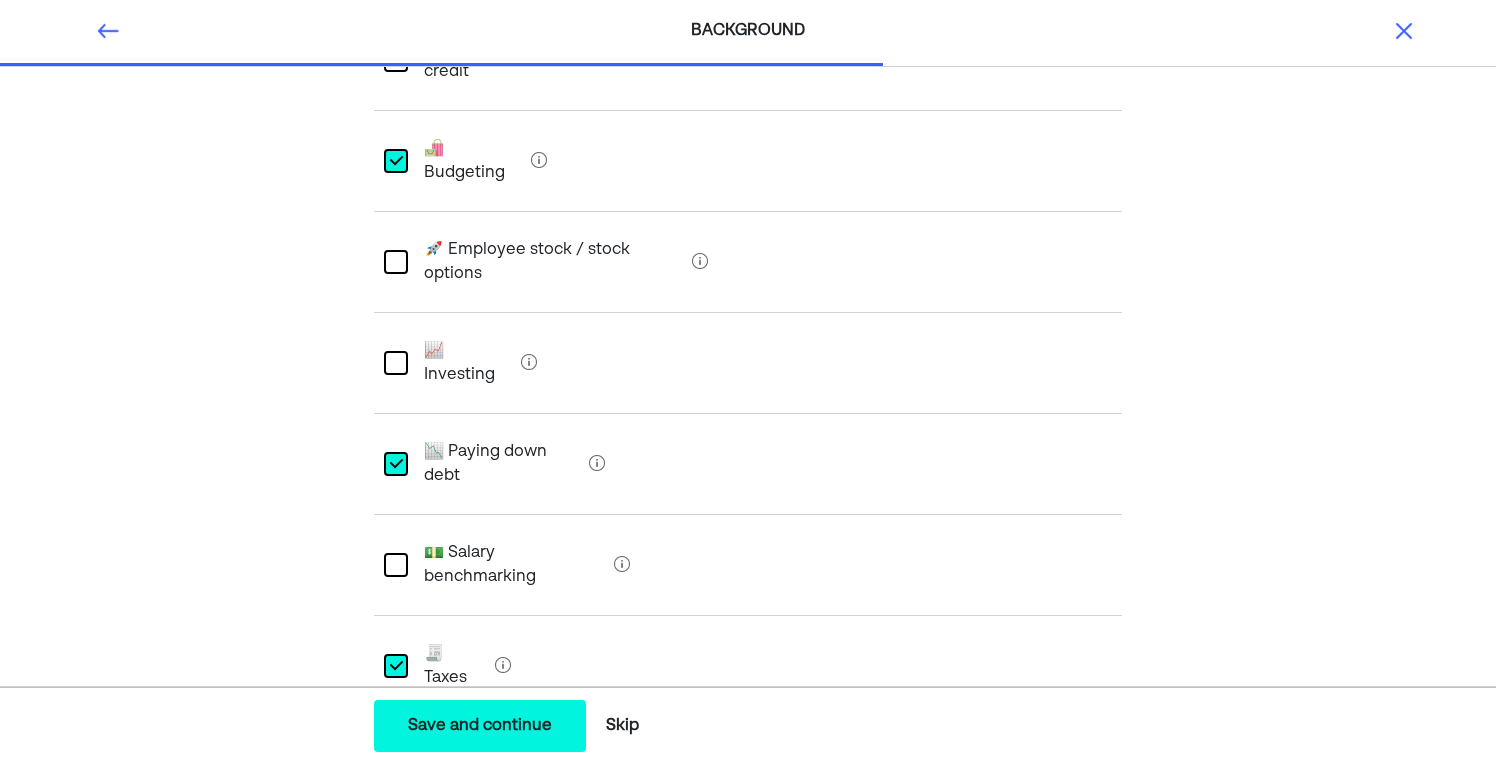 scroll, scrollTop: 303, scrollLeft: 0, axis: vertical 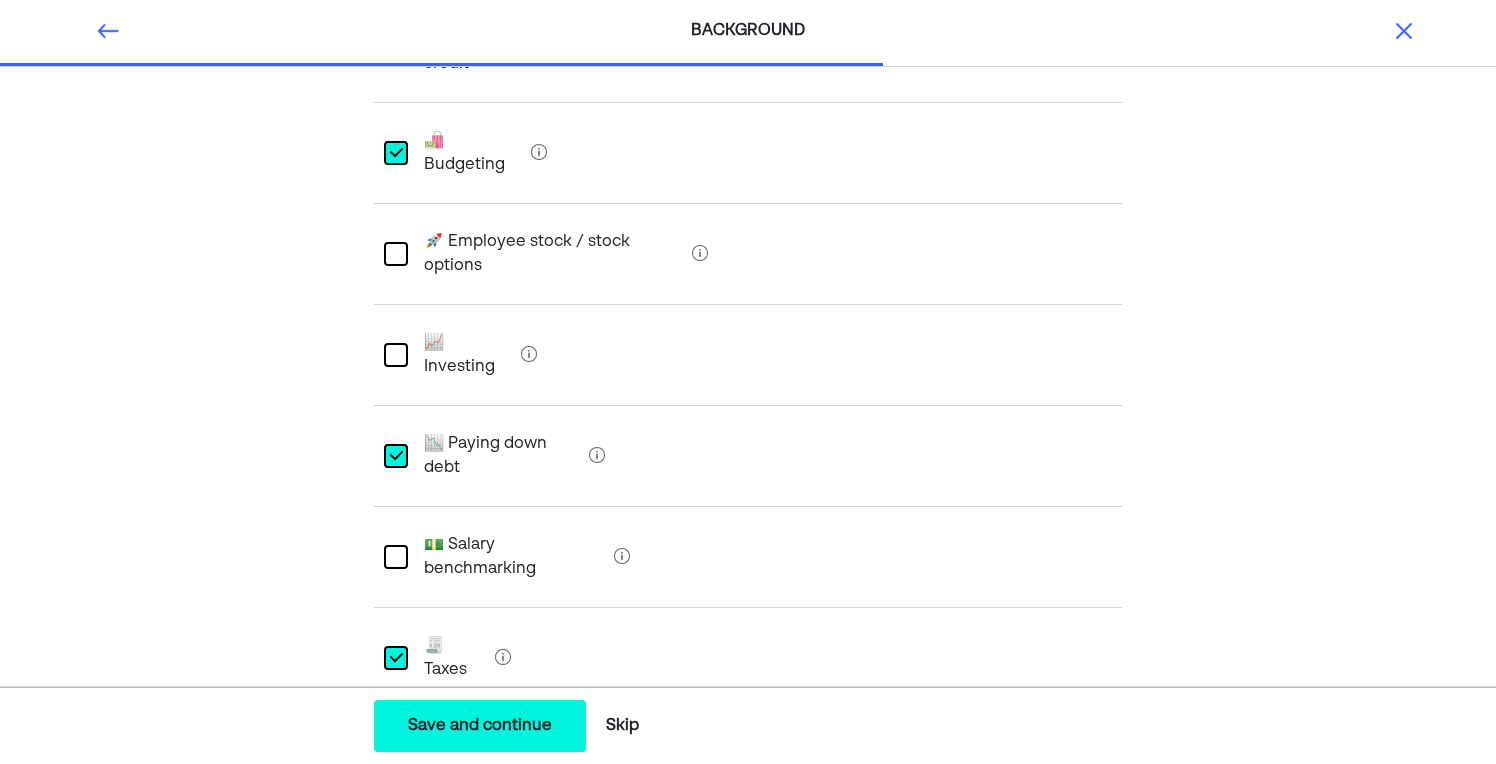 click at bounding box center (396, 557) 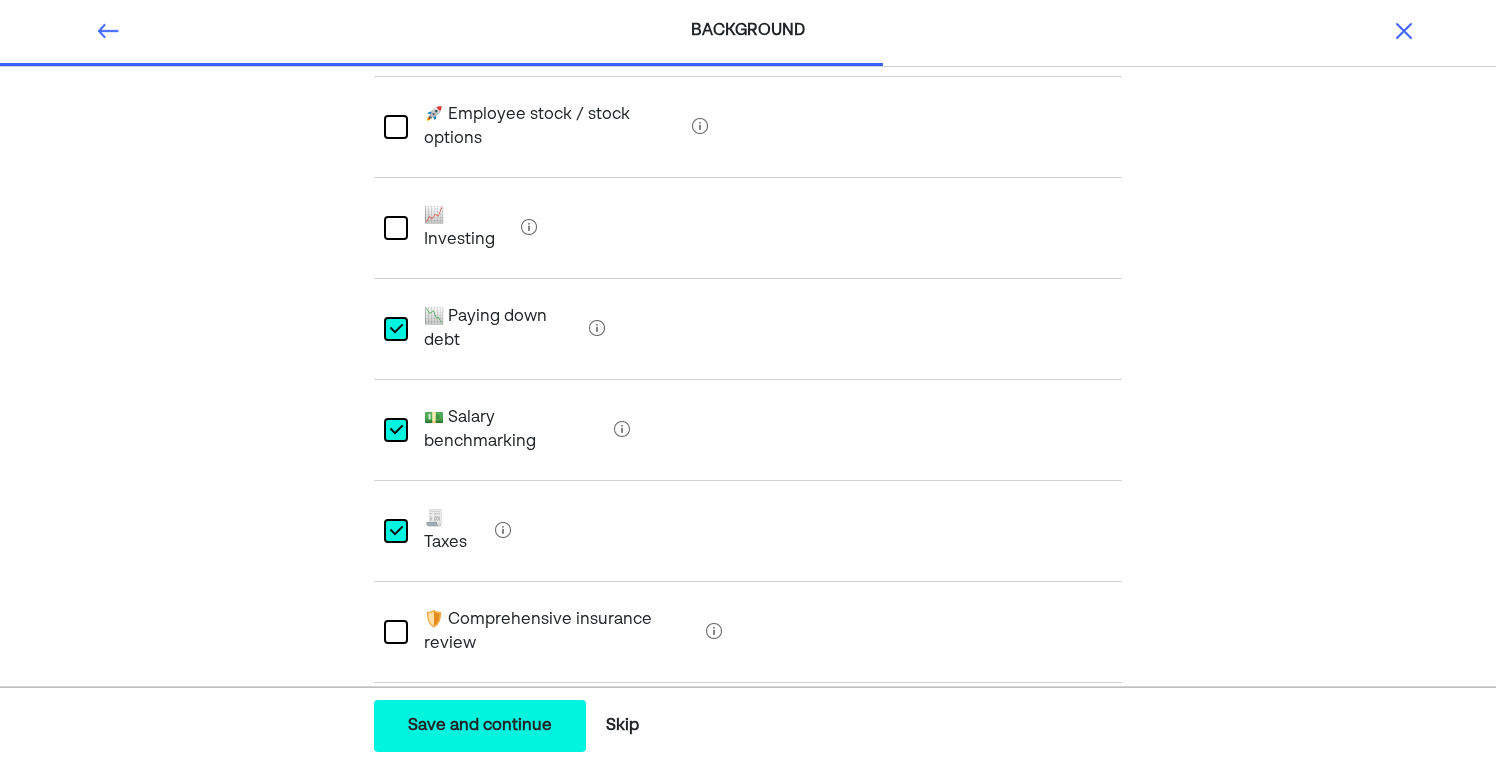 scroll, scrollTop: 420, scrollLeft: 0, axis: vertical 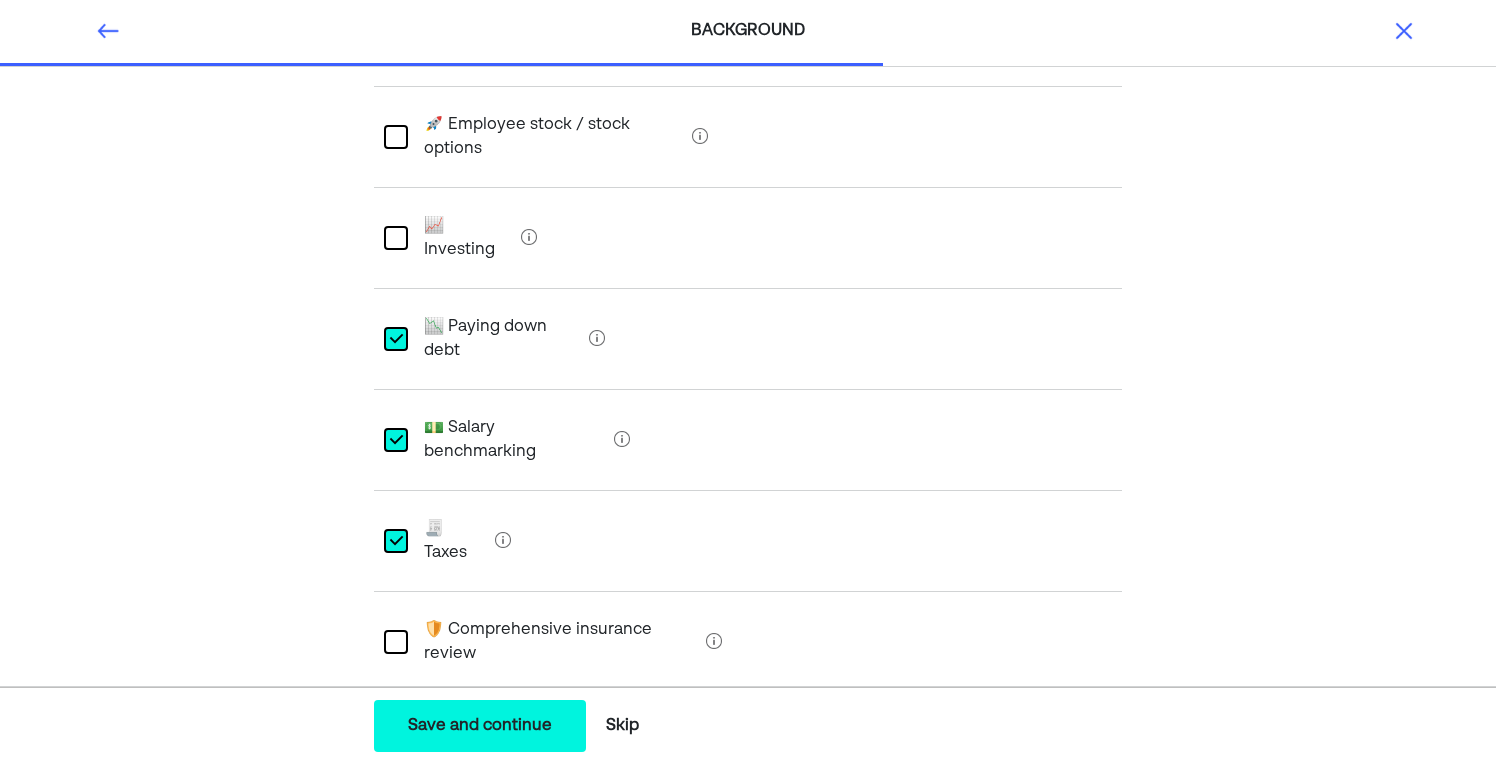 click at bounding box center [396, 238] 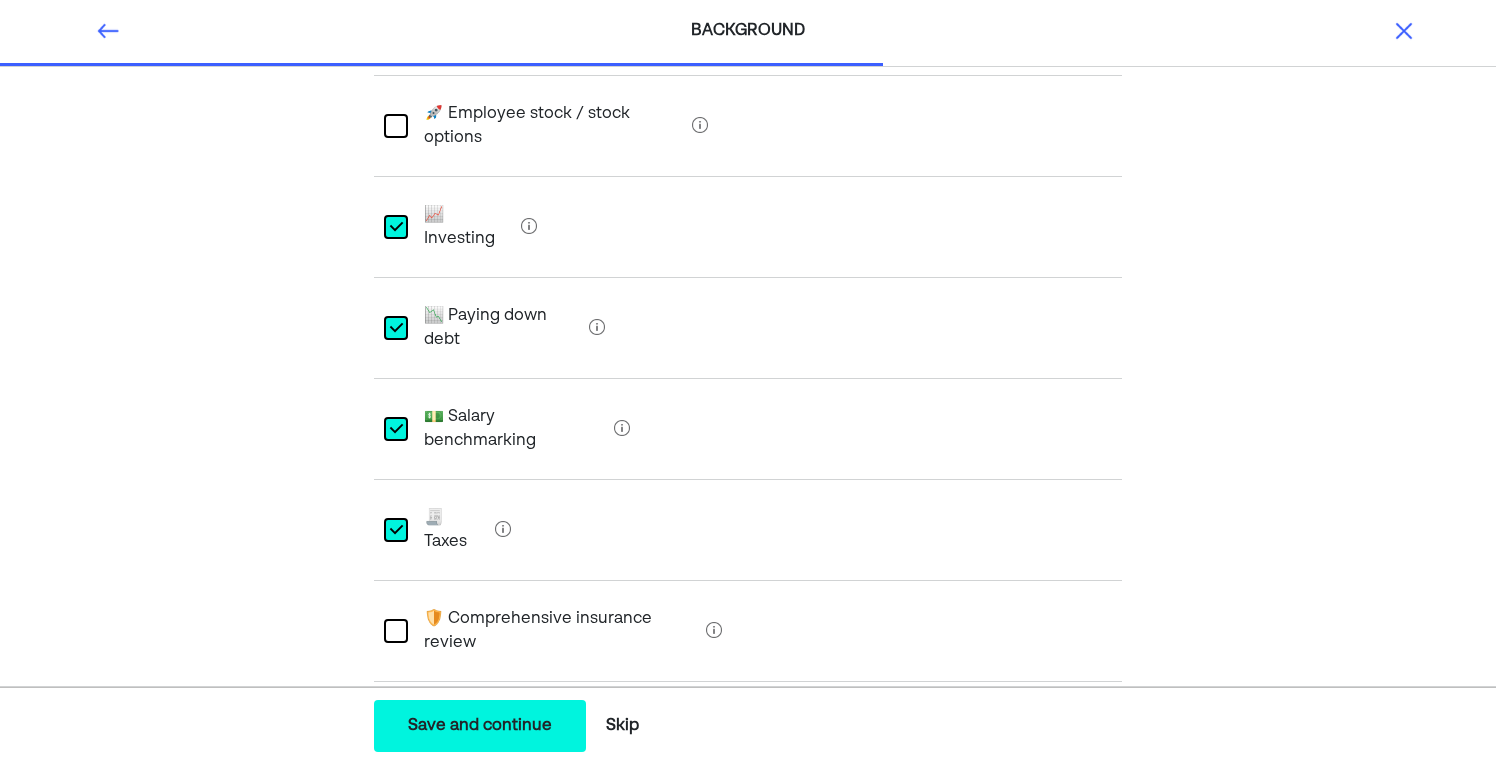 scroll, scrollTop: 593, scrollLeft: 0, axis: vertical 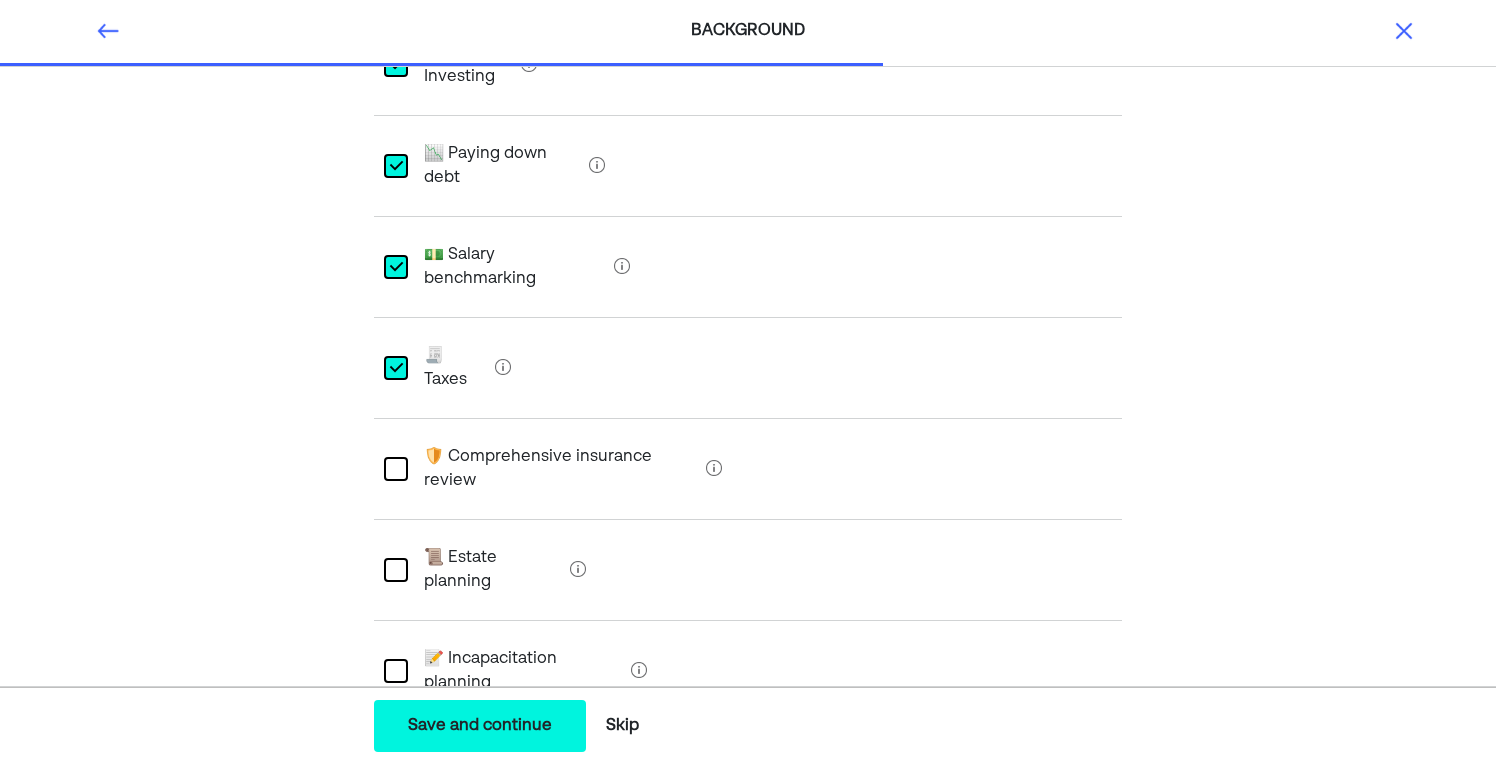 click on "Save and continue" at bounding box center [480, 726] 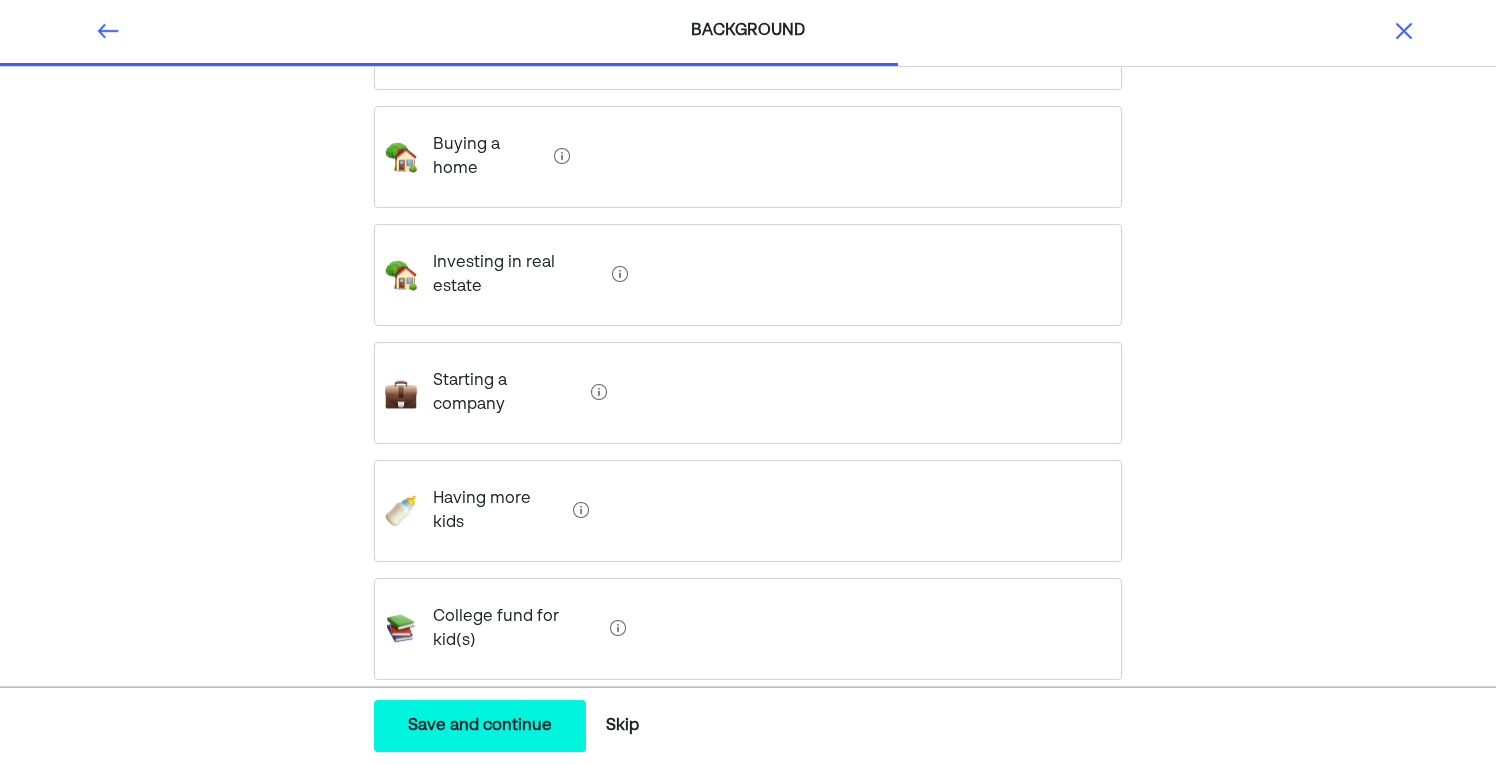 scroll, scrollTop: 382, scrollLeft: 0, axis: vertical 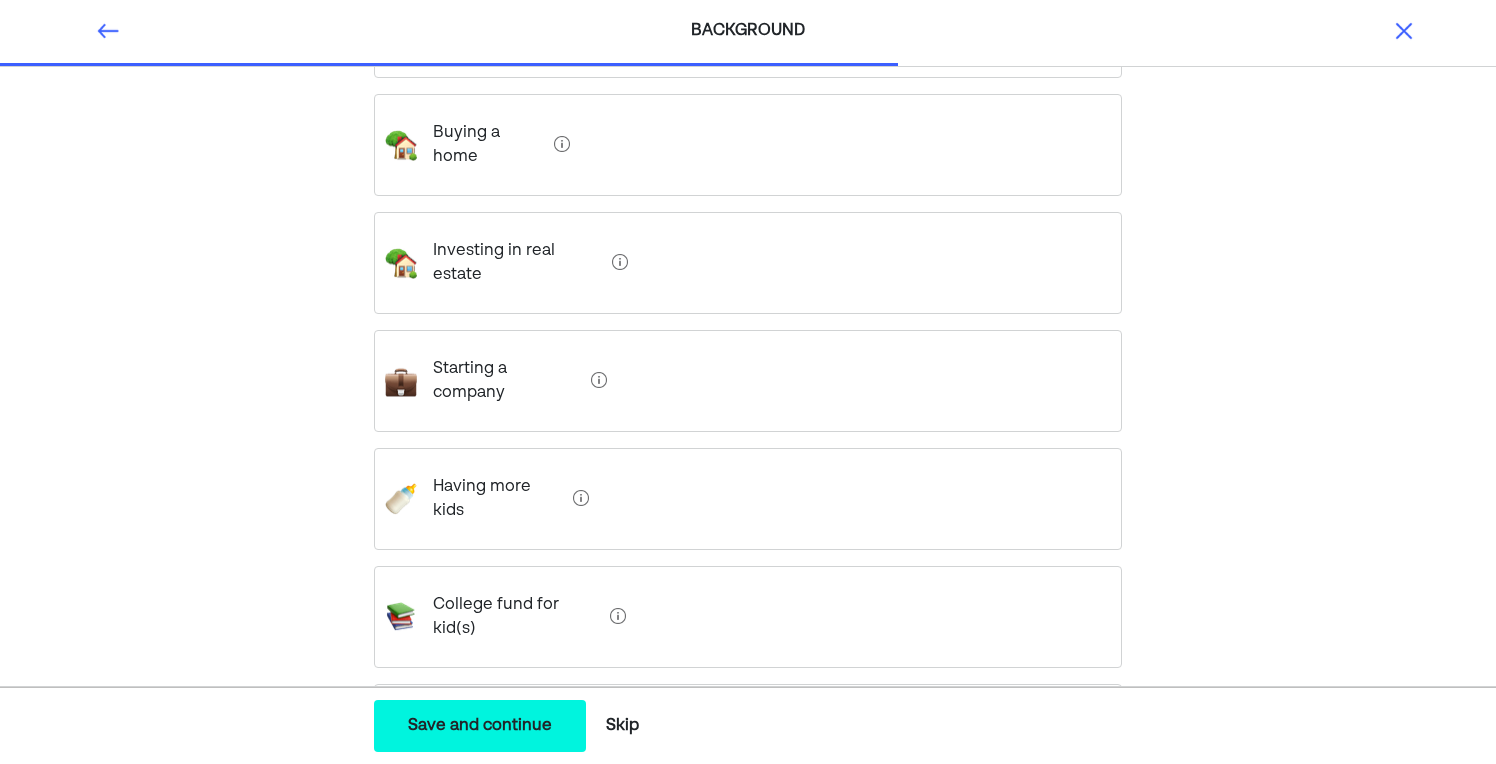 click on "College fund for kid(s)" at bounding box center (509, 617) 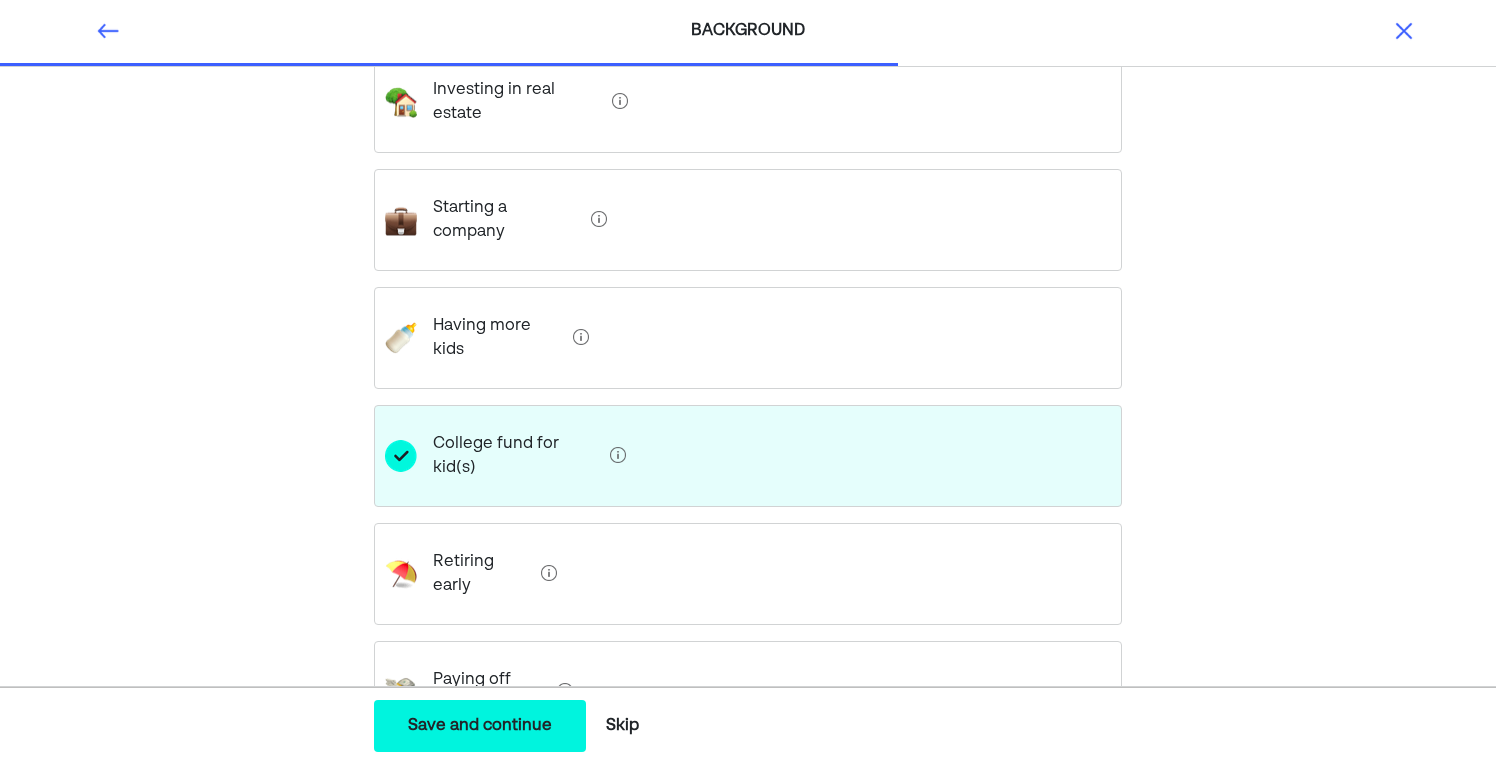 scroll, scrollTop: 554, scrollLeft: 0, axis: vertical 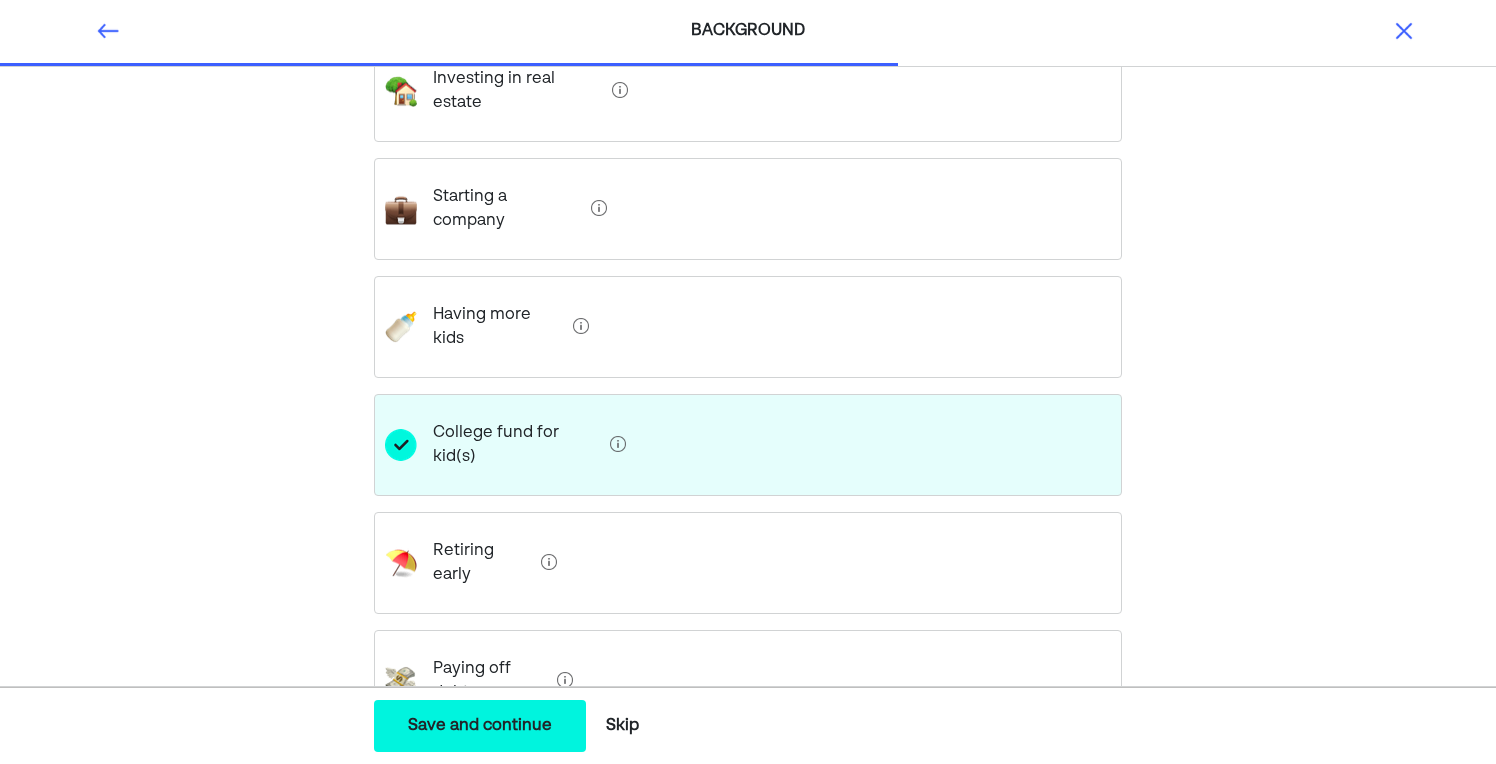 click on "Paying off debt" at bounding box center (483, 681) 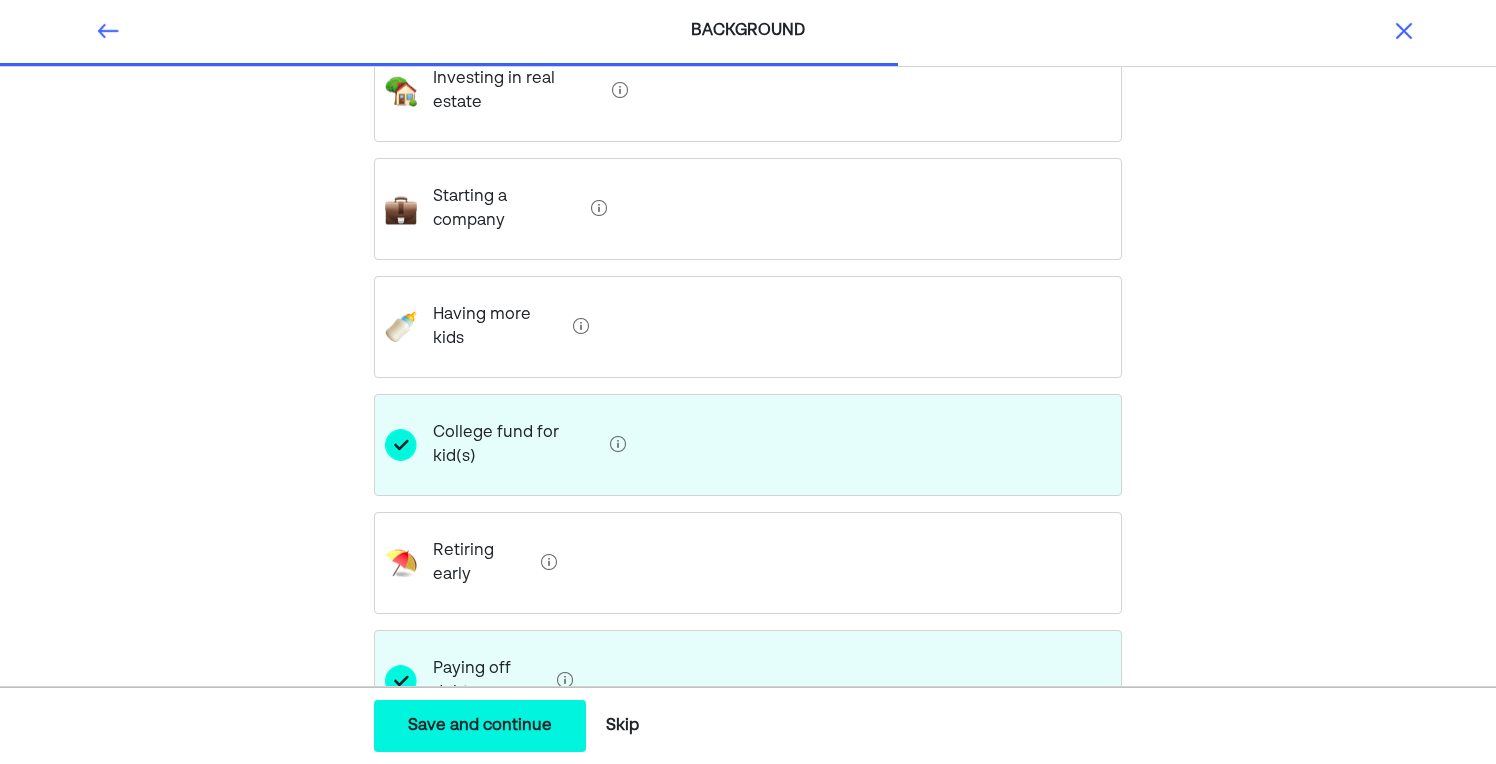 click on "Save and continue" at bounding box center [480, 726] 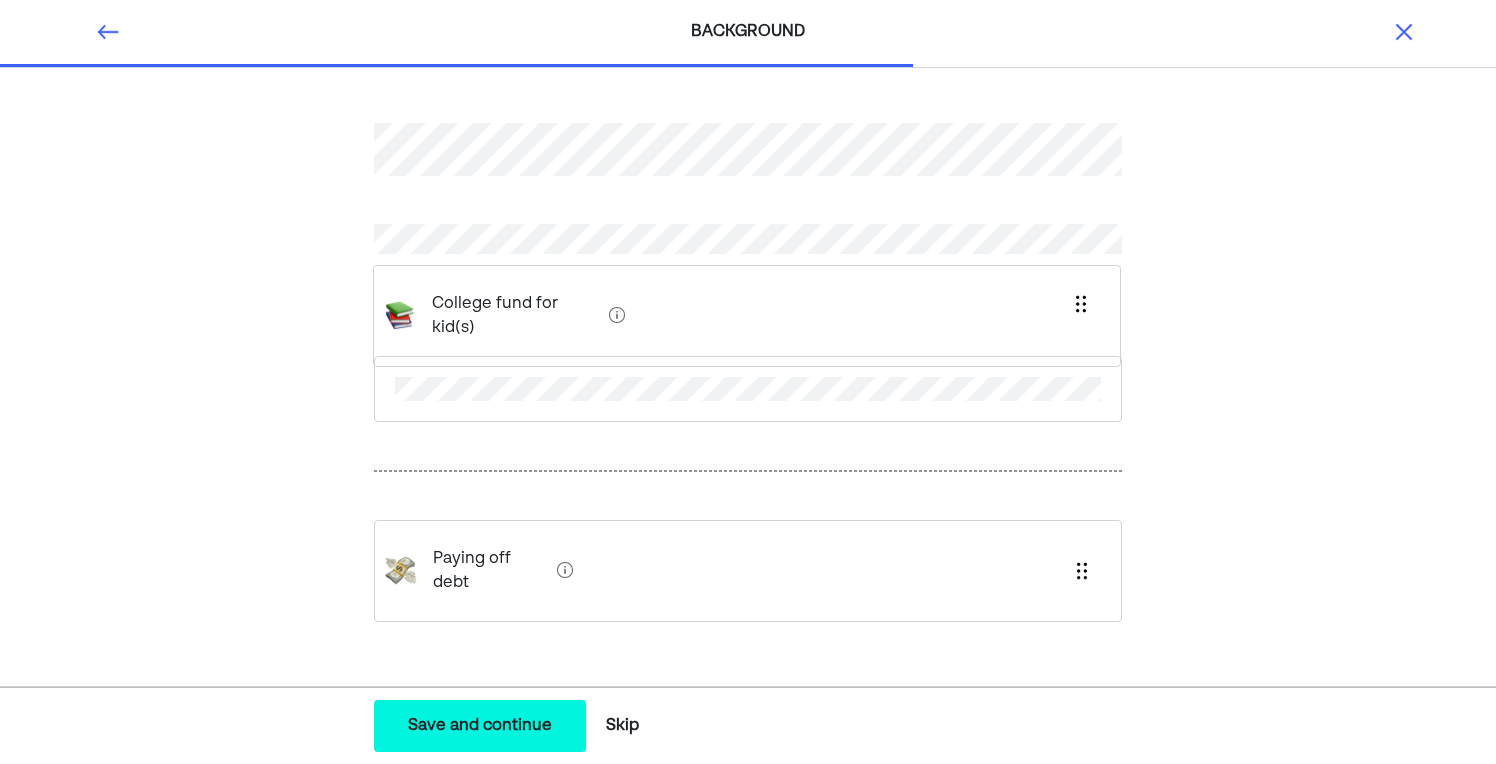 drag, startPoint x: 452, startPoint y: 492, endPoint x: 451, endPoint y: 298, distance: 194.00258 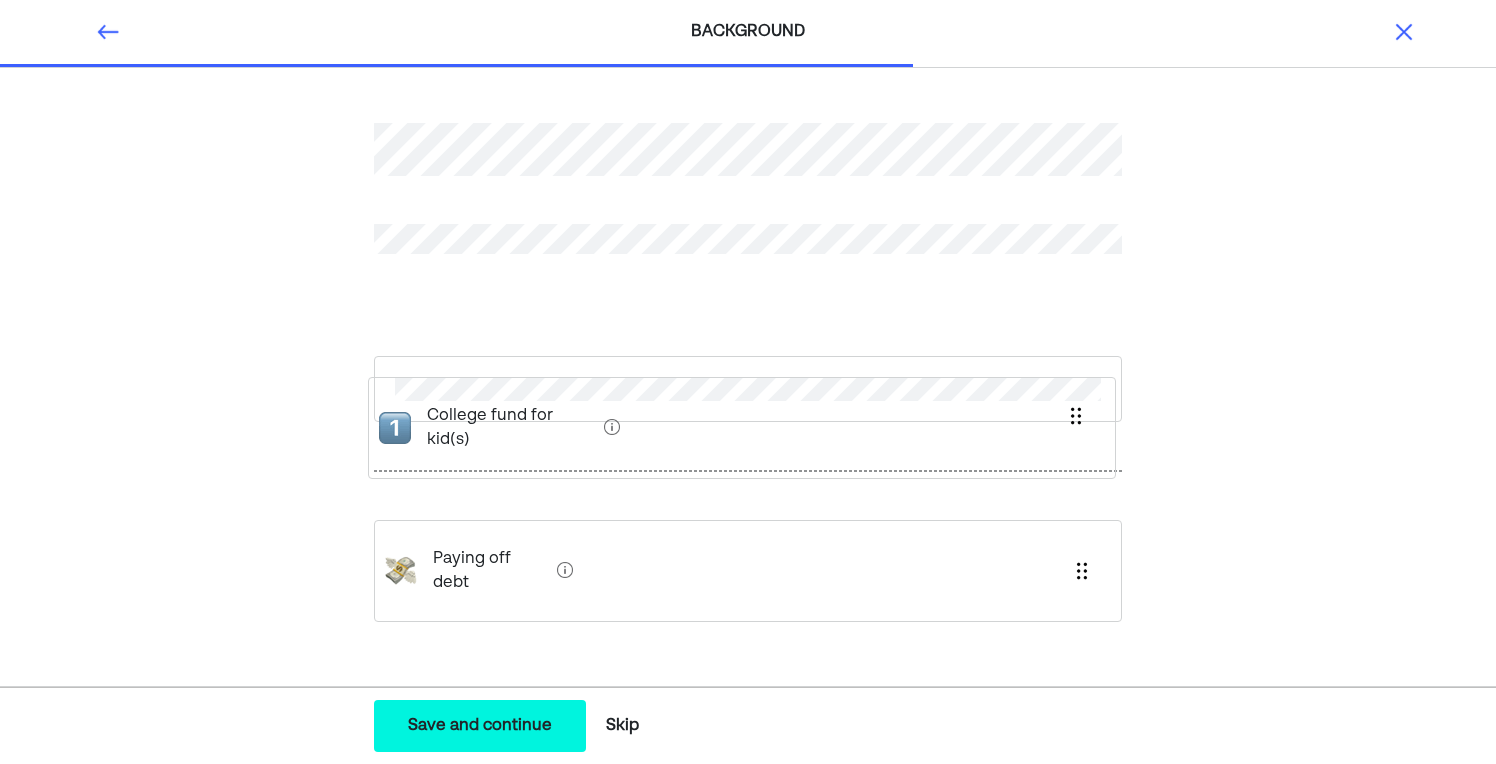 drag, startPoint x: 463, startPoint y: 302, endPoint x: 457, endPoint y: 420, distance: 118.15244 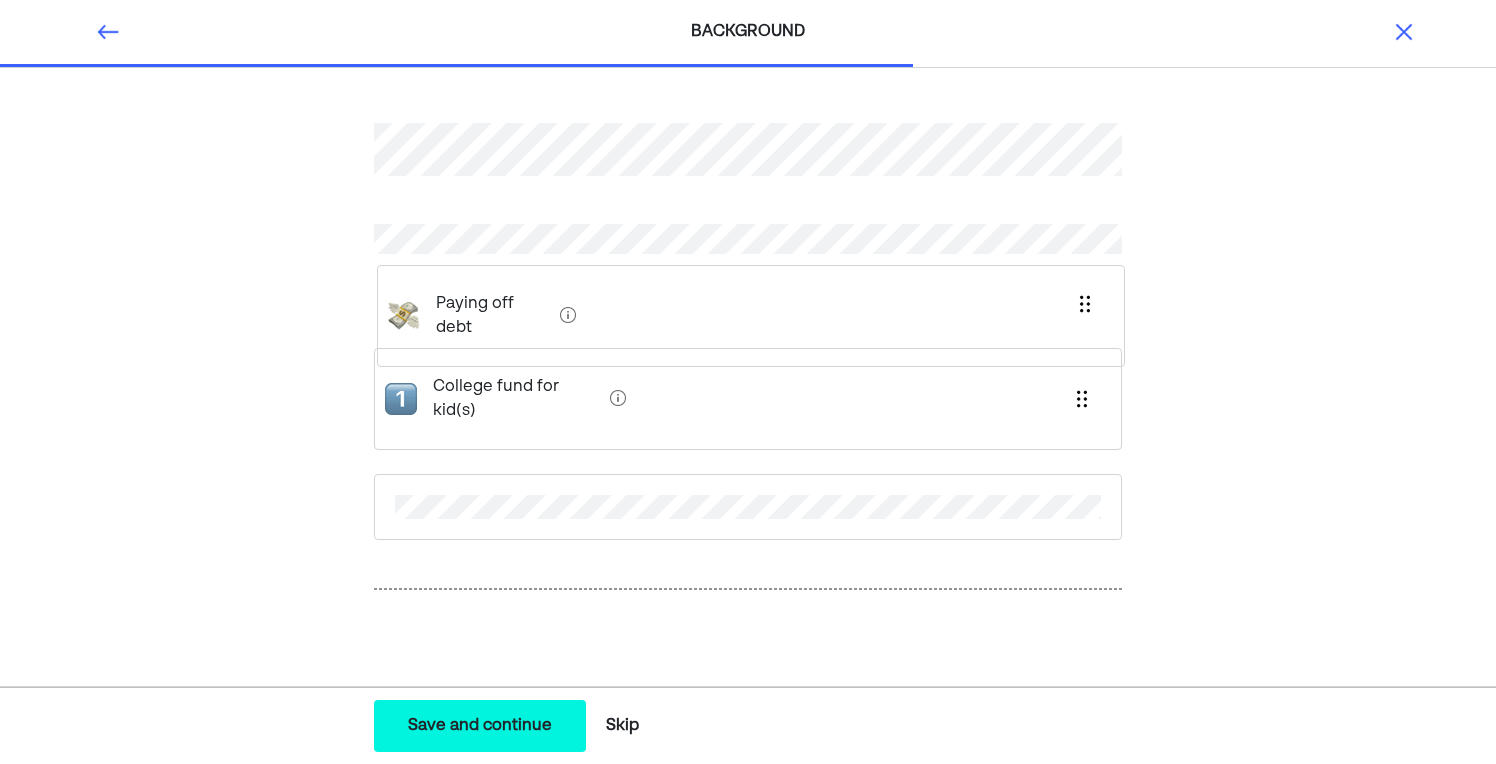 drag, startPoint x: 456, startPoint y: 585, endPoint x: 459, endPoint y: 312, distance: 273.01648 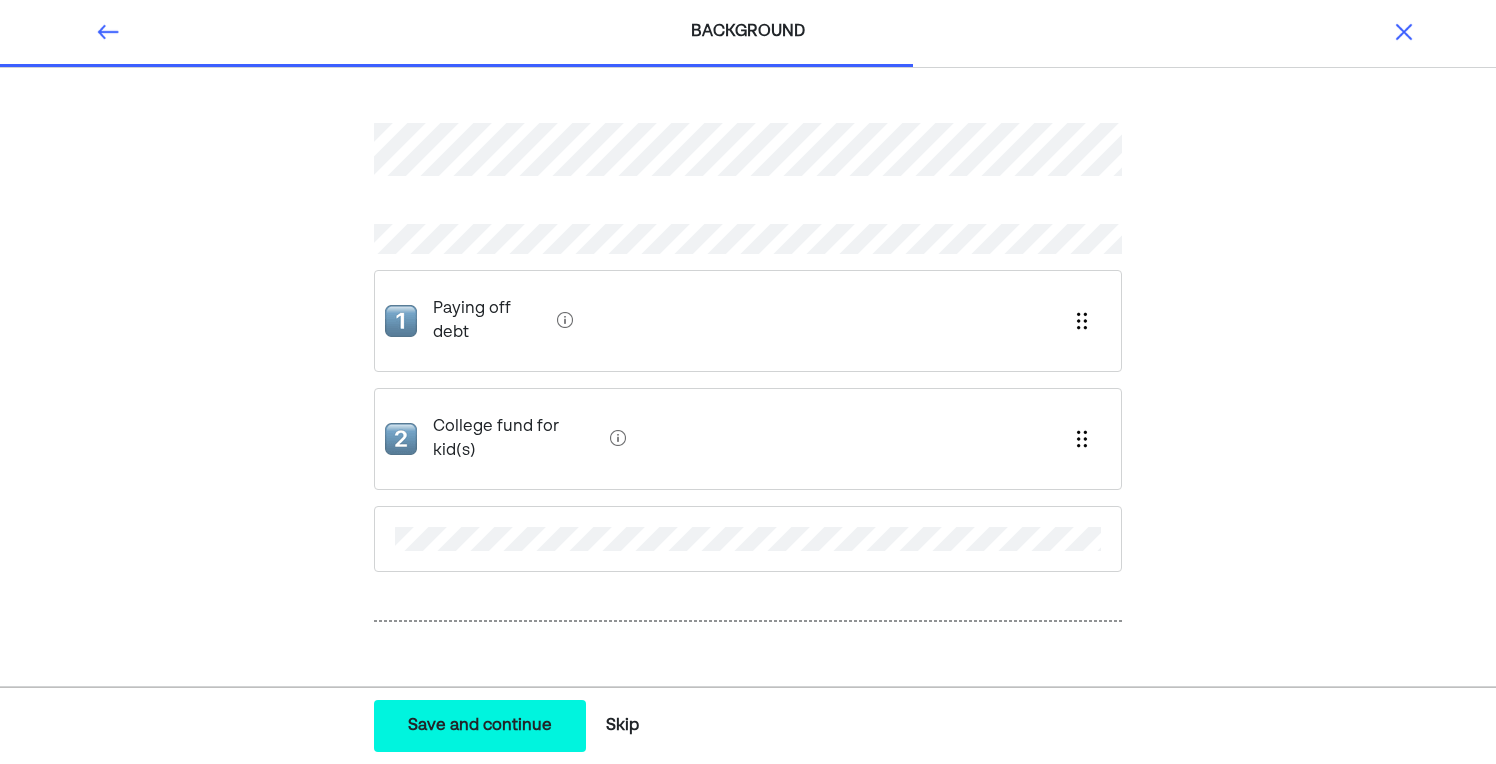 click on "Save and continue" at bounding box center (480, 726) 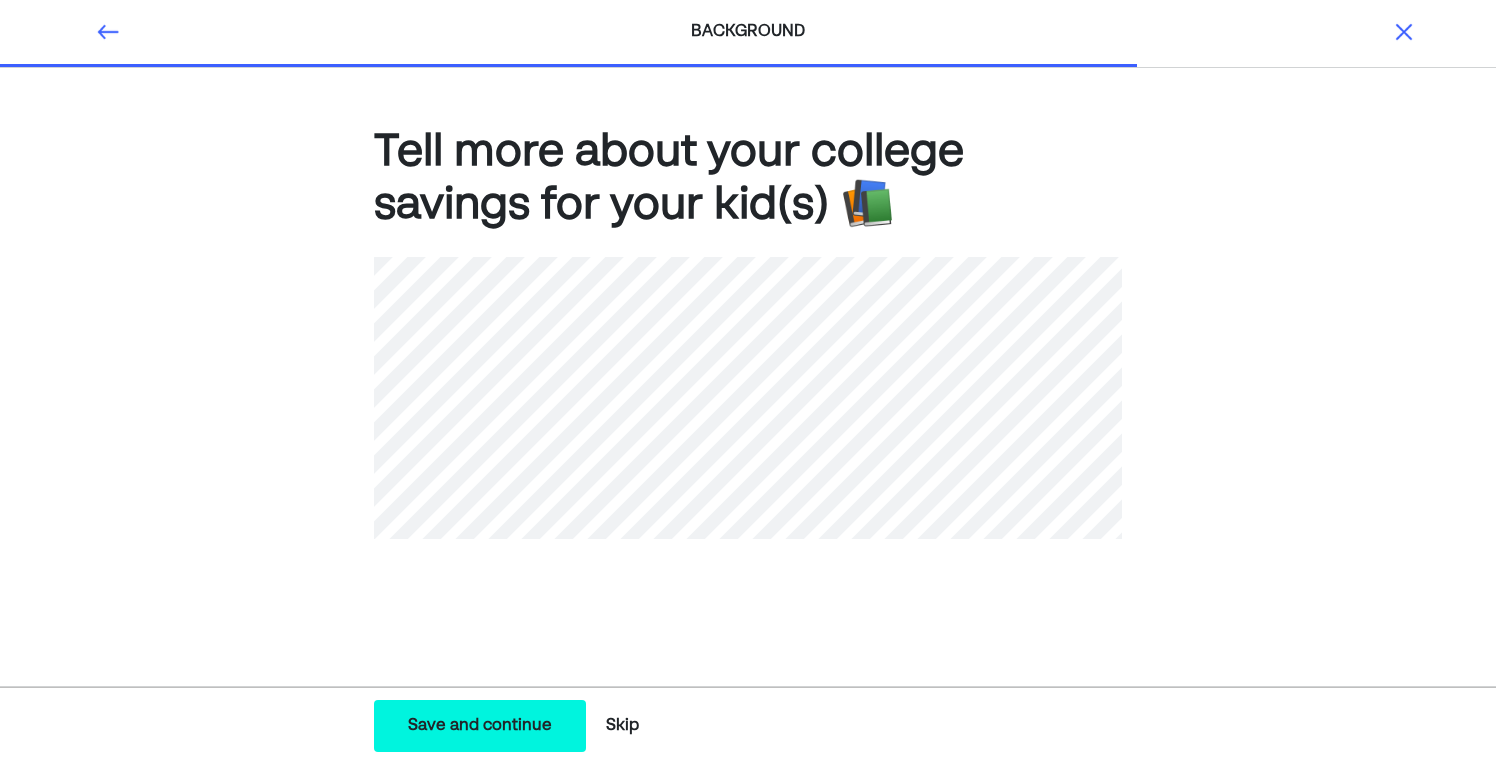 click on "Save and continue" at bounding box center (480, 726) 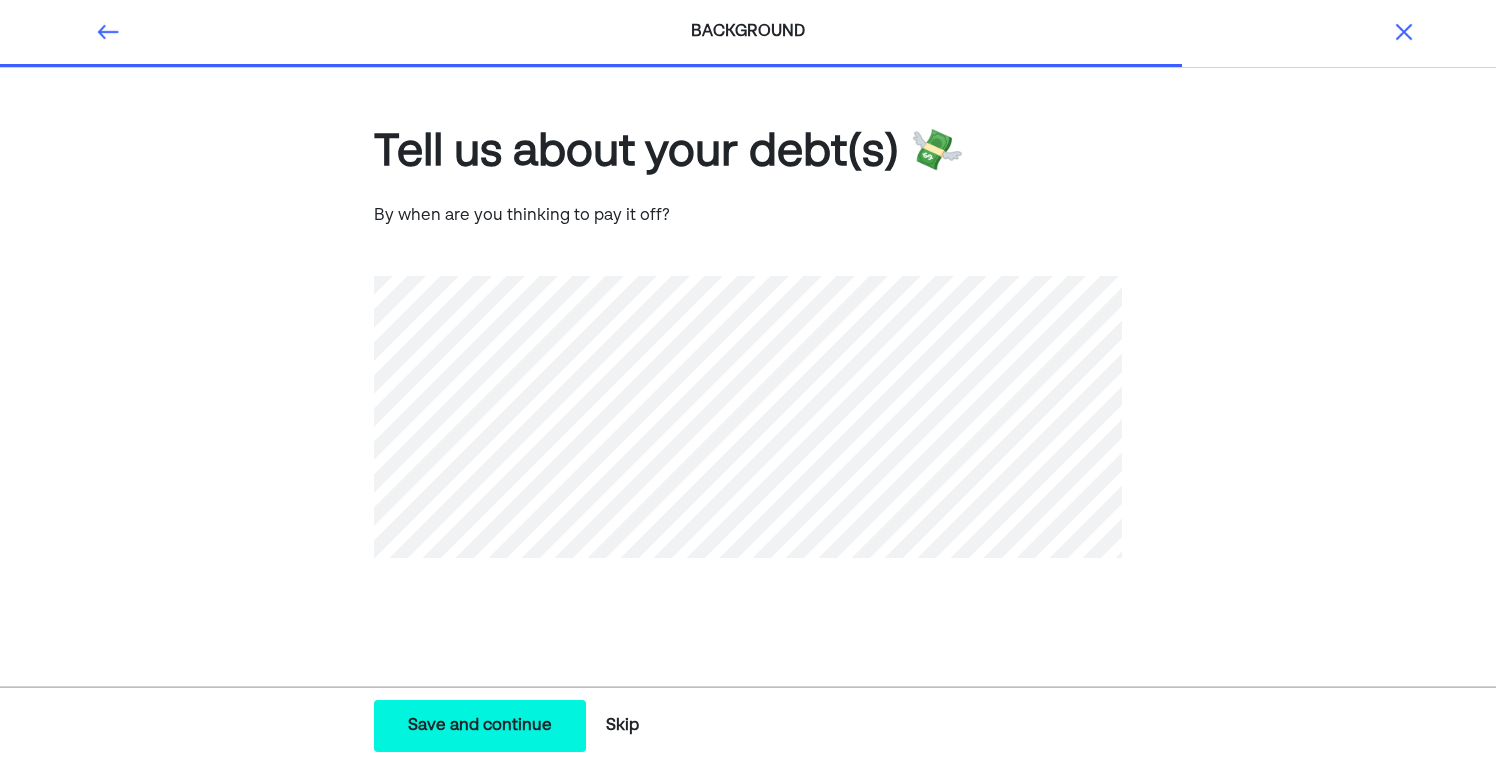 click on "Save and continue" at bounding box center [480, 726] 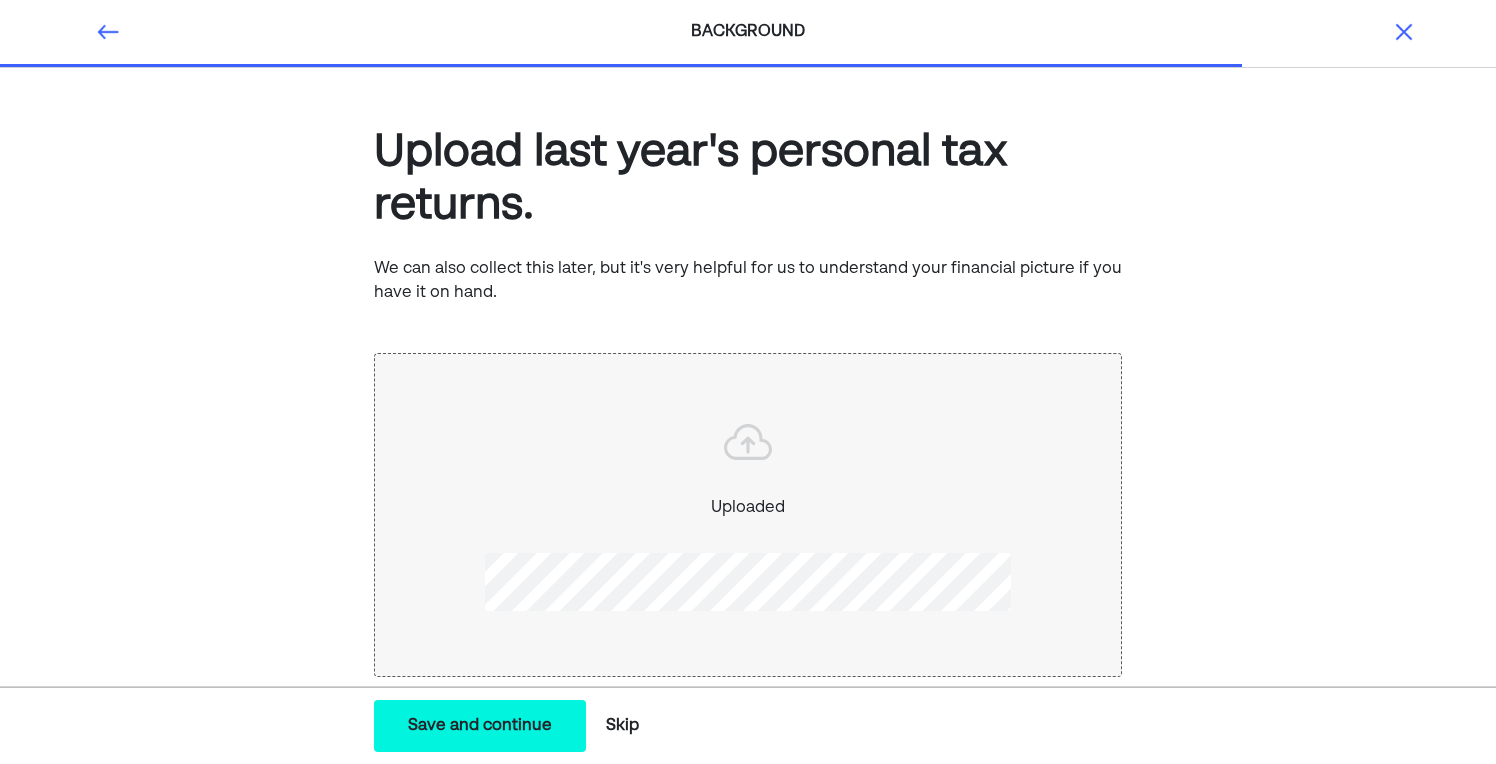 click on "Save and continue" at bounding box center (480, 726) 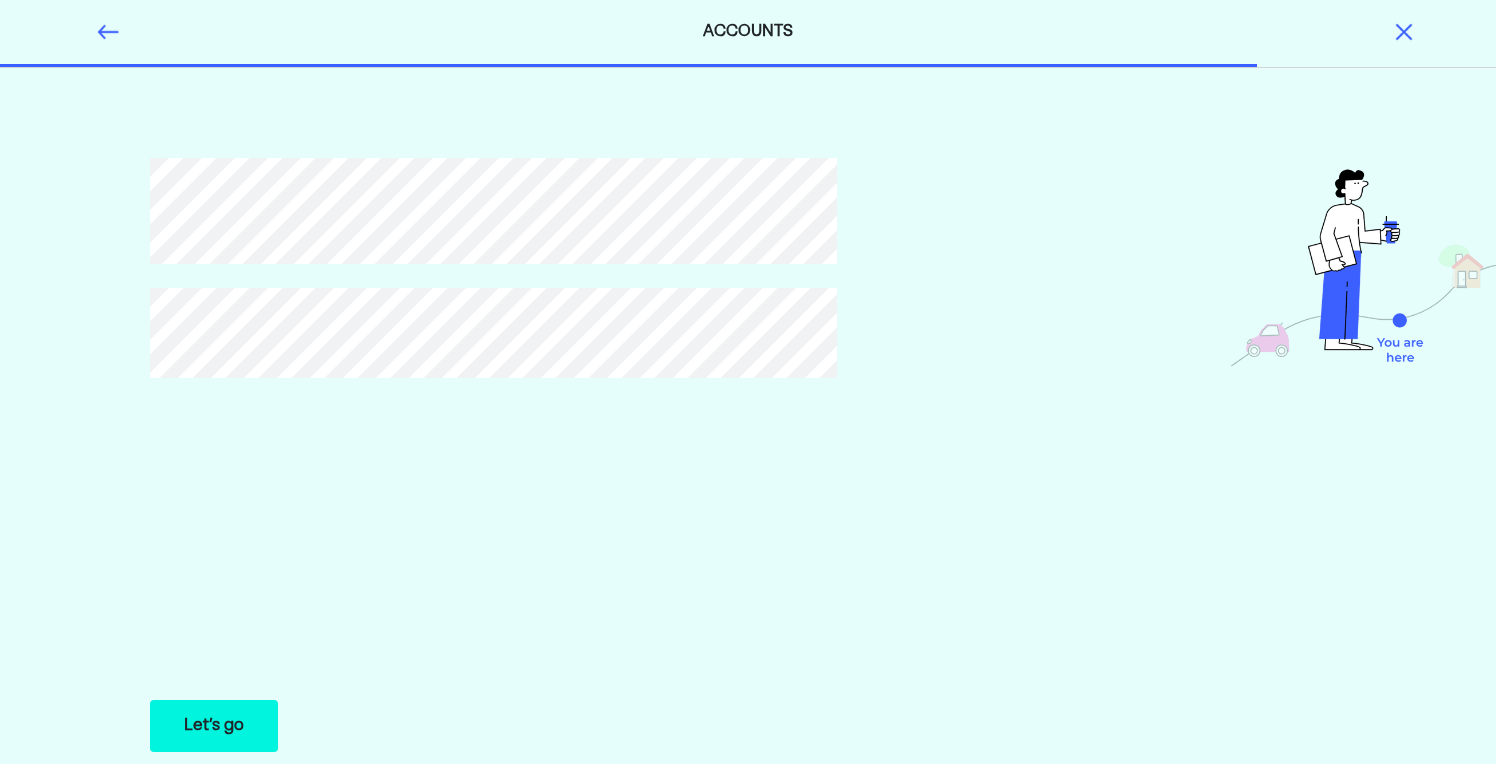 click on "Let’s go" at bounding box center (214, 726) 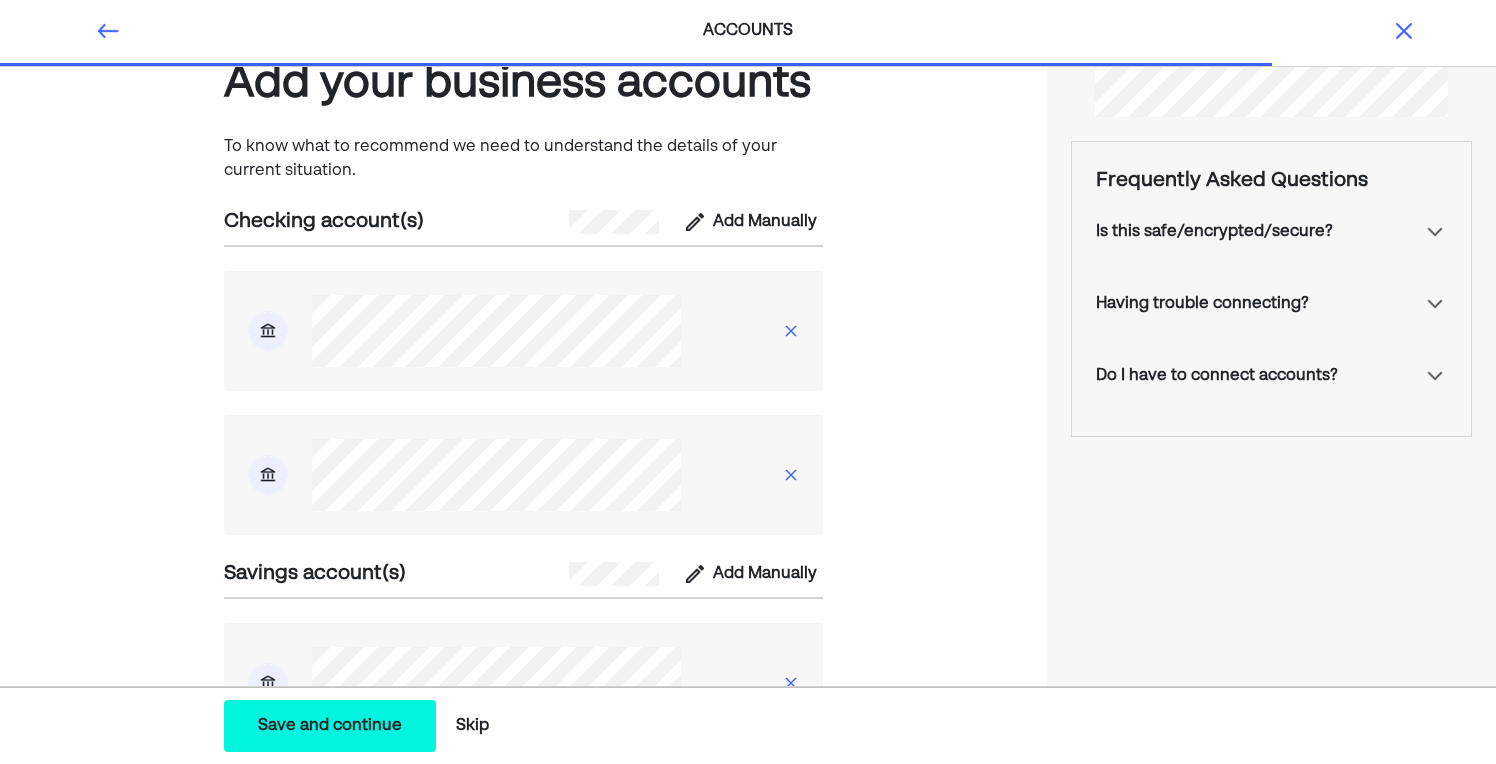 scroll, scrollTop: 68, scrollLeft: 0, axis: vertical 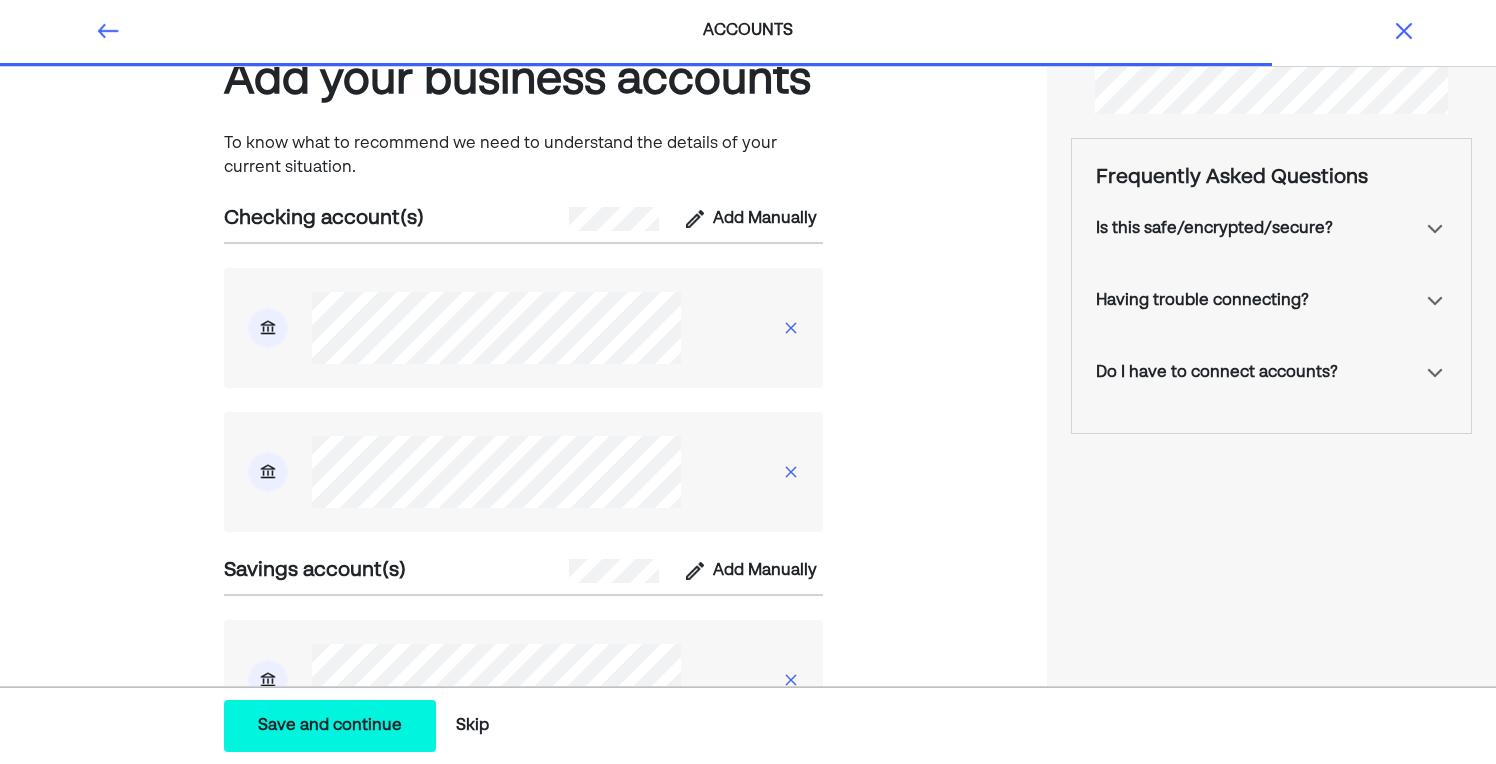click at bounding box center (791, 472) 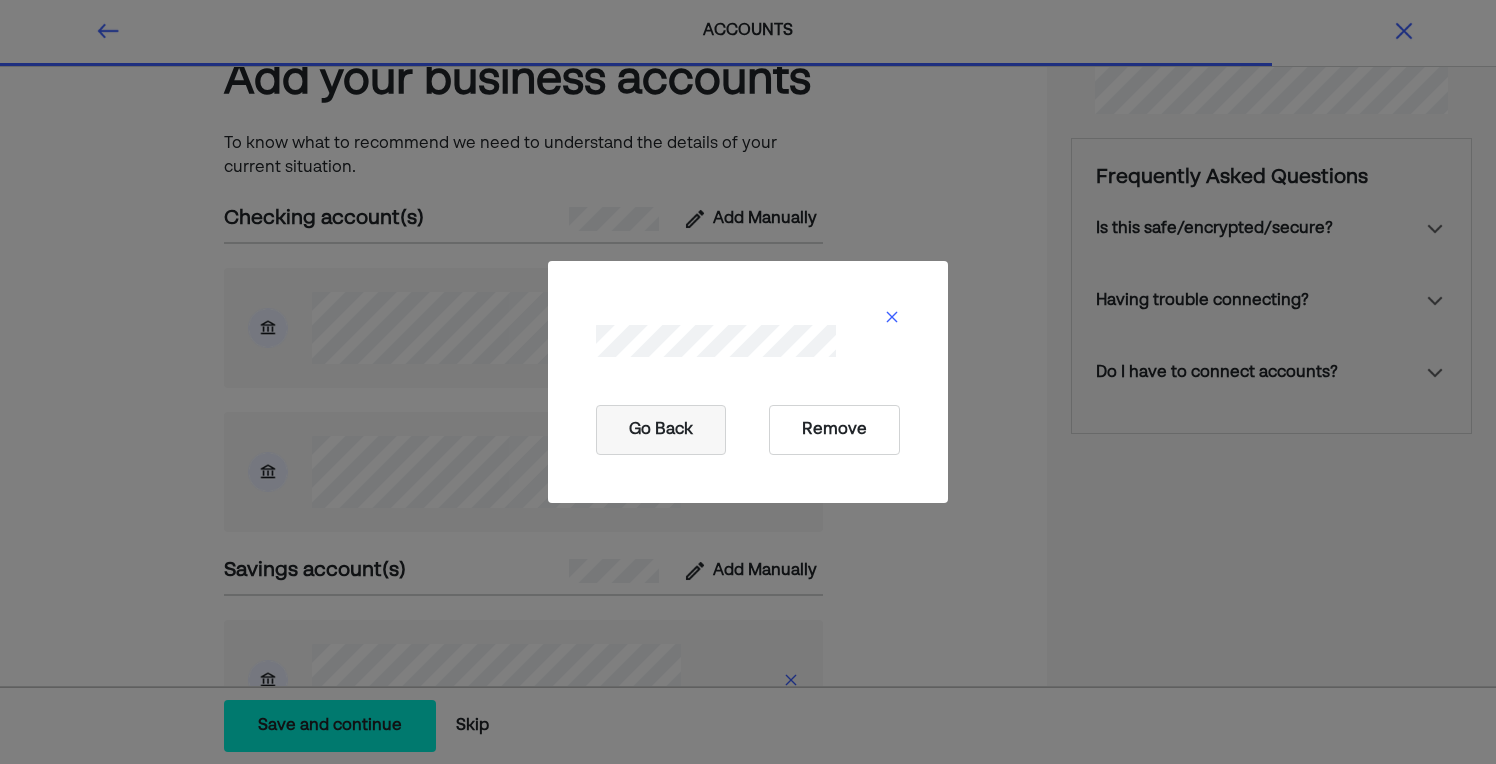 click on "Remove" at bounding box center [834, 430] 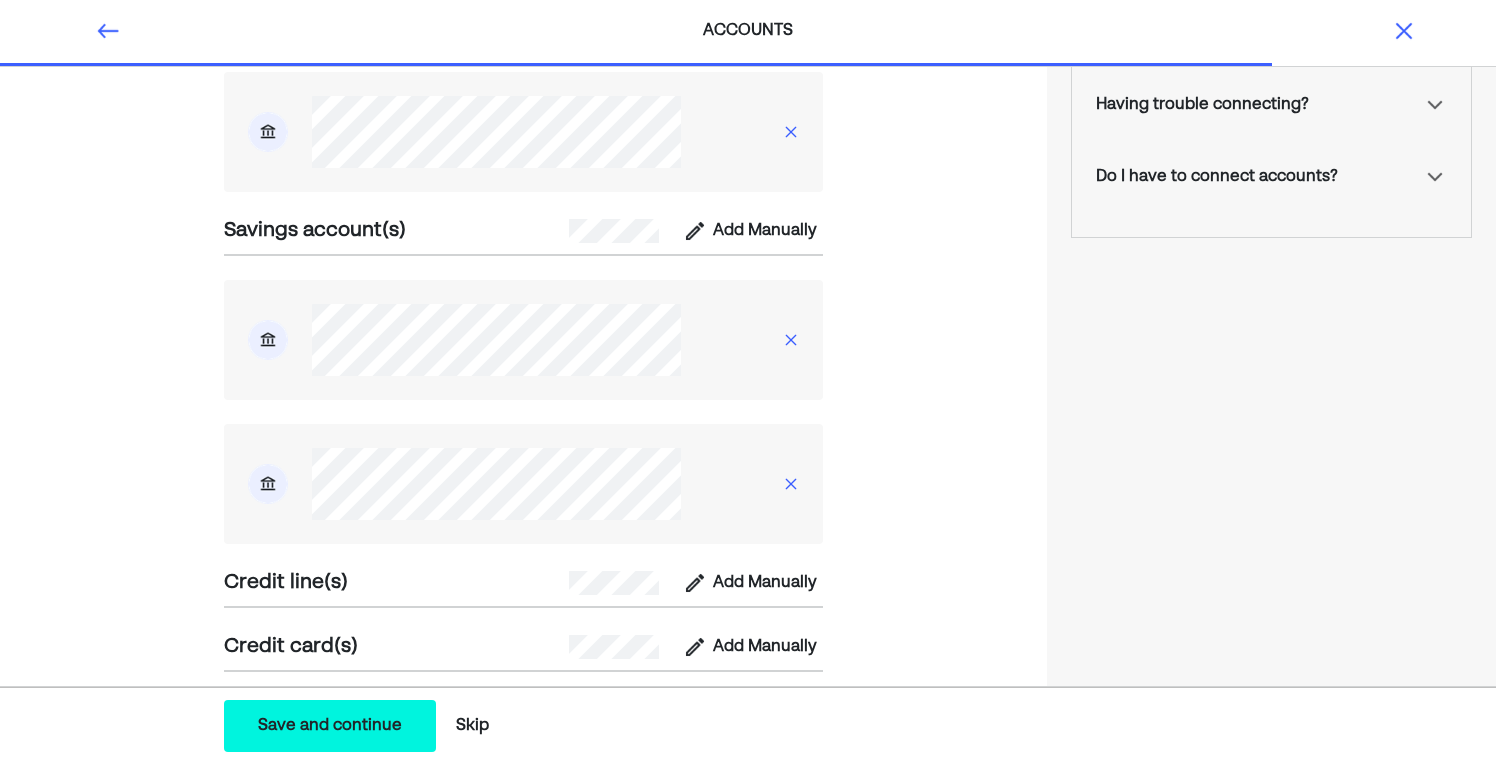 scroll, scrollTop: 267, scrollLeft: 0, axis: vertical 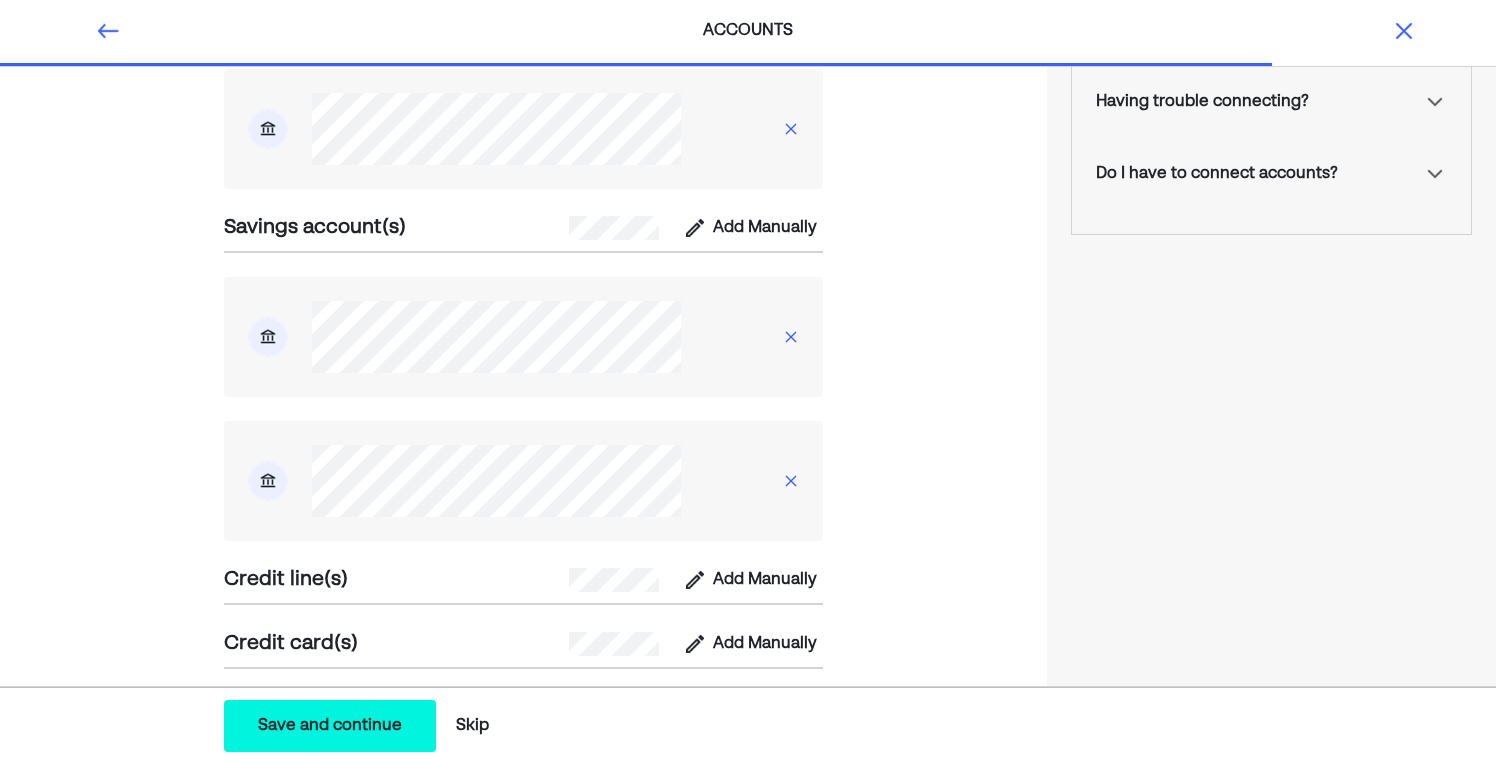 click at bounding box center (791, 337) 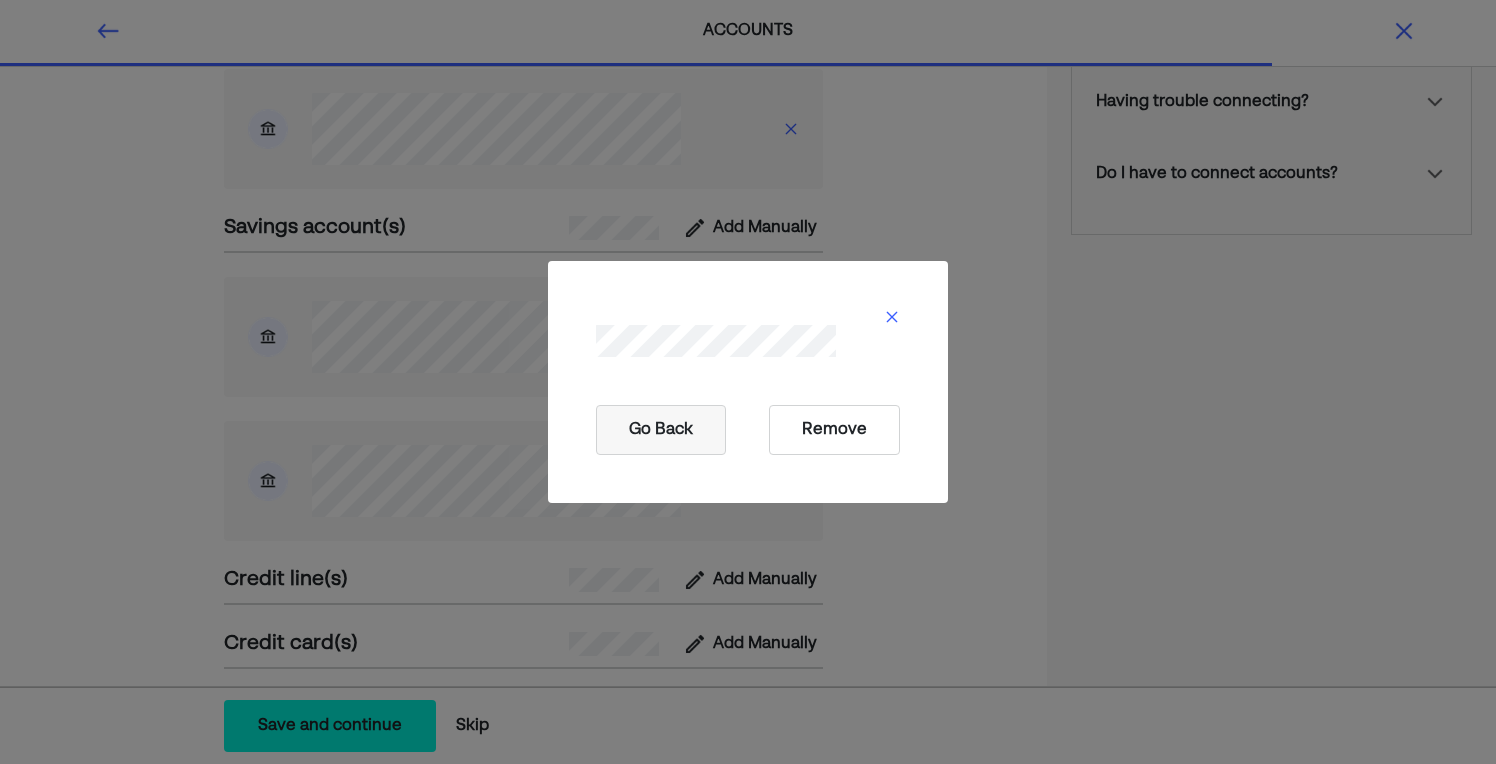 click on "Remove" at bounding box center (834, 430) 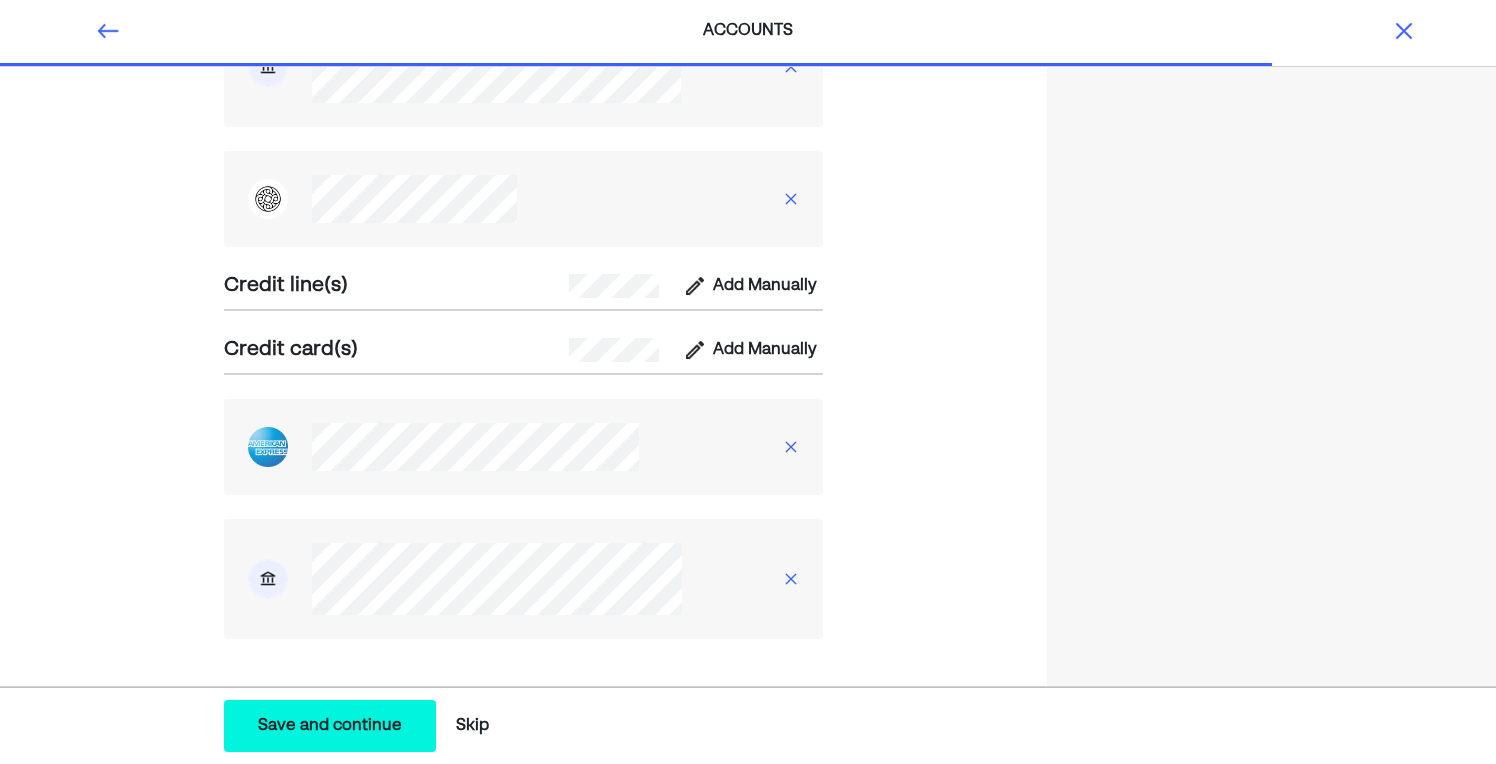 scroll, scrollTop: 676, scrollLeft: 0, axis: vertical 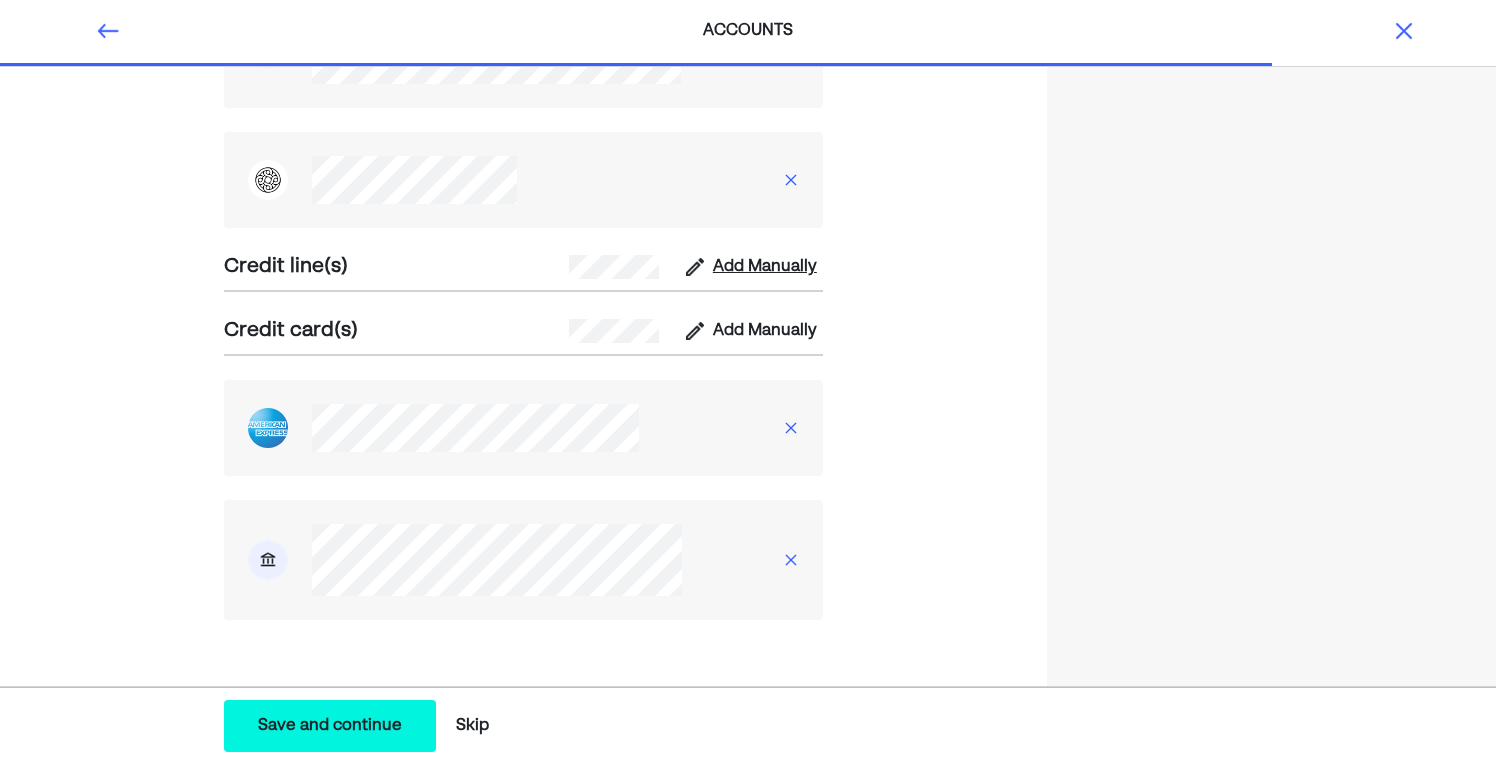 click on "Add Manually" at bounding box center [765, 267] 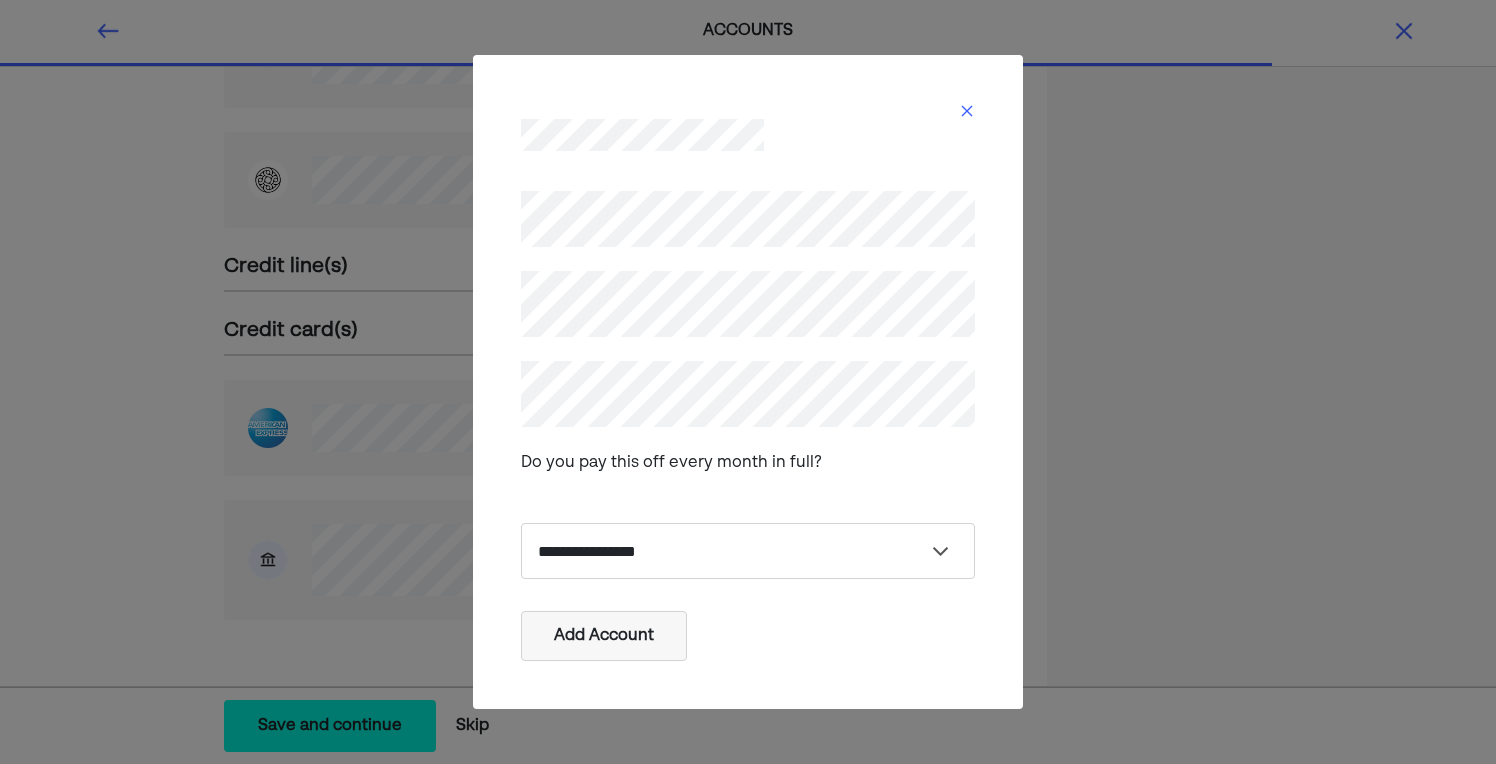 click at bounding box center [967, 111] 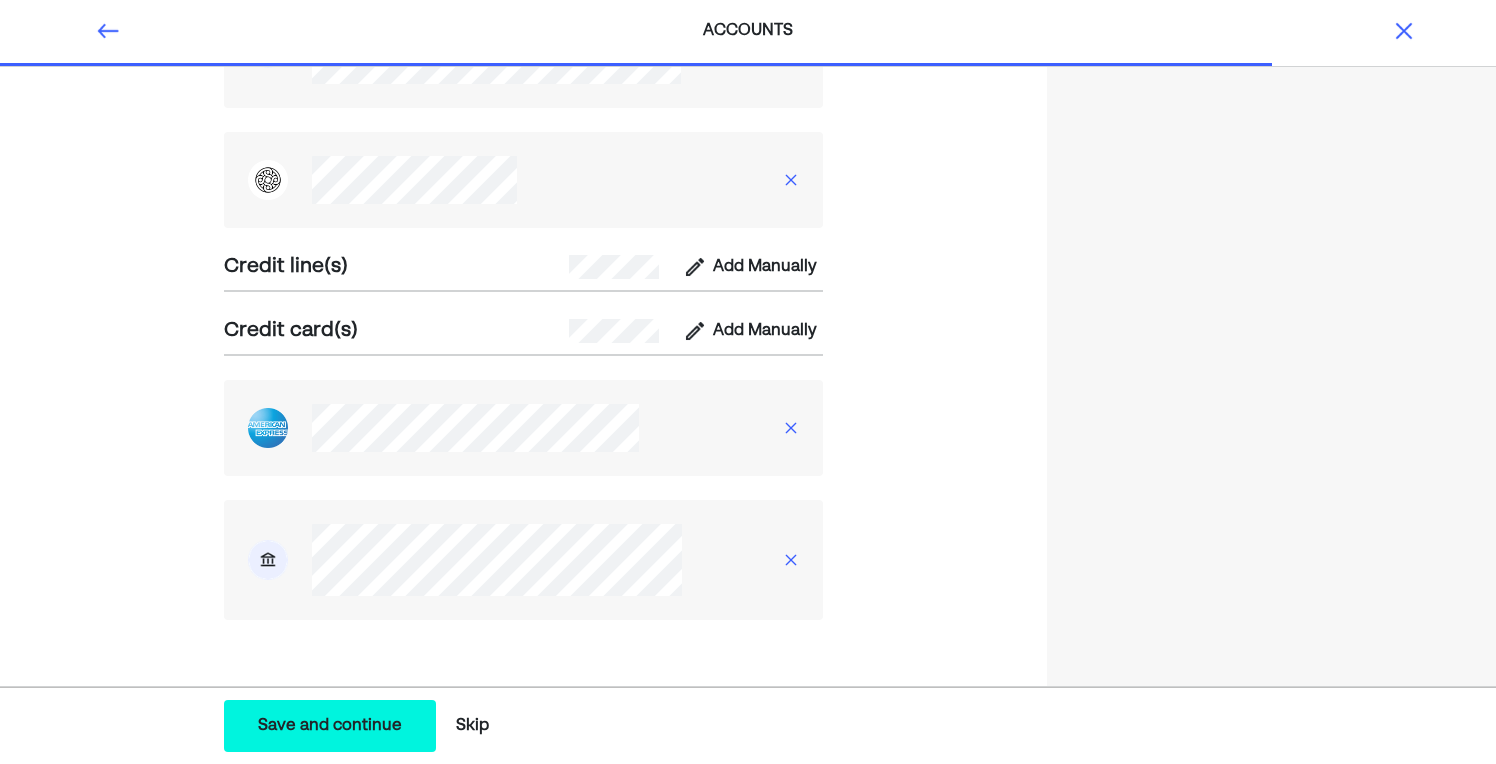 click on "Save and continue" at bounding box center (330, 726) 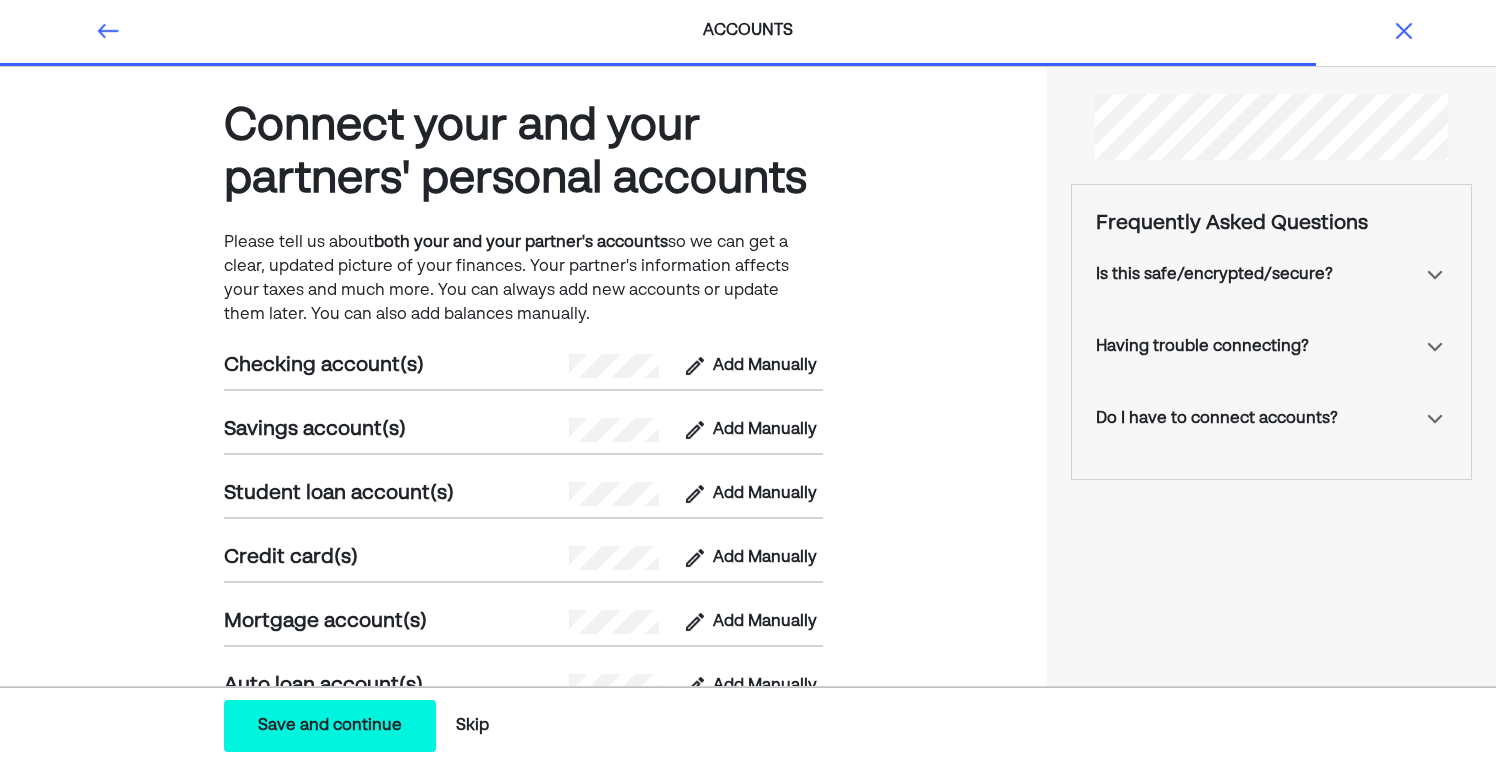 scroll, scrollTop: 0, scrollLeft: 0, axis: both 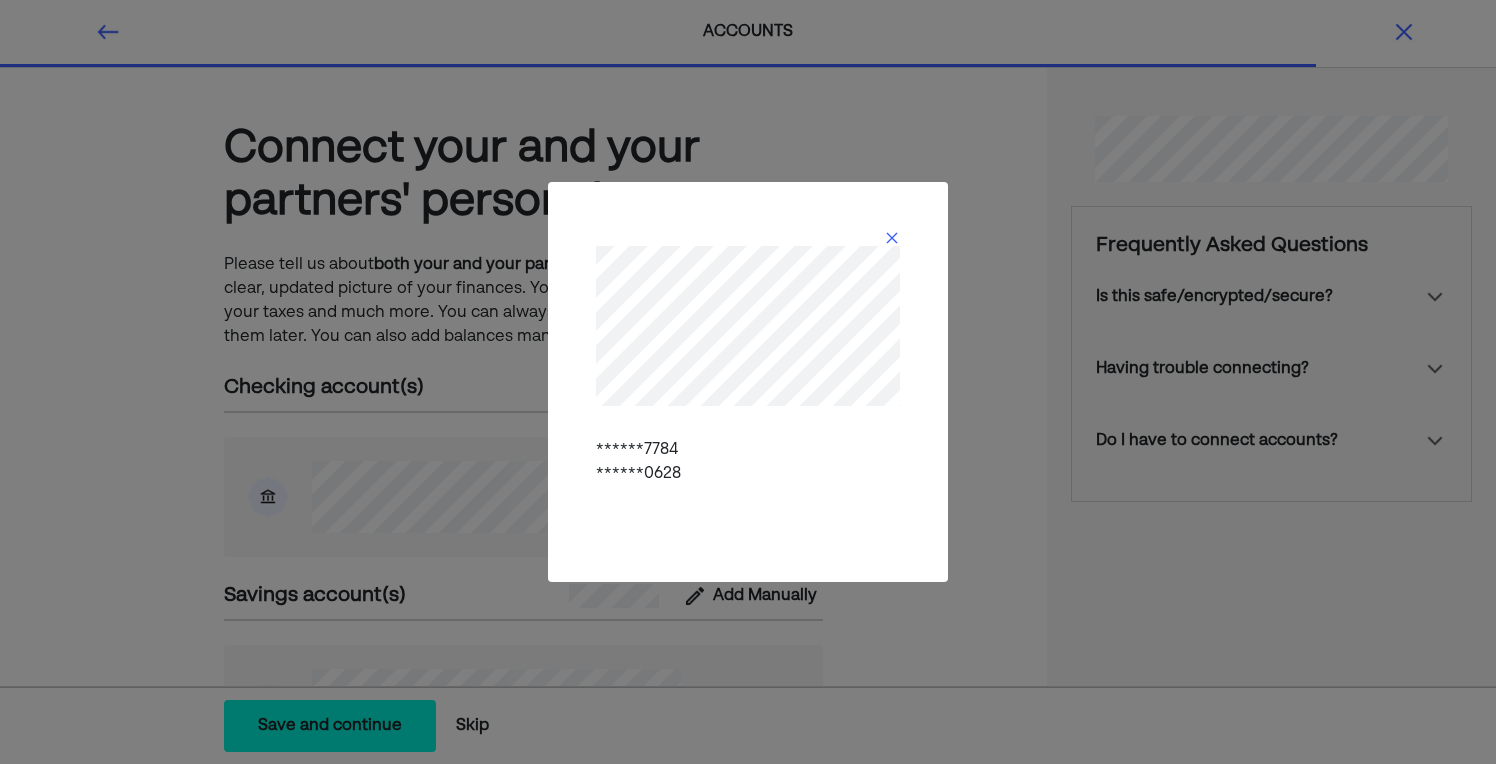 click at bounding box center [892, 238] 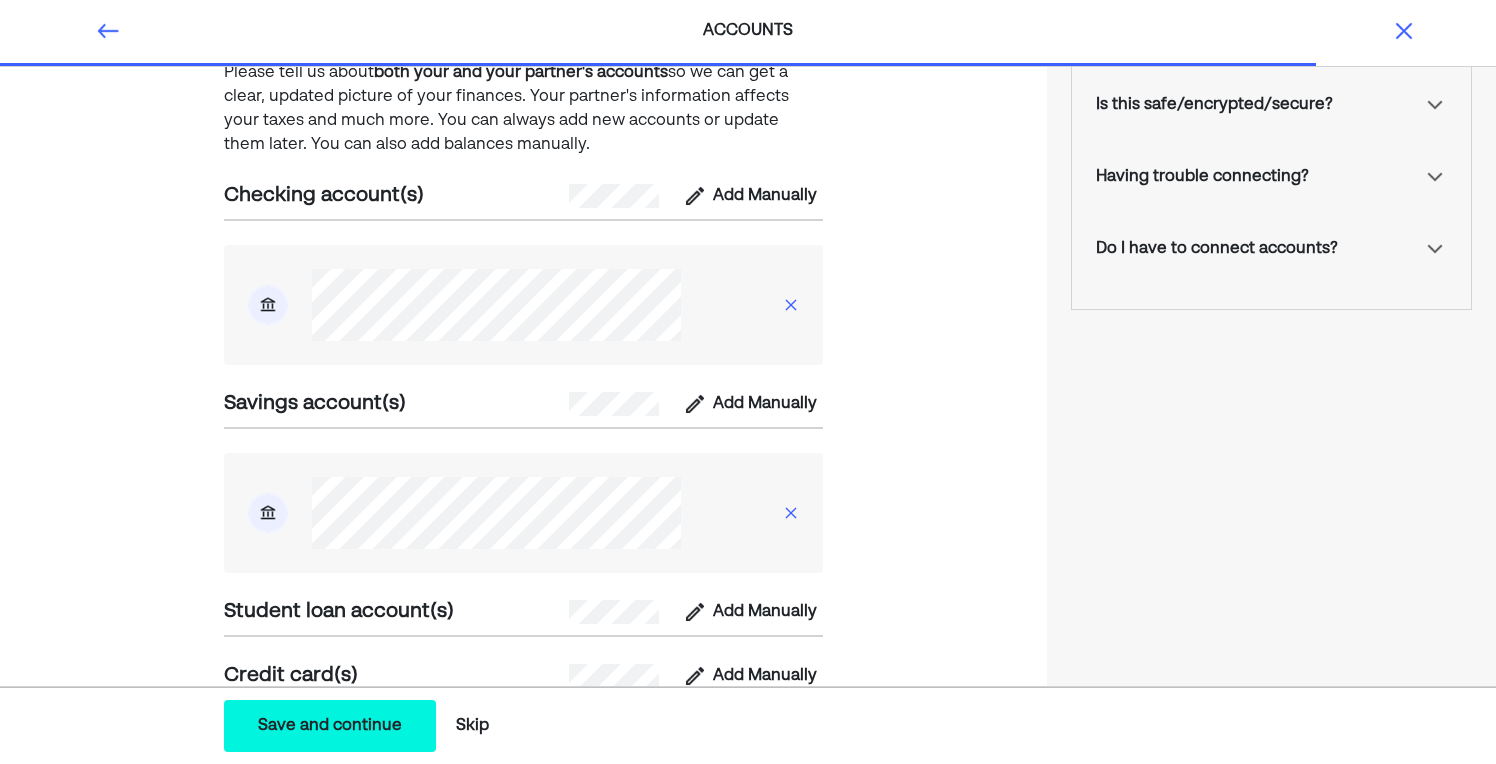 scroll, scrollTop: 255, scrollLeft: 0, axis: vertical 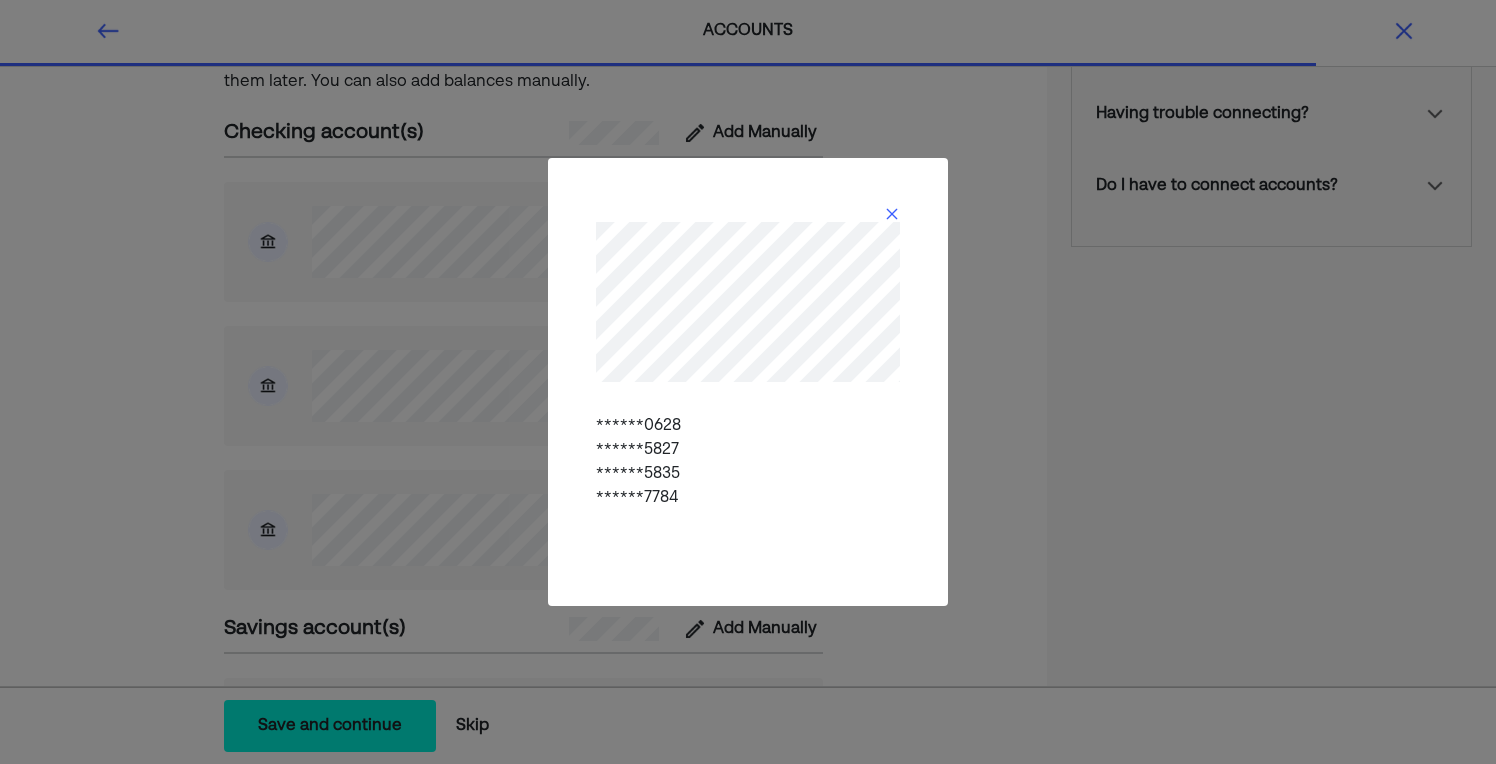 click at bounding box center (892, 214) 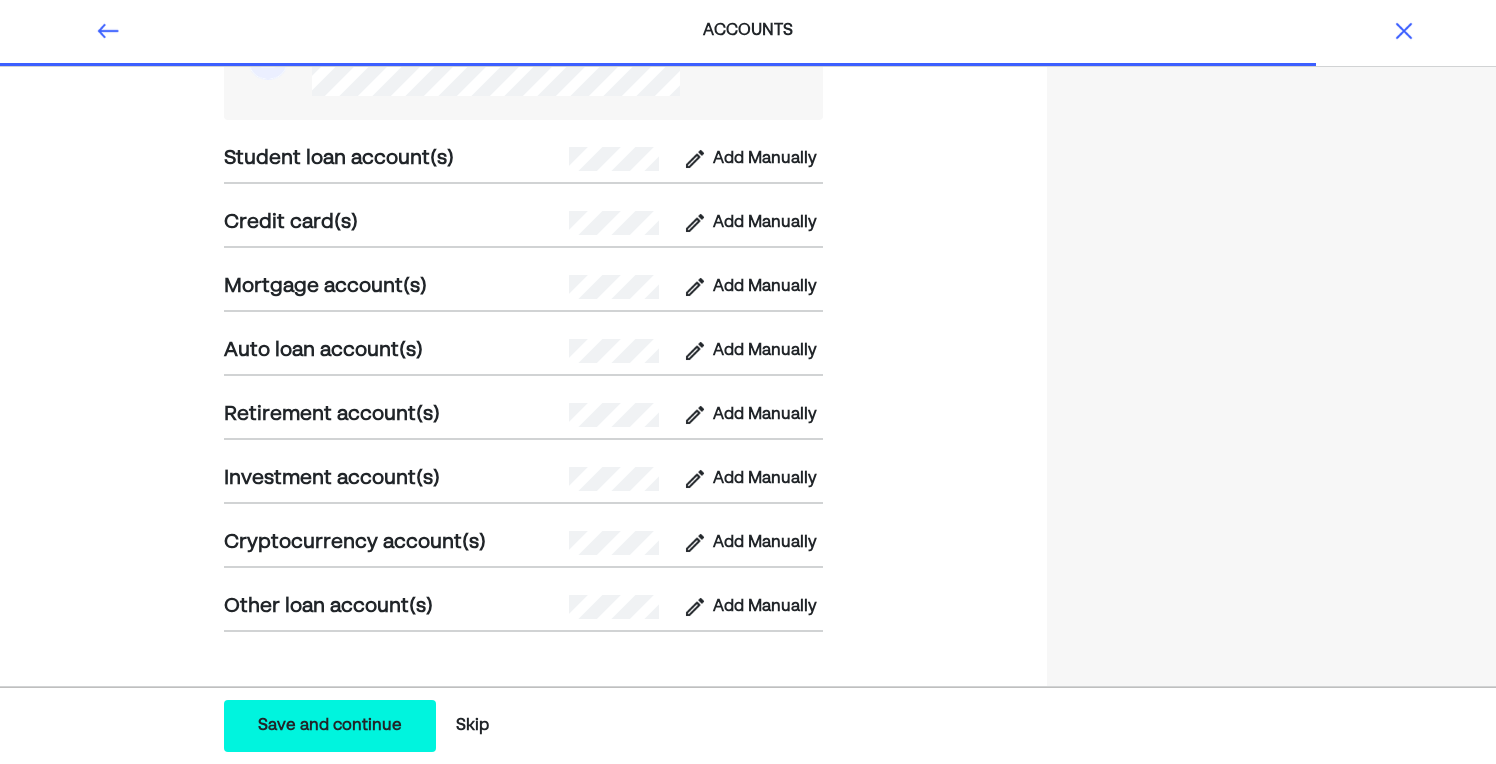 scroll, scrollTop: 1079, scrollLeft: 0, axis: vertical 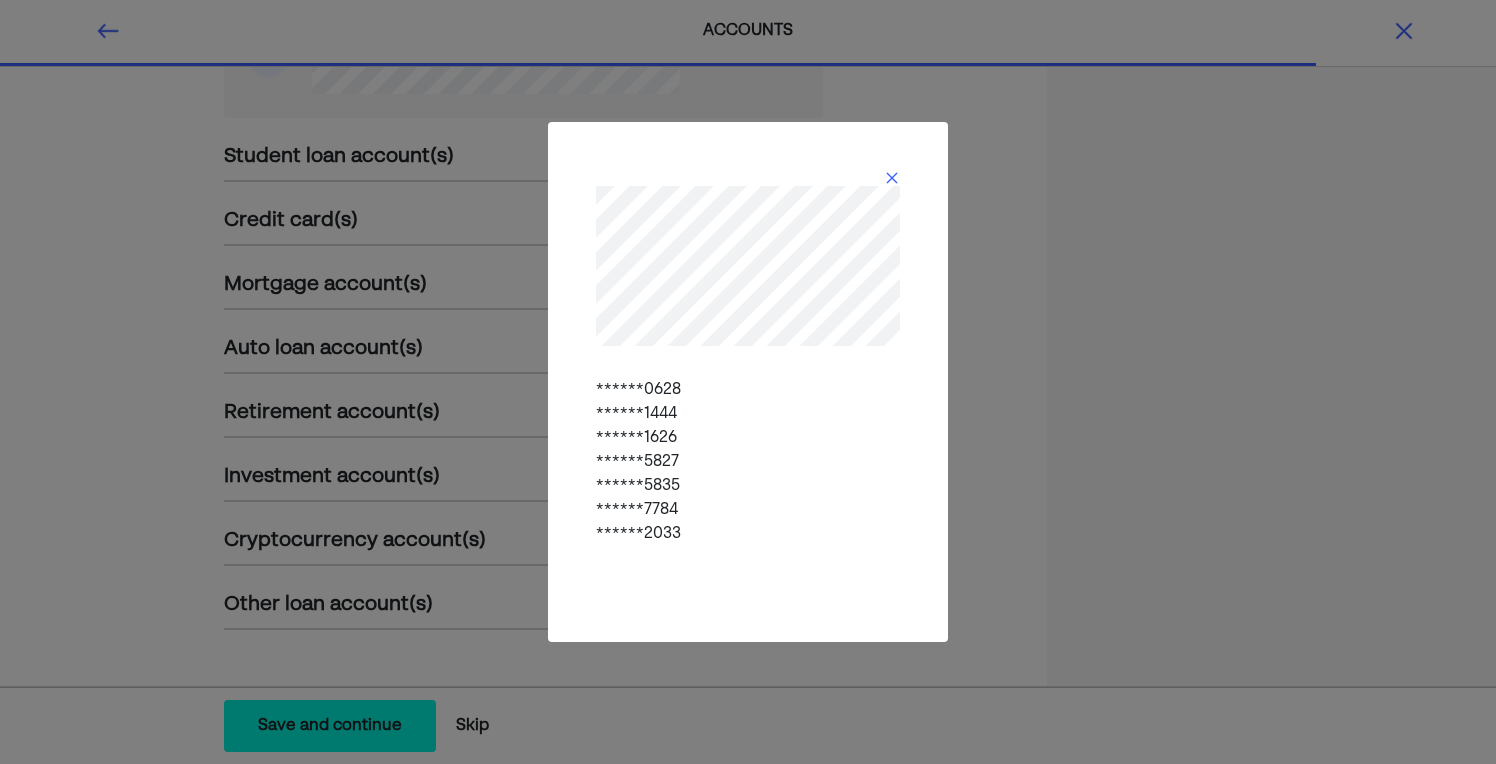 click at bounding box center [892, 178] 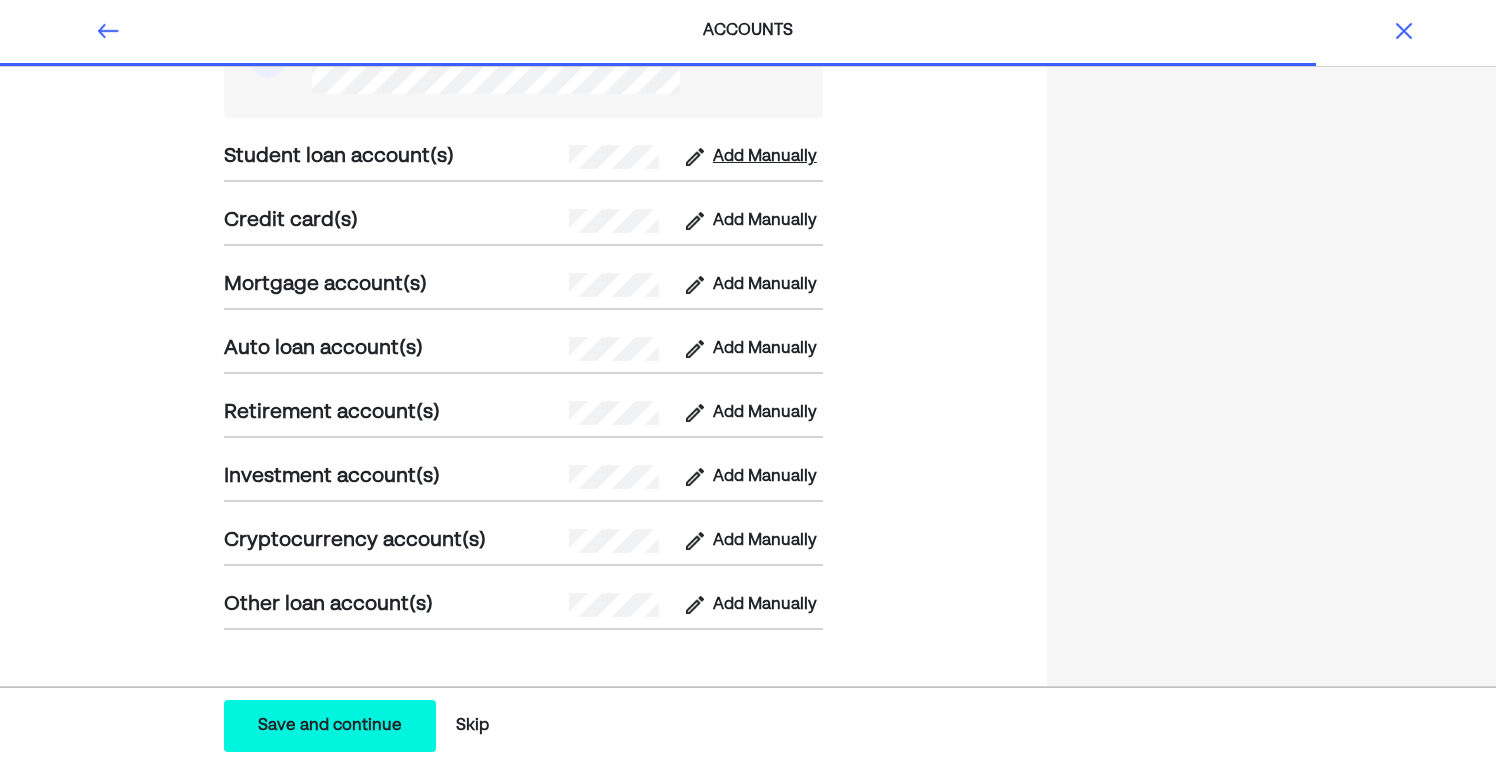 click on "Add Manually" at bounding box center [765, 157] 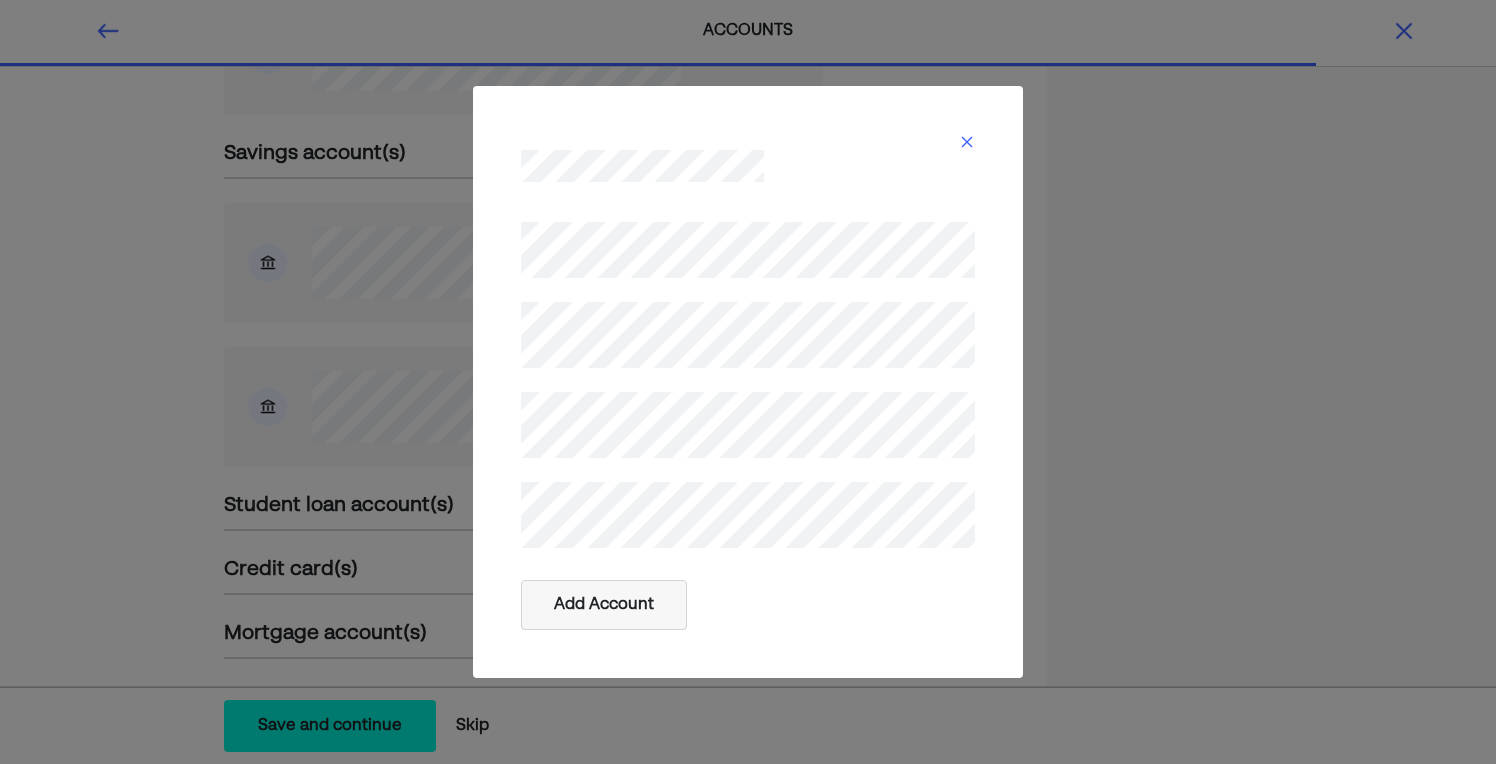 scroll, scrollTop: 1089, scrollLeft: 0, axis: vertical 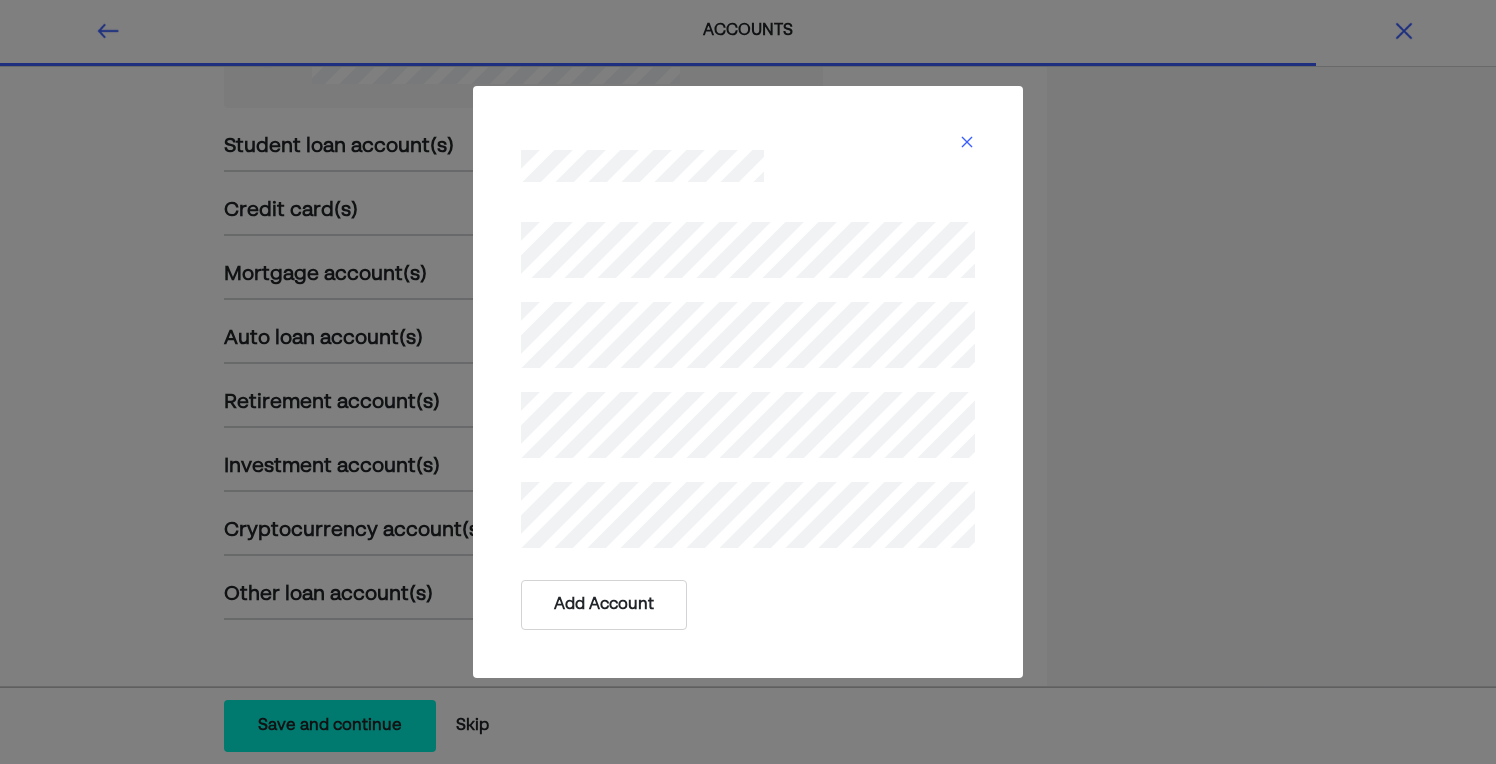 click on "Add Account" at bounding box center (604, 605) 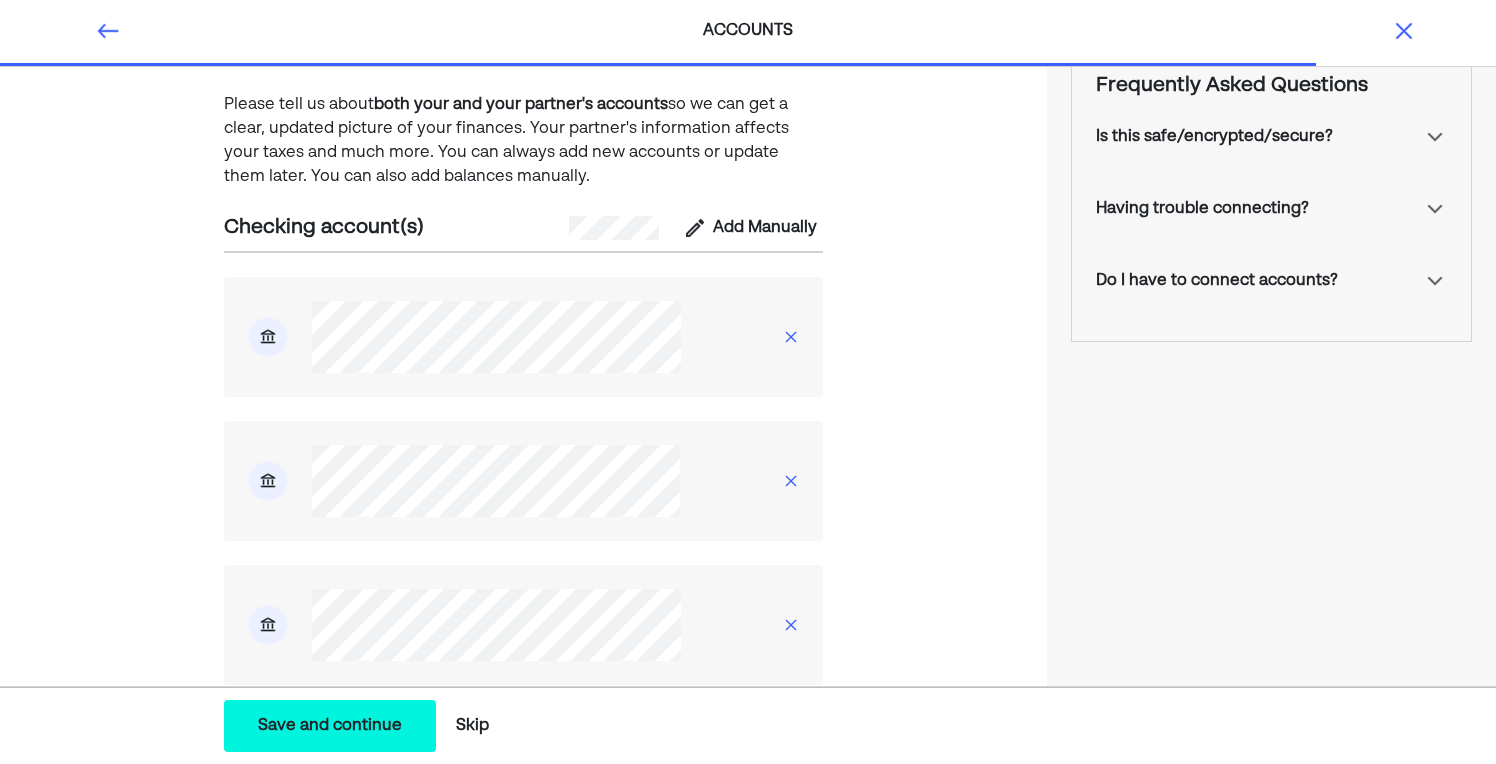 scroll, scrollTop: 0, scrollLeft: 0, axis: both 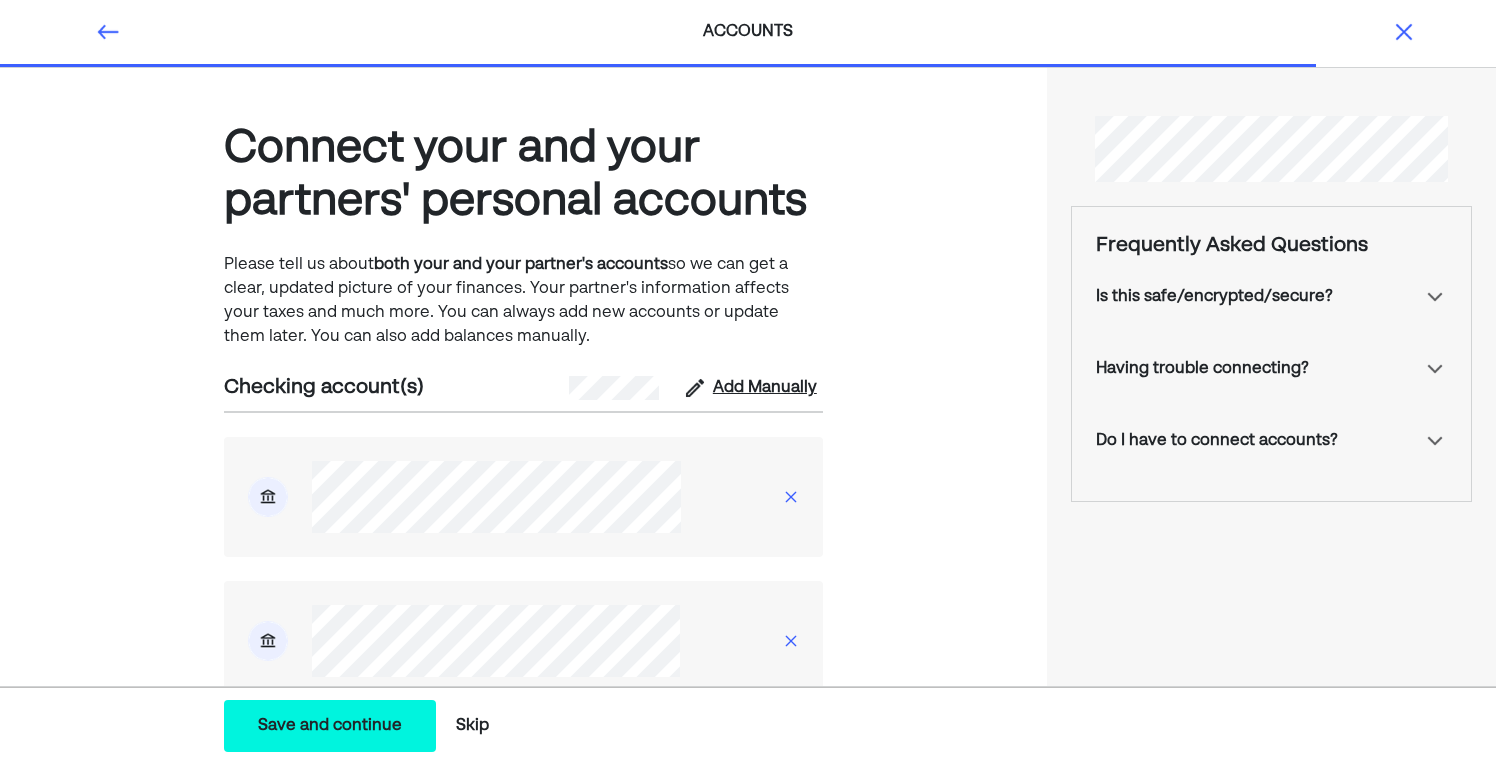 click on "Add Manually" at bounding box center (765, 388) 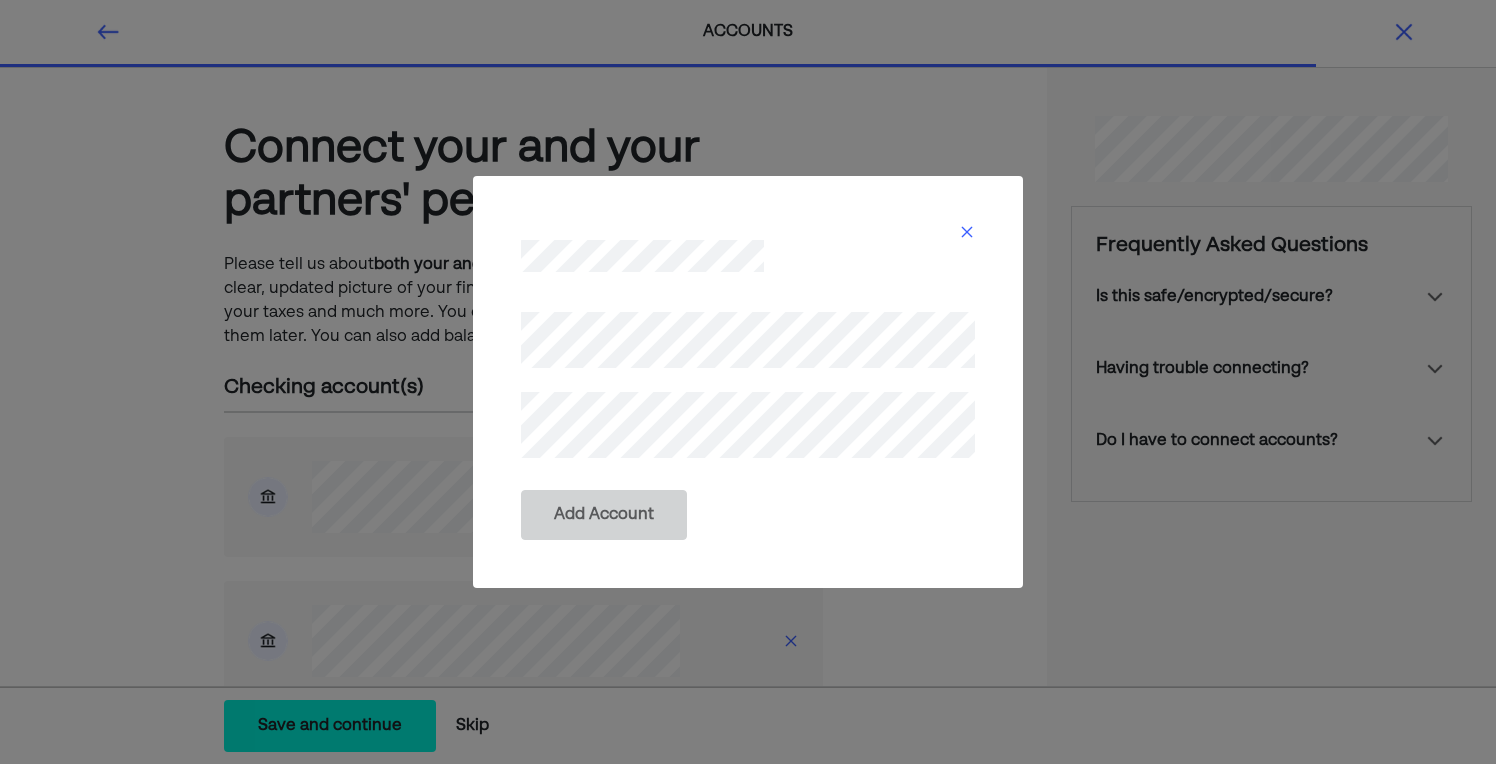 click at bounding box center [967, 232] 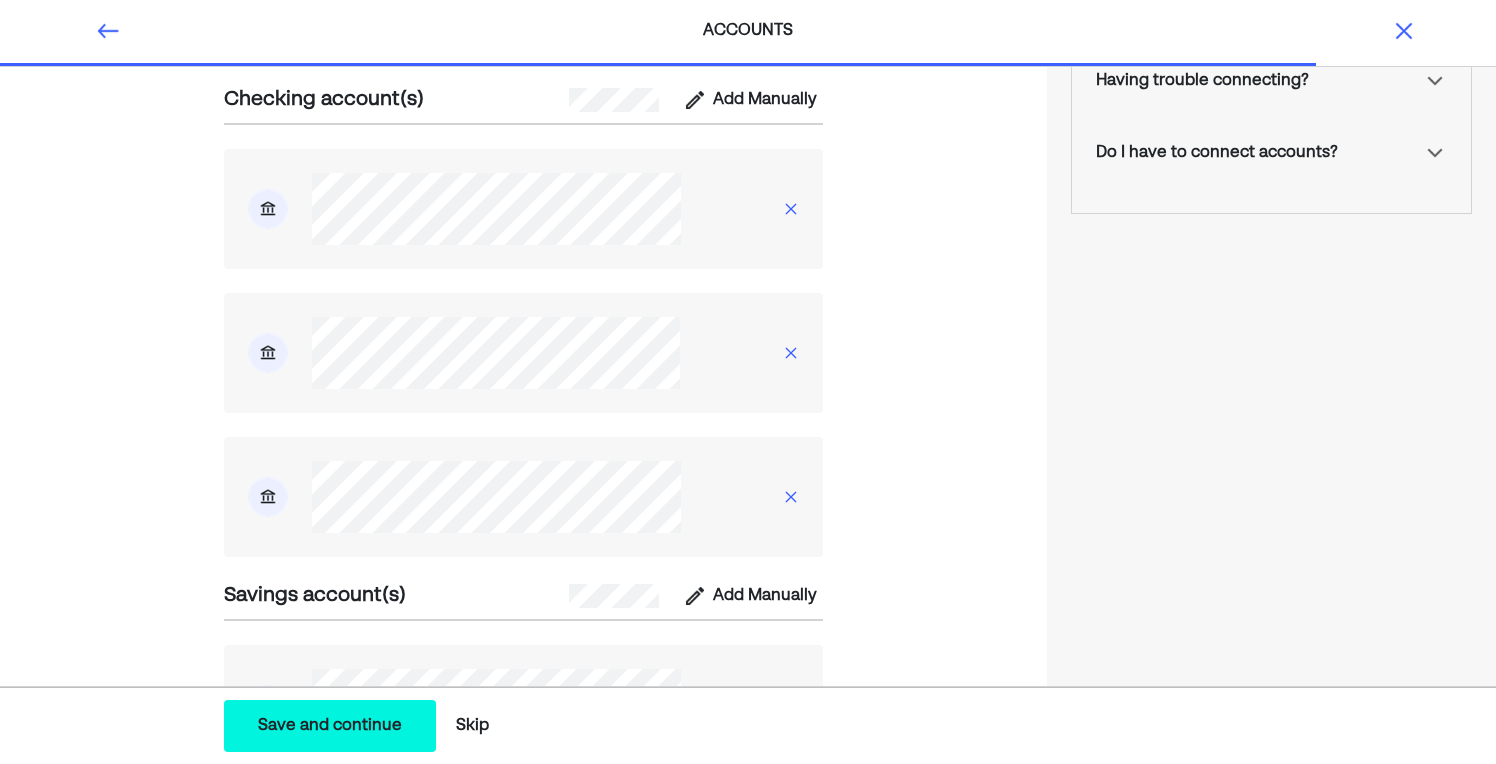 scroll, scrollTop: 431, scrollLeft: 0, axis: vertical 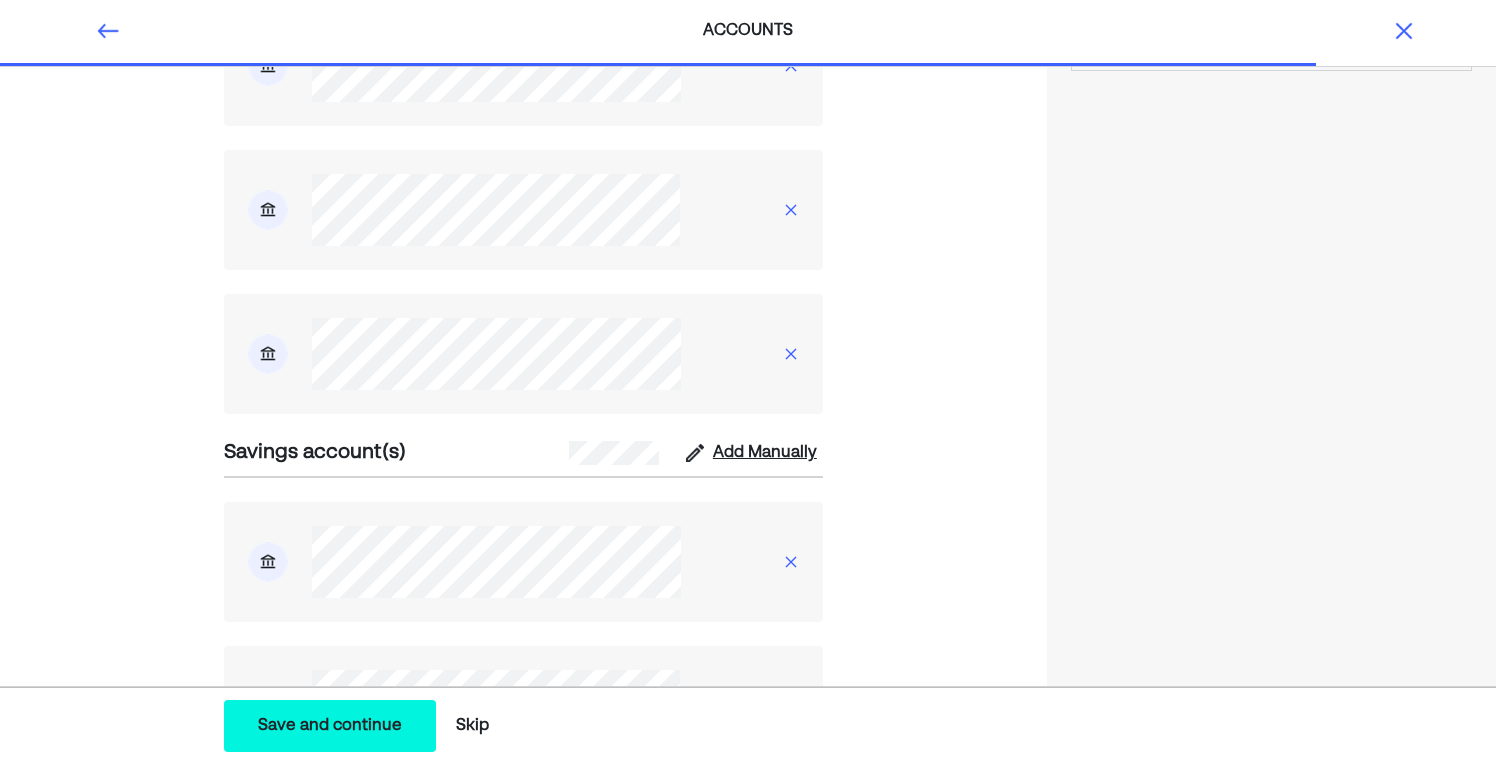 click on "Add Manually" at bounding box center (765, 453) 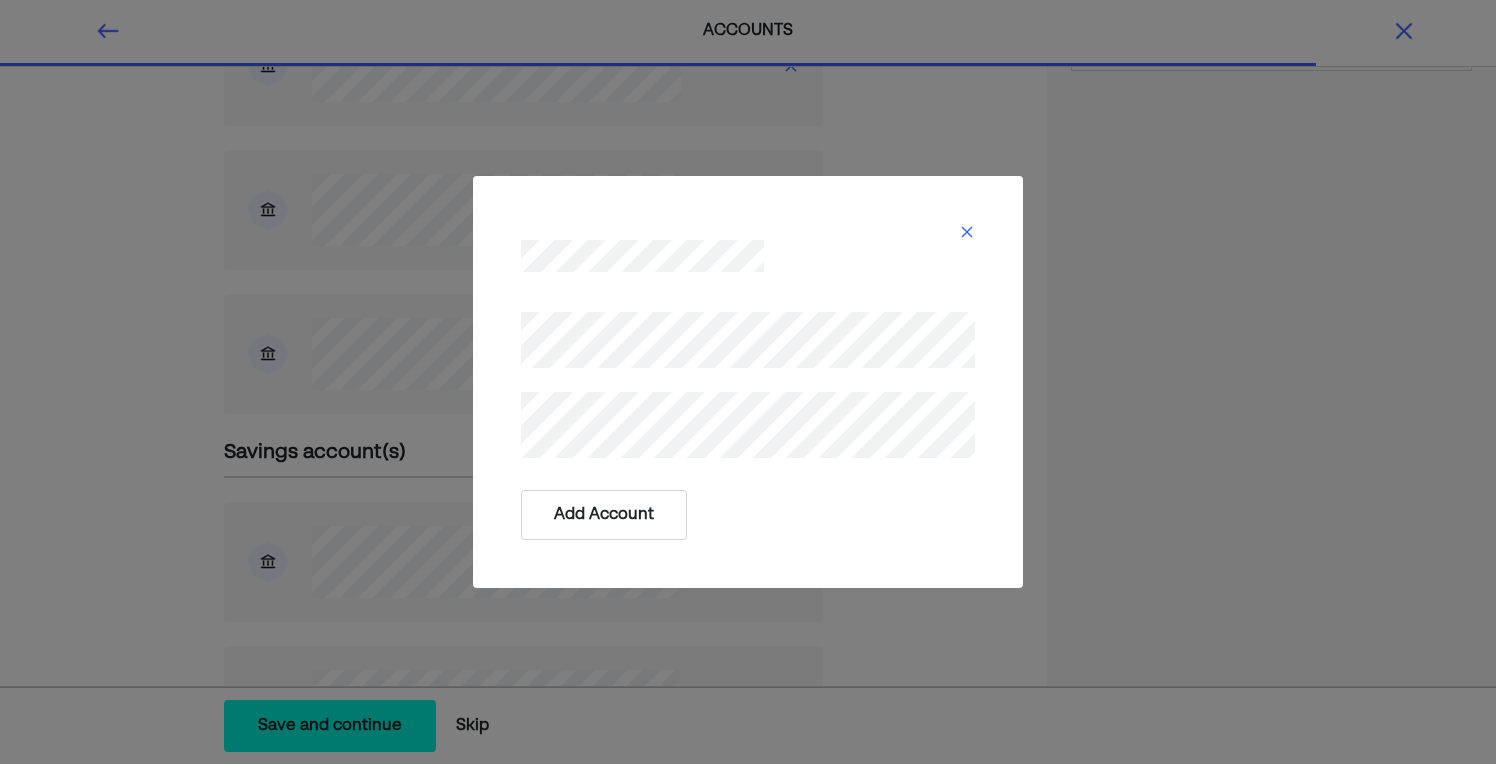 click on "Add Account" at bounding box center [604, 515] 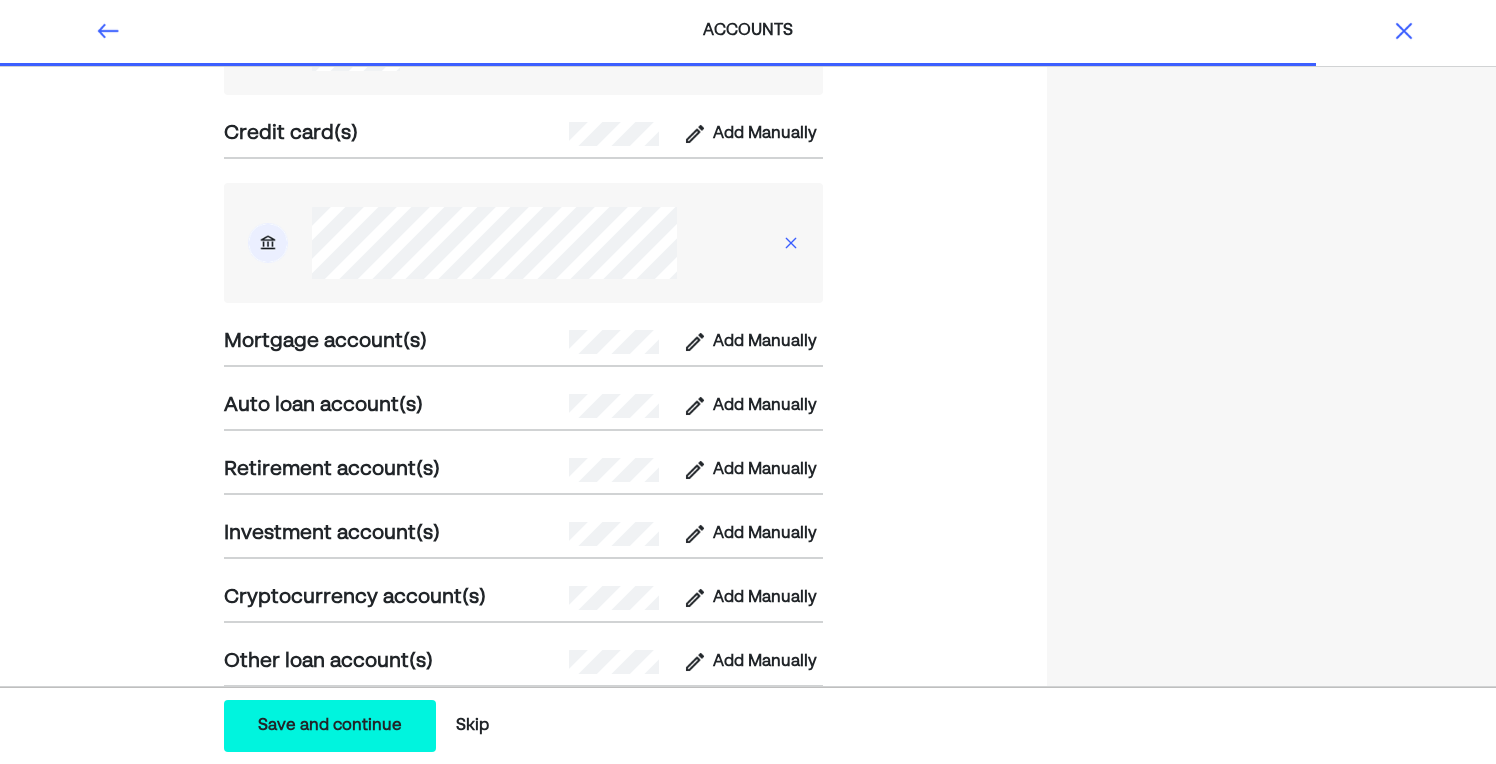 scroll, scrollTop: 1404, scrollLeft: 0, axis: vertical 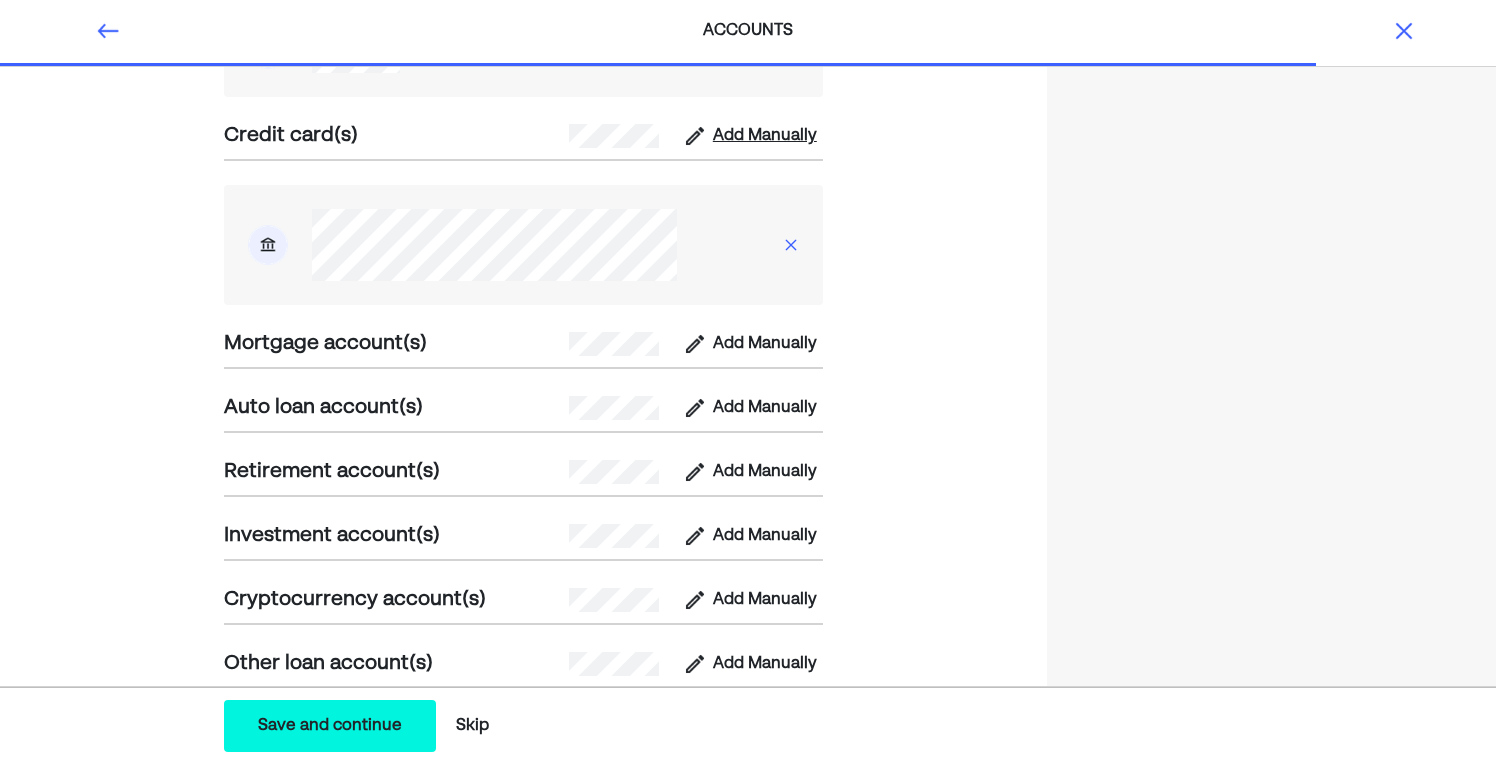 click on "Add Manually" at bounding box center (765, 136) 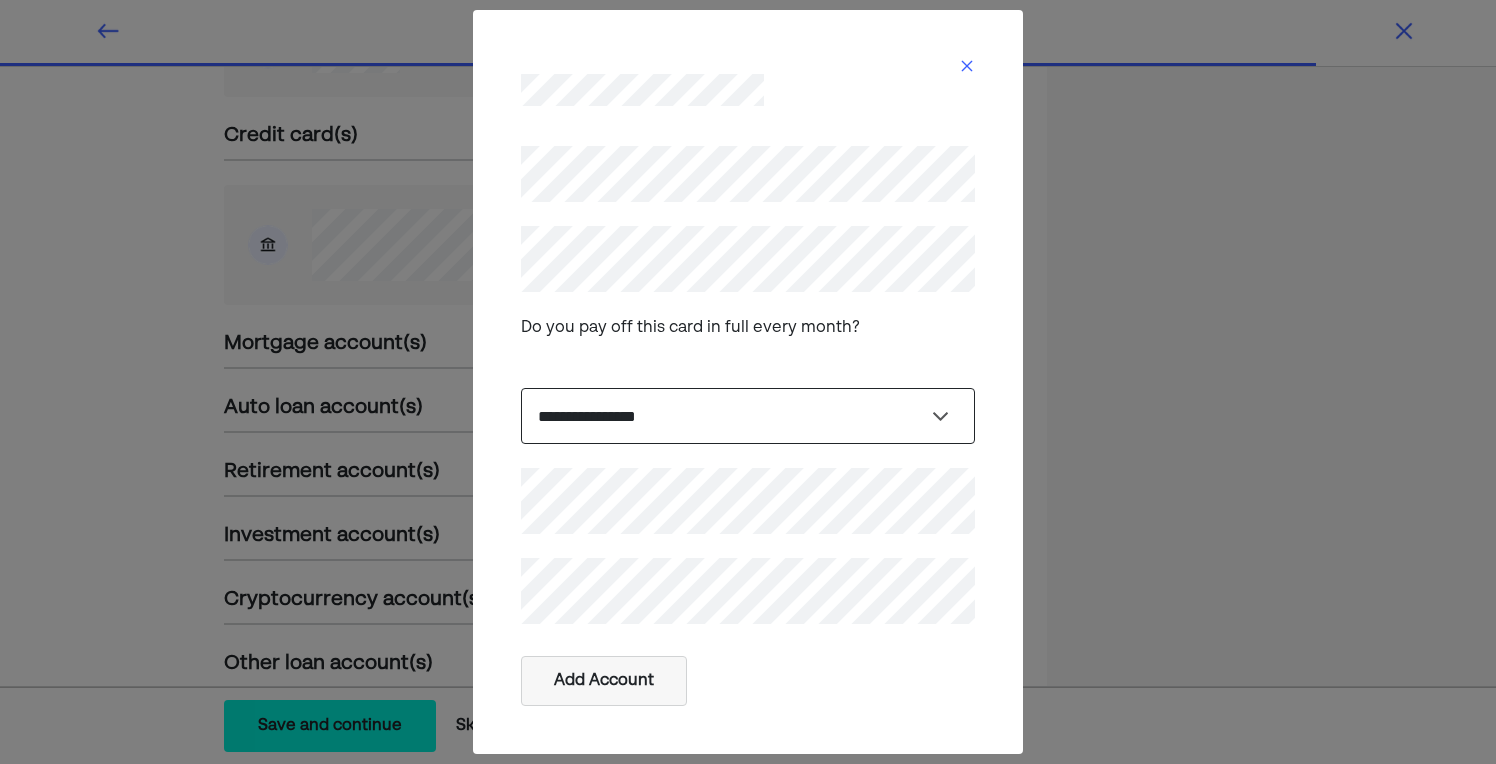click on "**********" at bounding box center [748, 416] 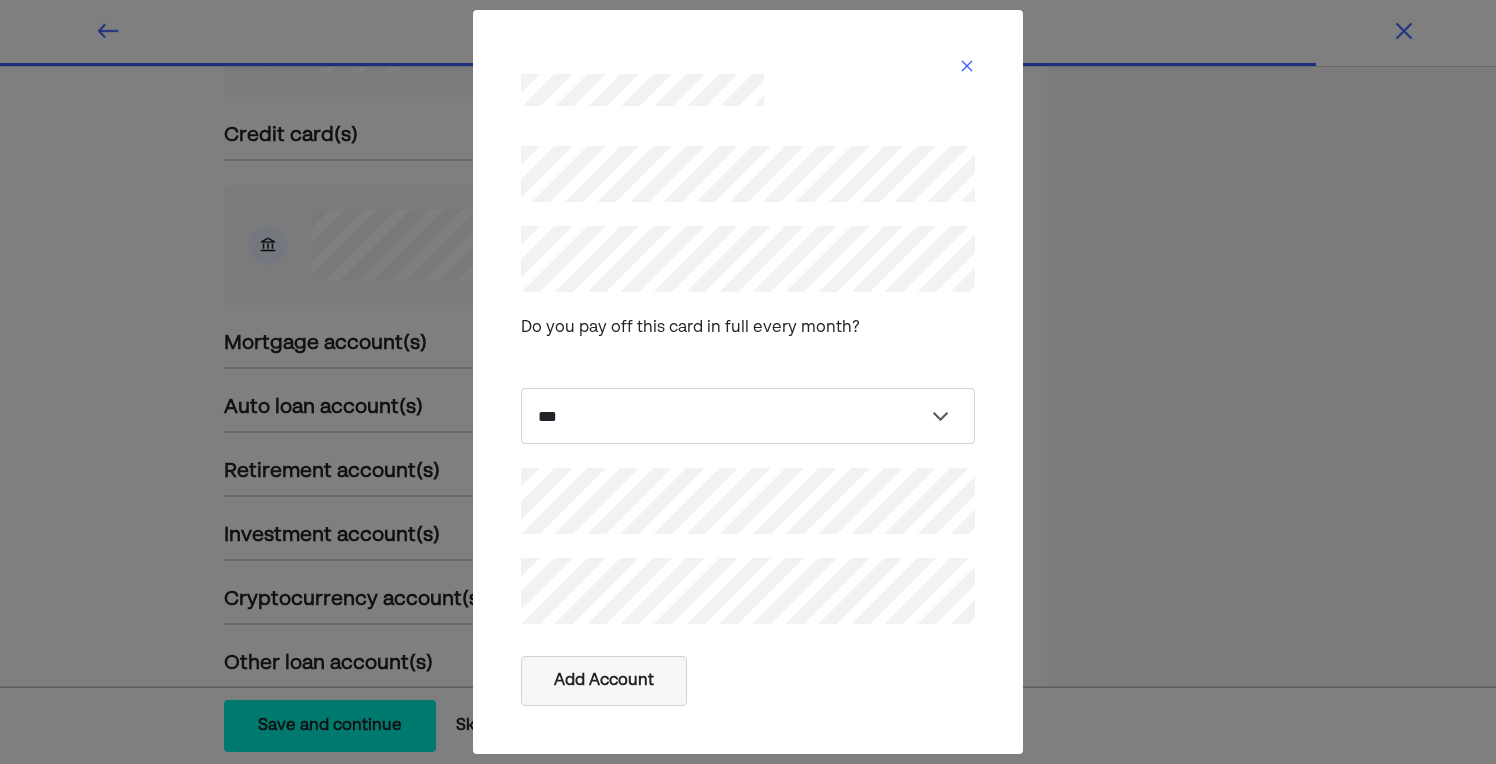 click on "**********" at bounding box center [748, 382] 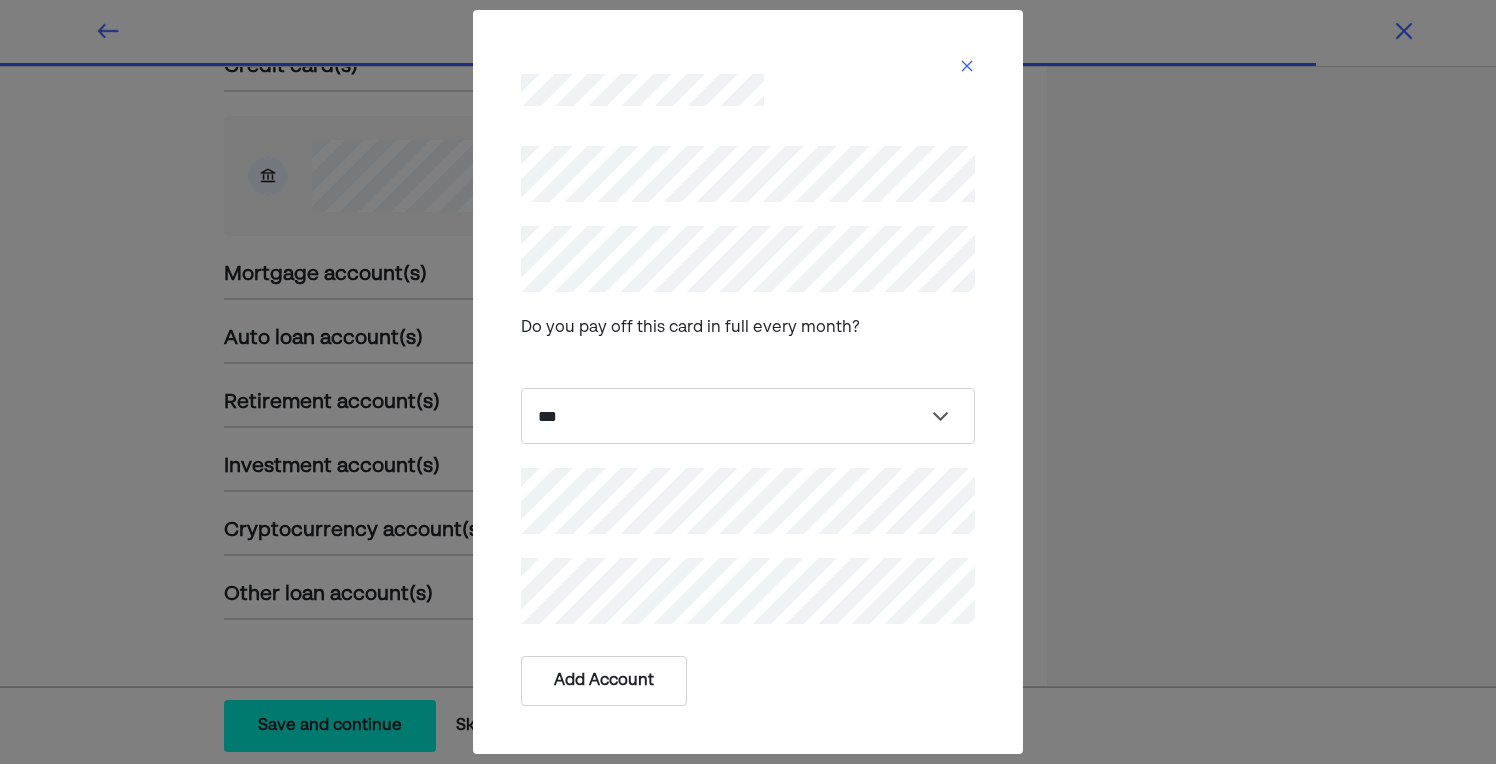 click on "Add Account" at bounding box center [604, 681] 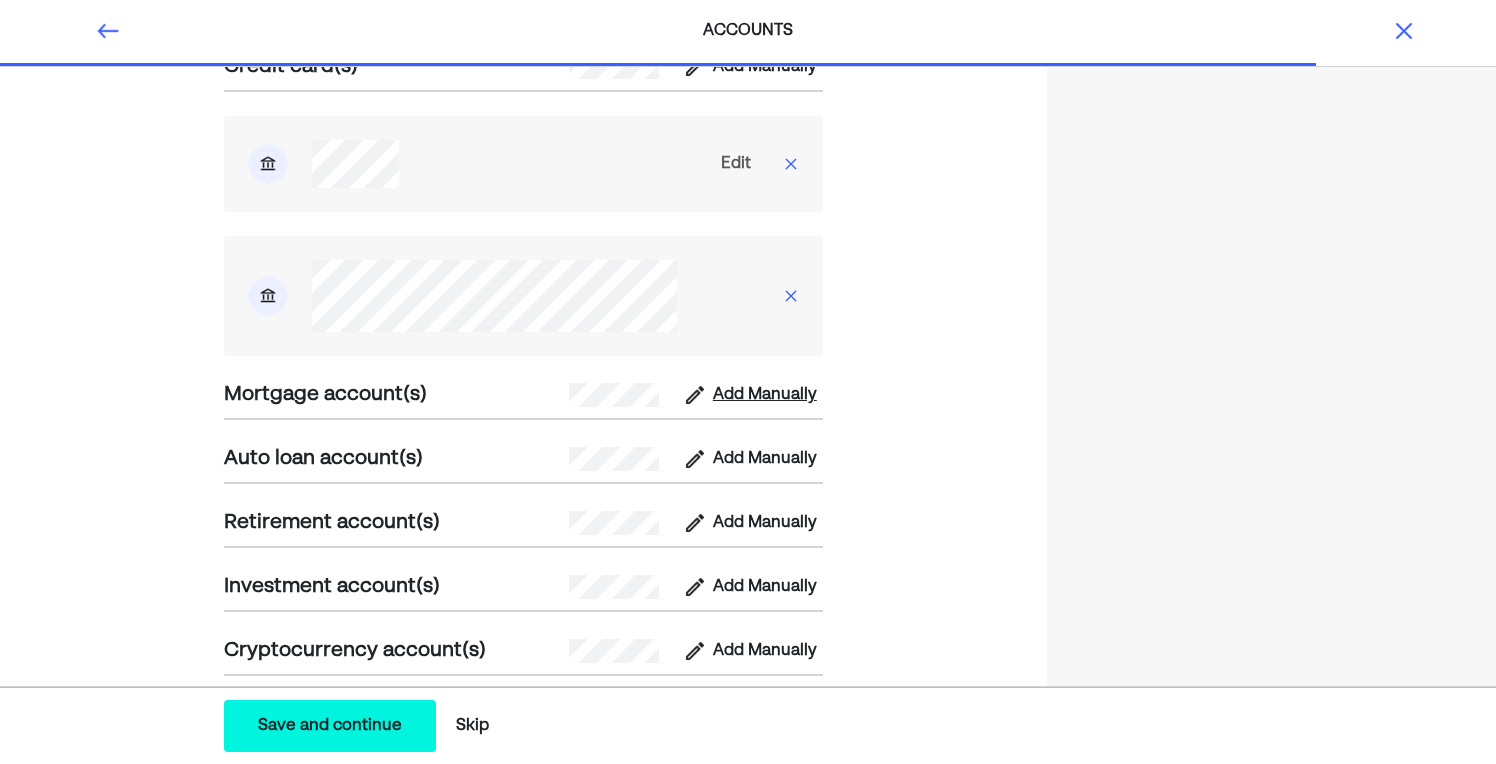 click on "Add Manually" at bounding box center [765, 395] 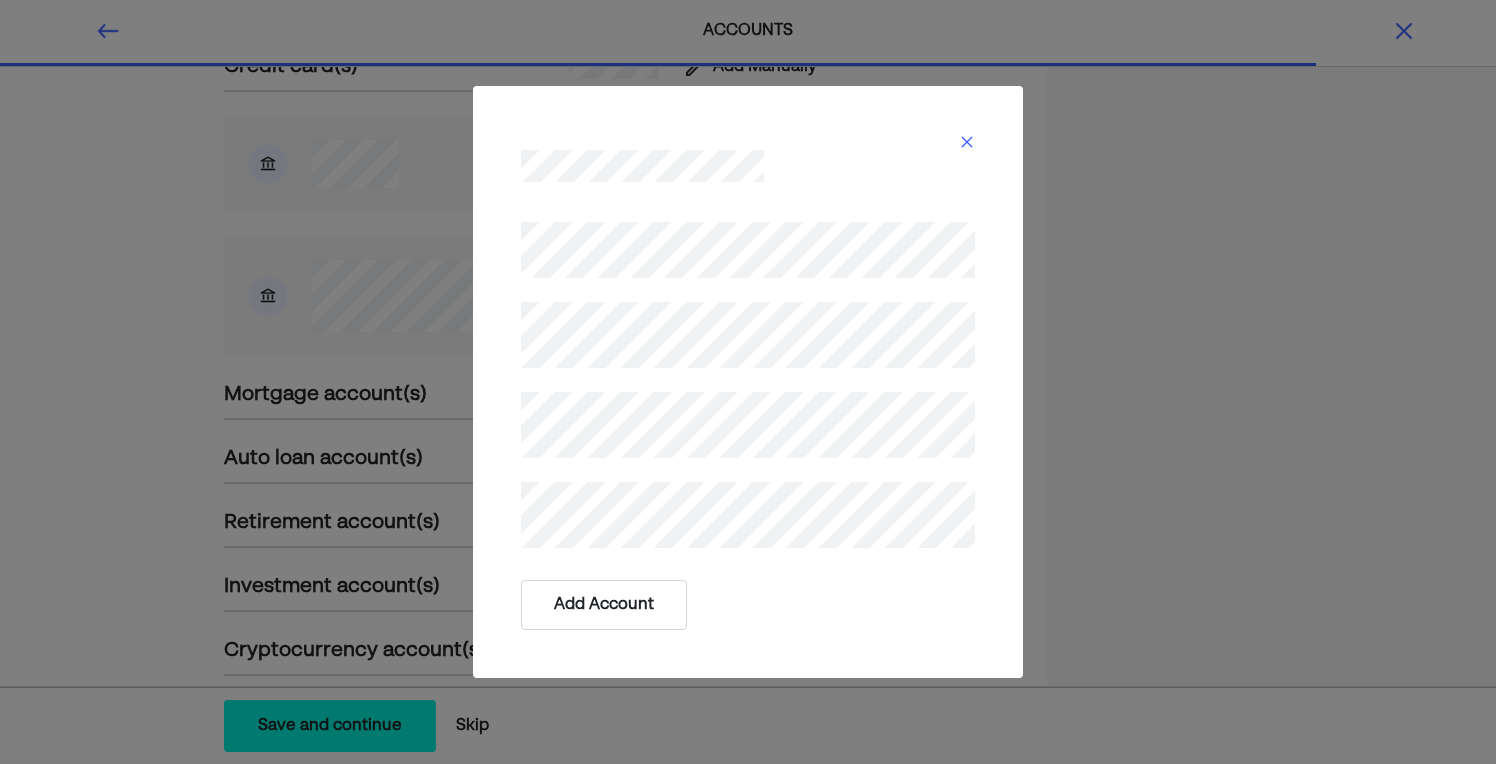 click on "Add Account" at bounding box center [604, 605] 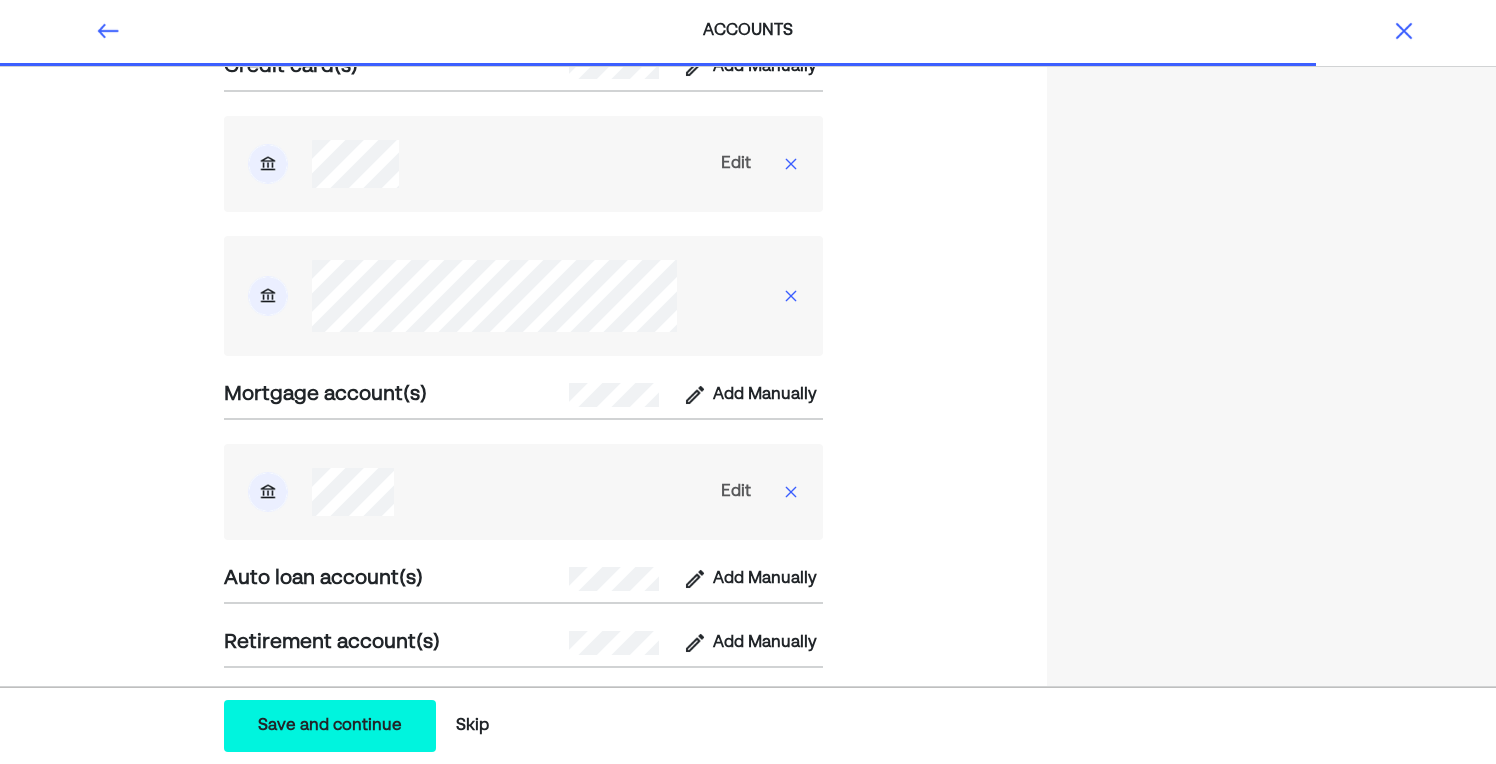 click on "Edit" at bounding box center [736, 492] 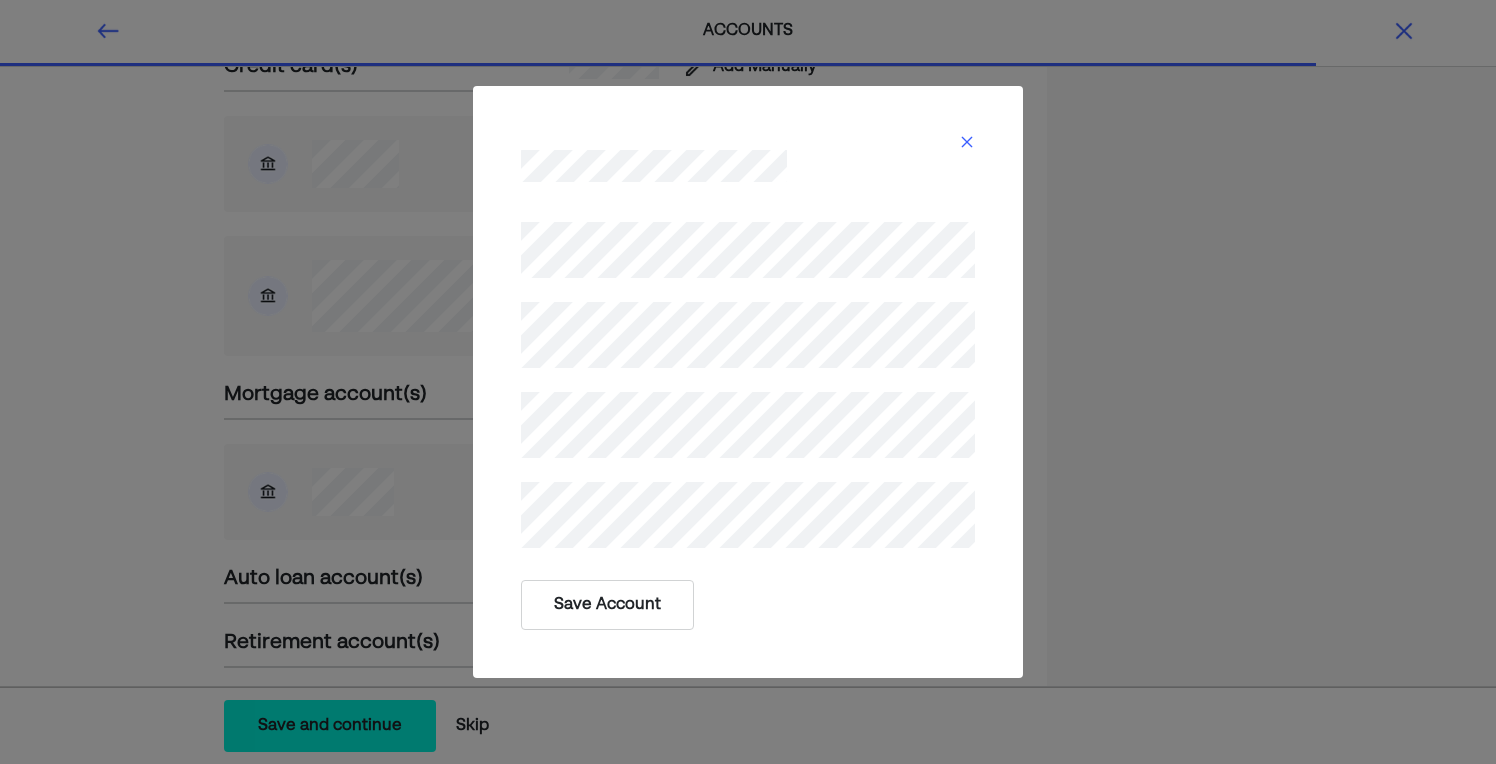 click on "Save Account" at bounding box center [607, 605] 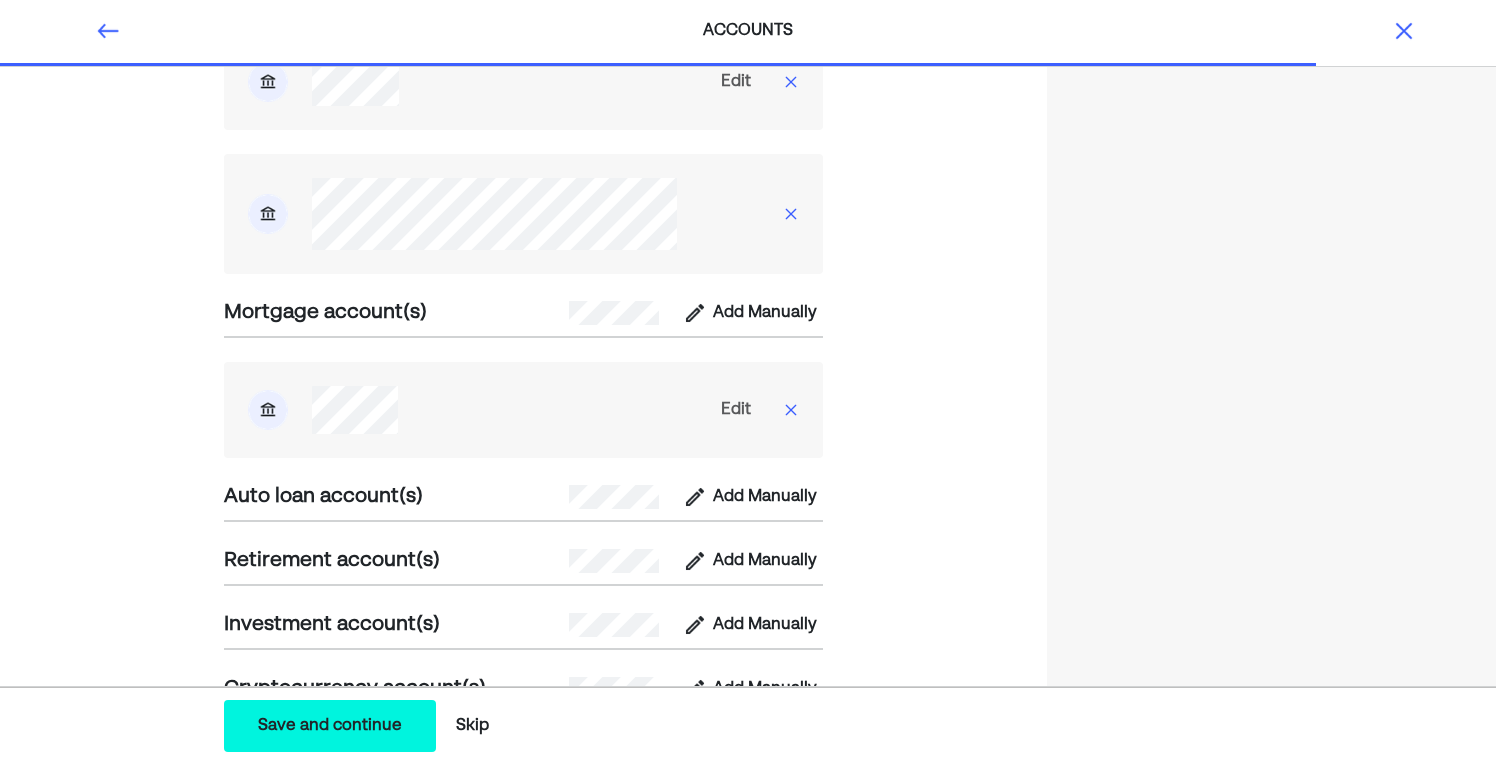 scroll, scrollTop: 1561, scrollLeft: 0, axis: vertical 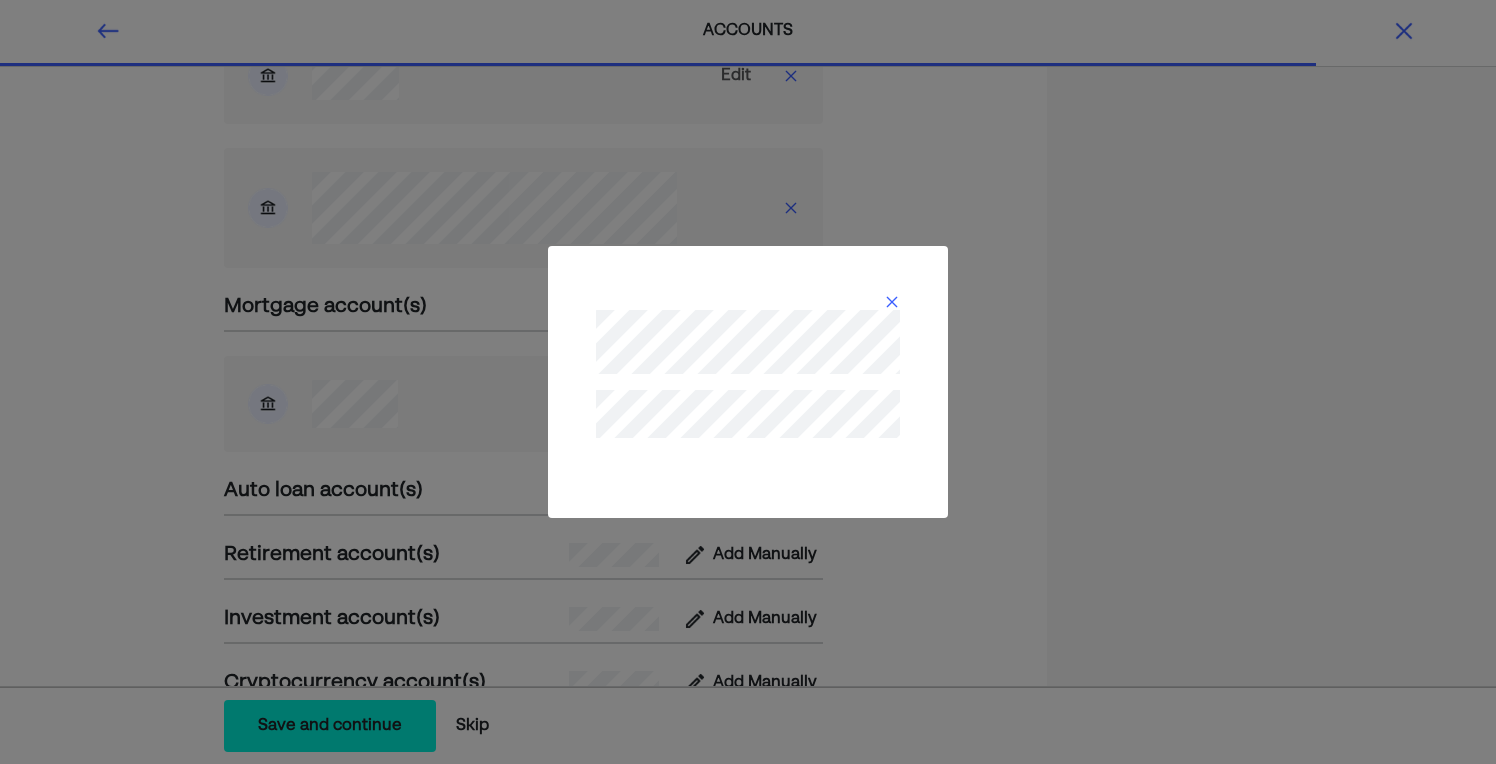 click at bounding box center [892, 302] 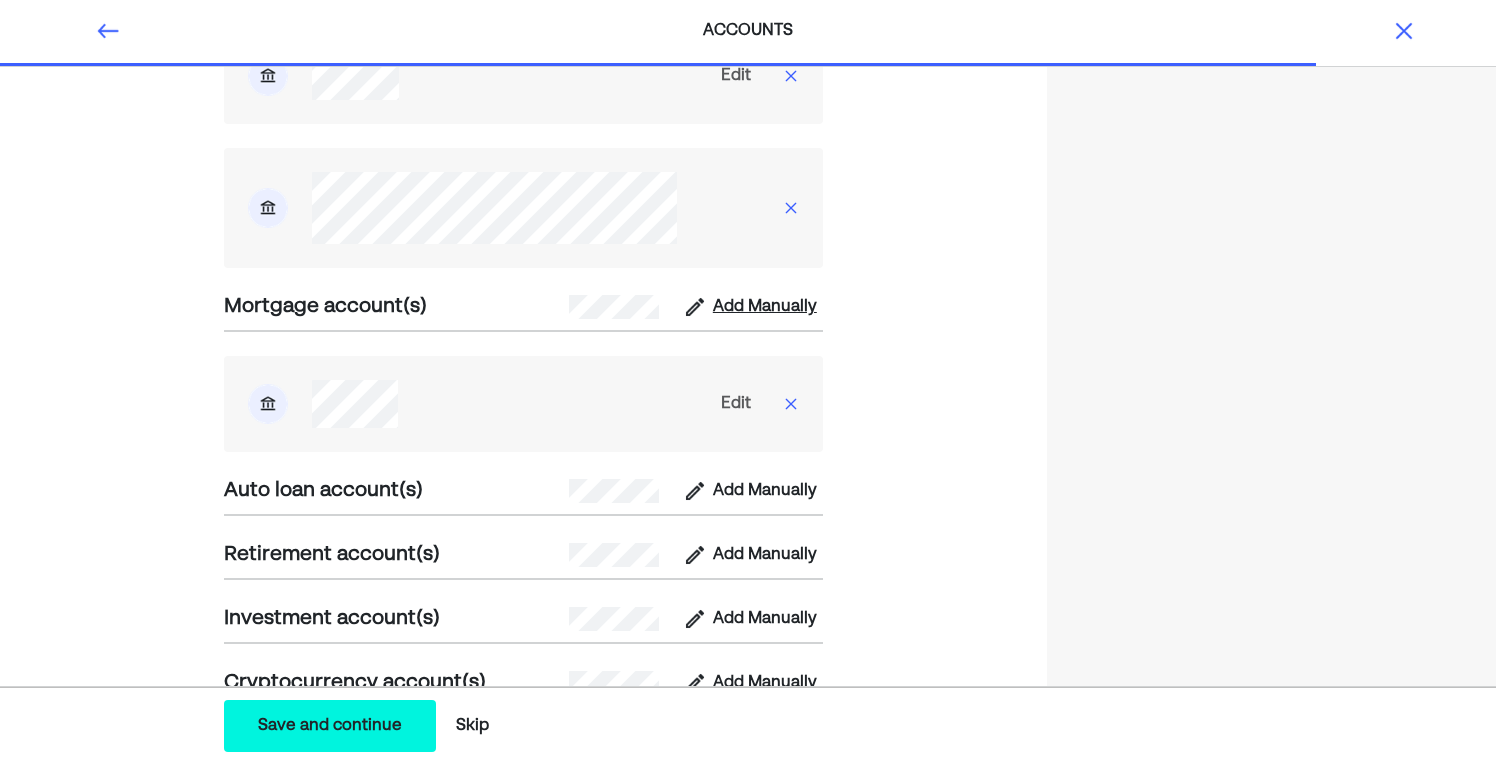 click on "Add Manually" at bounding box center (765, 307) 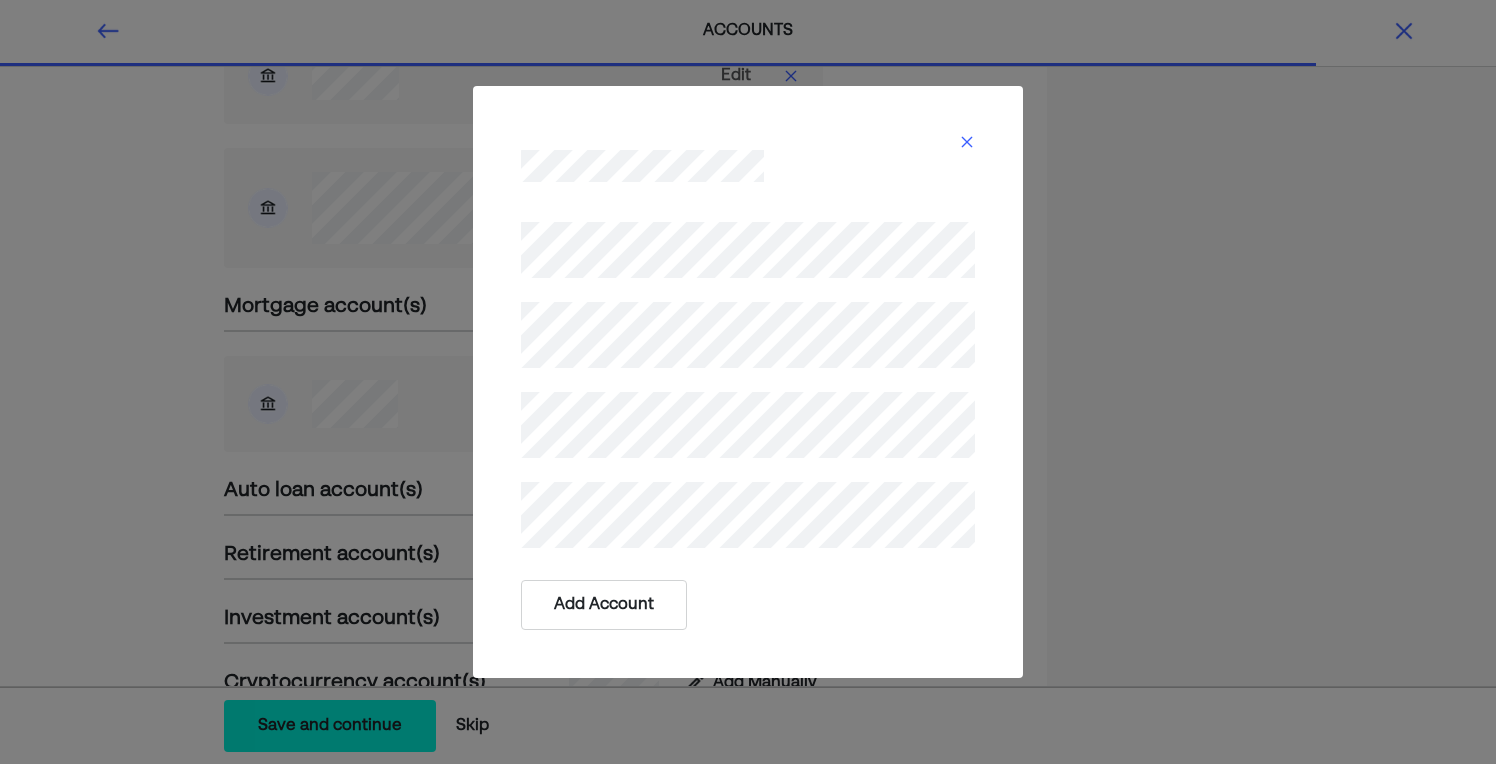 click on "Add Account" at bounding box center (604, 605) 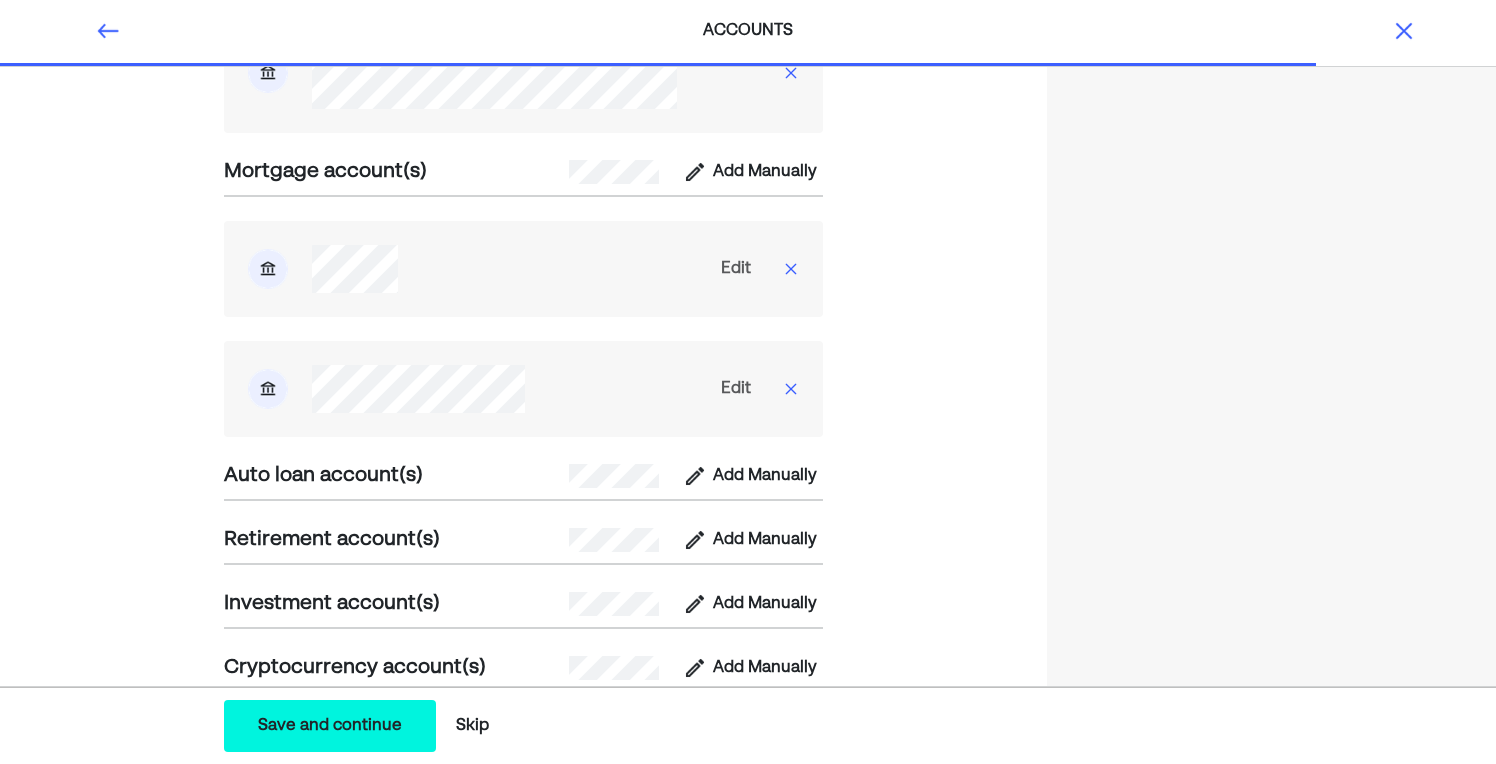 scroll, scrollTop: 1699, scrollLeft: 0, axis: vertical 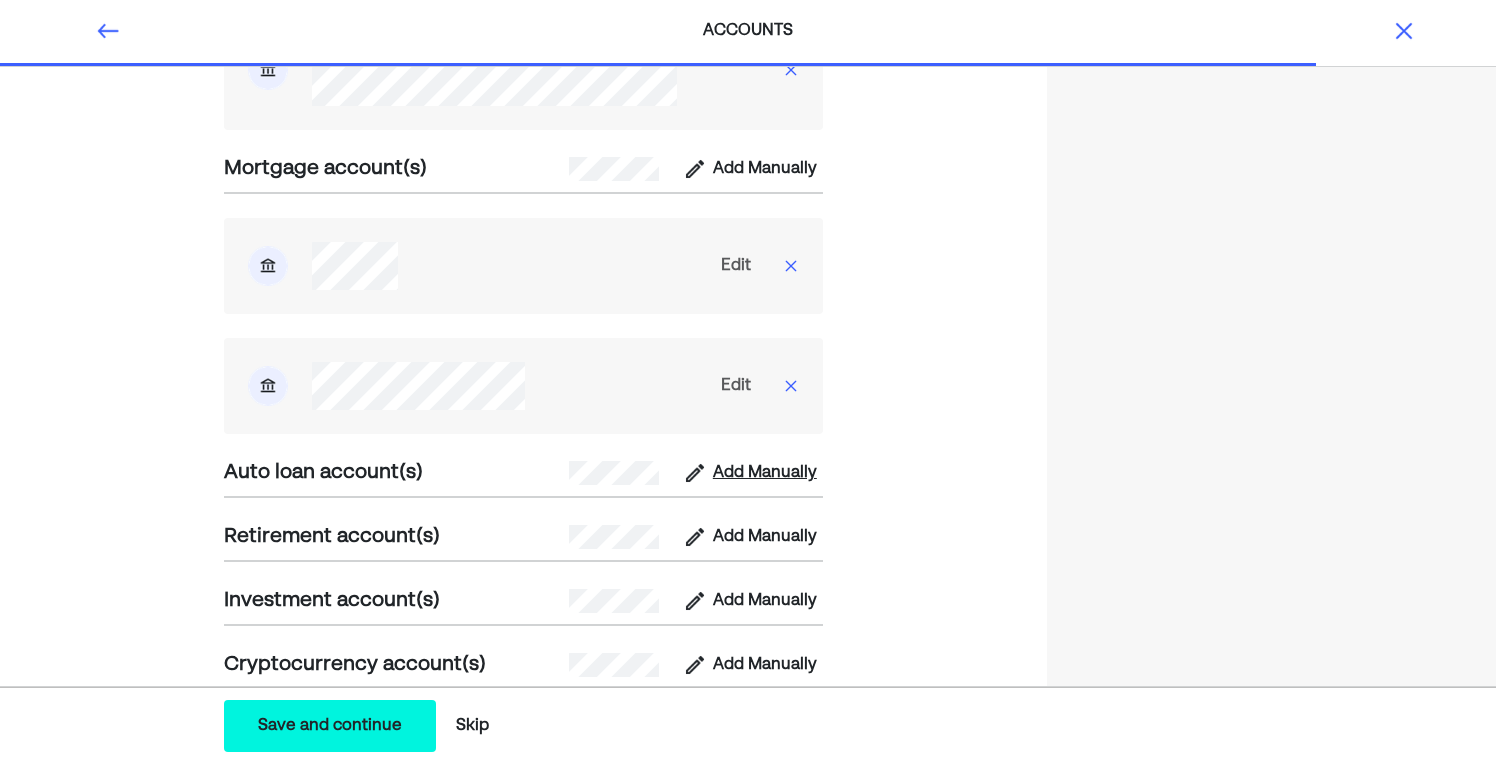 click on "Add Manually" at bounding box center (765, 473) 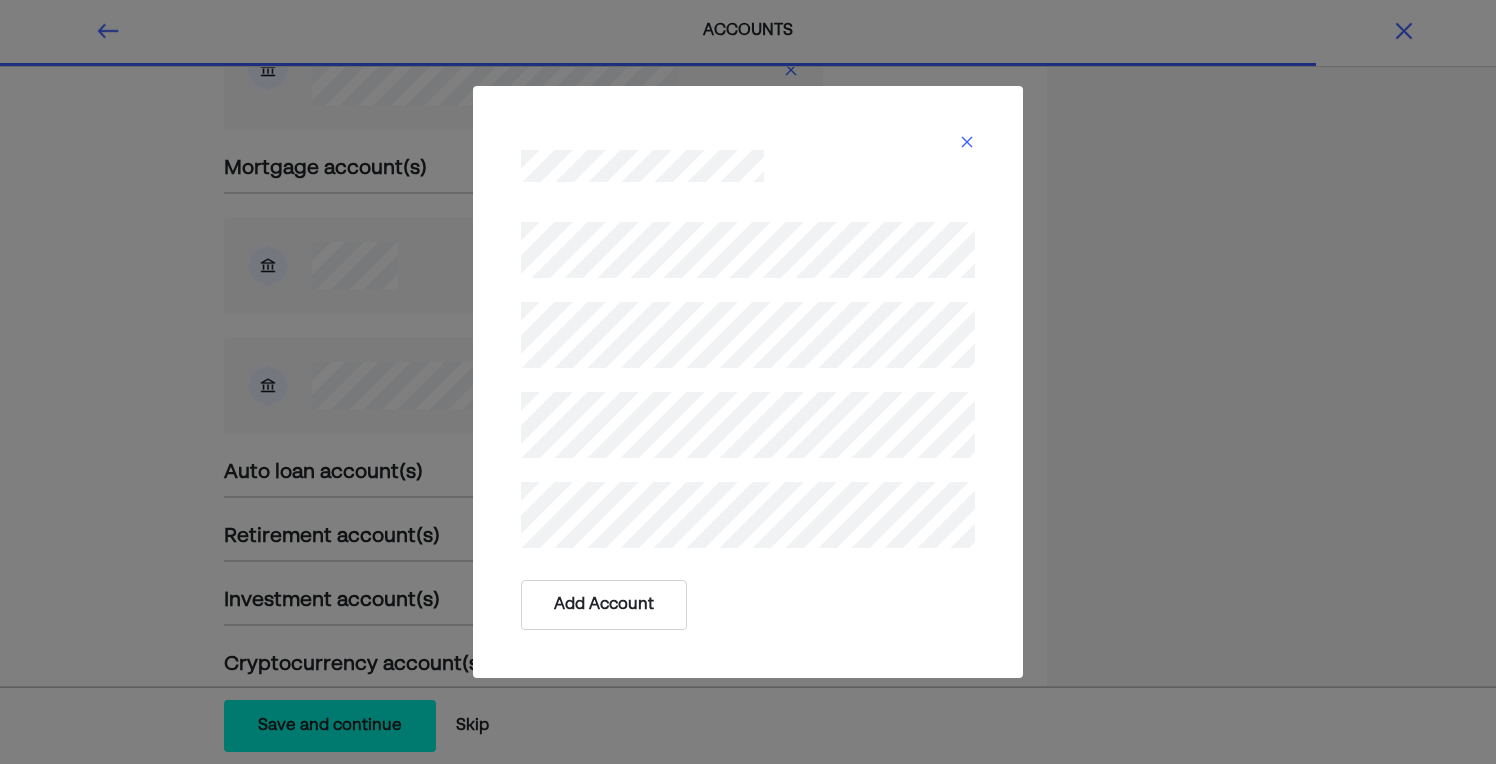 click on "Add Account" at bounding box center (604, 605) 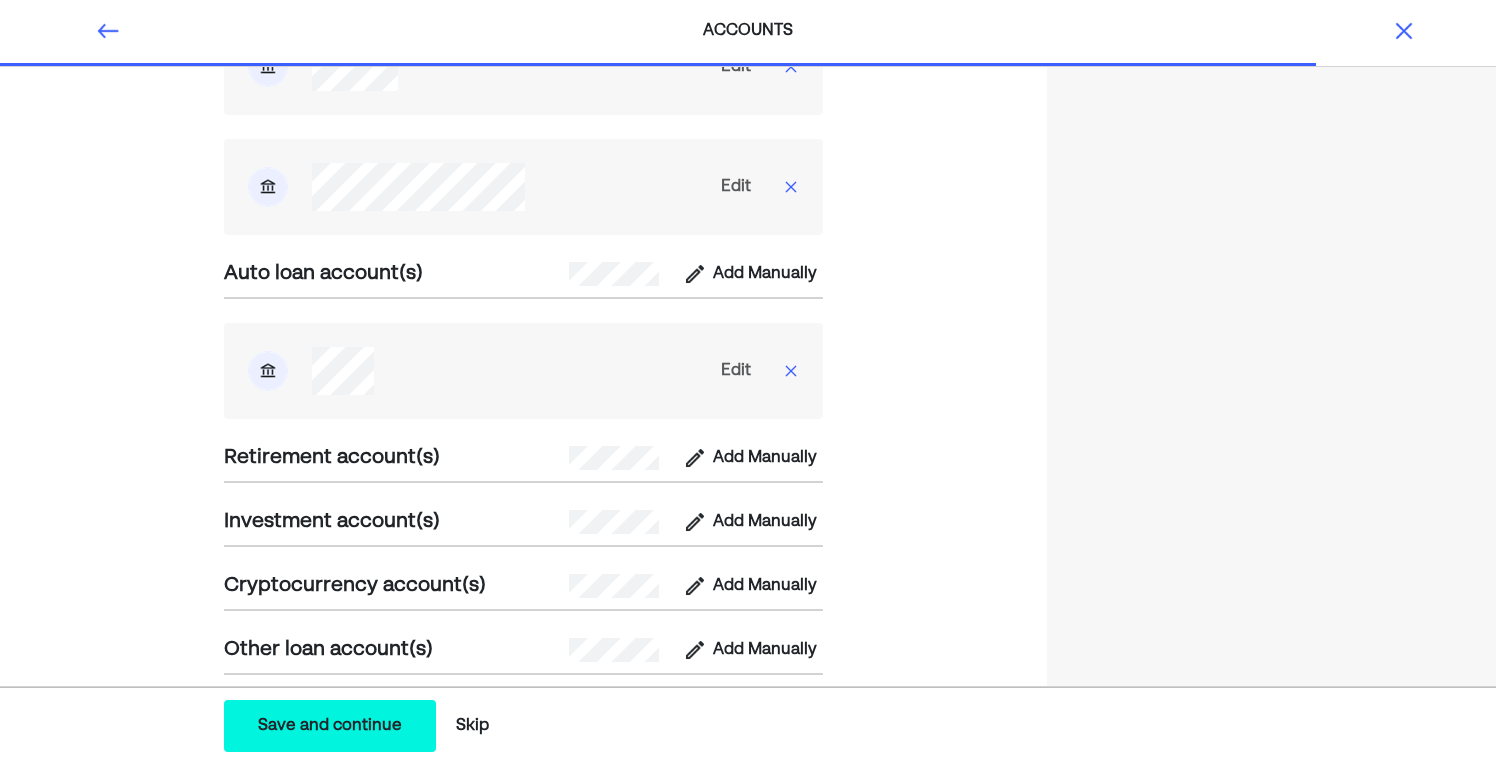 scroll, scrollTop: 1901, scrollLeft: 0, axis: vertical 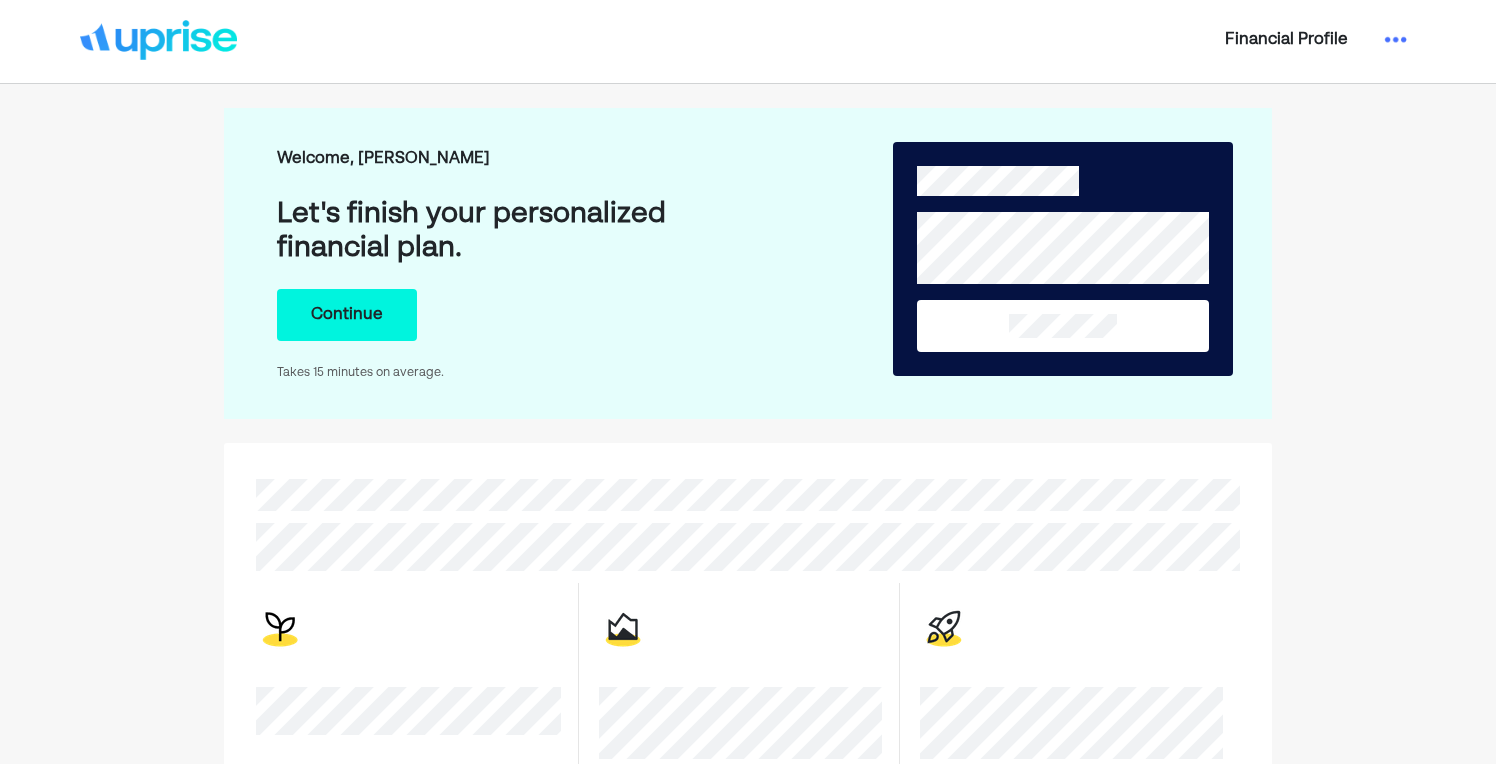 click on "Continue" at bounding box center [347, 315] 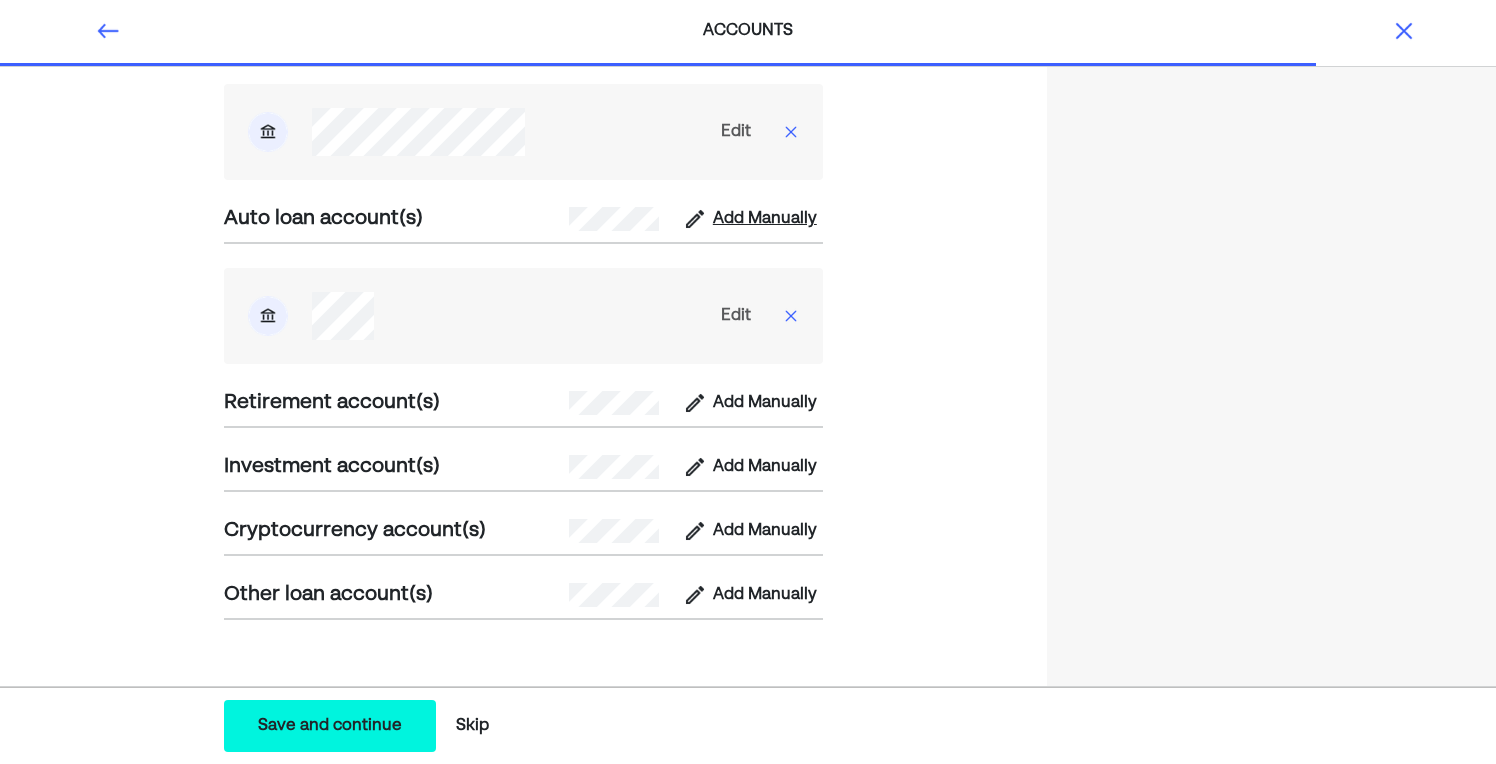 scroll, scrollTop: 1934, scrollLeft: 0, axis: vertical 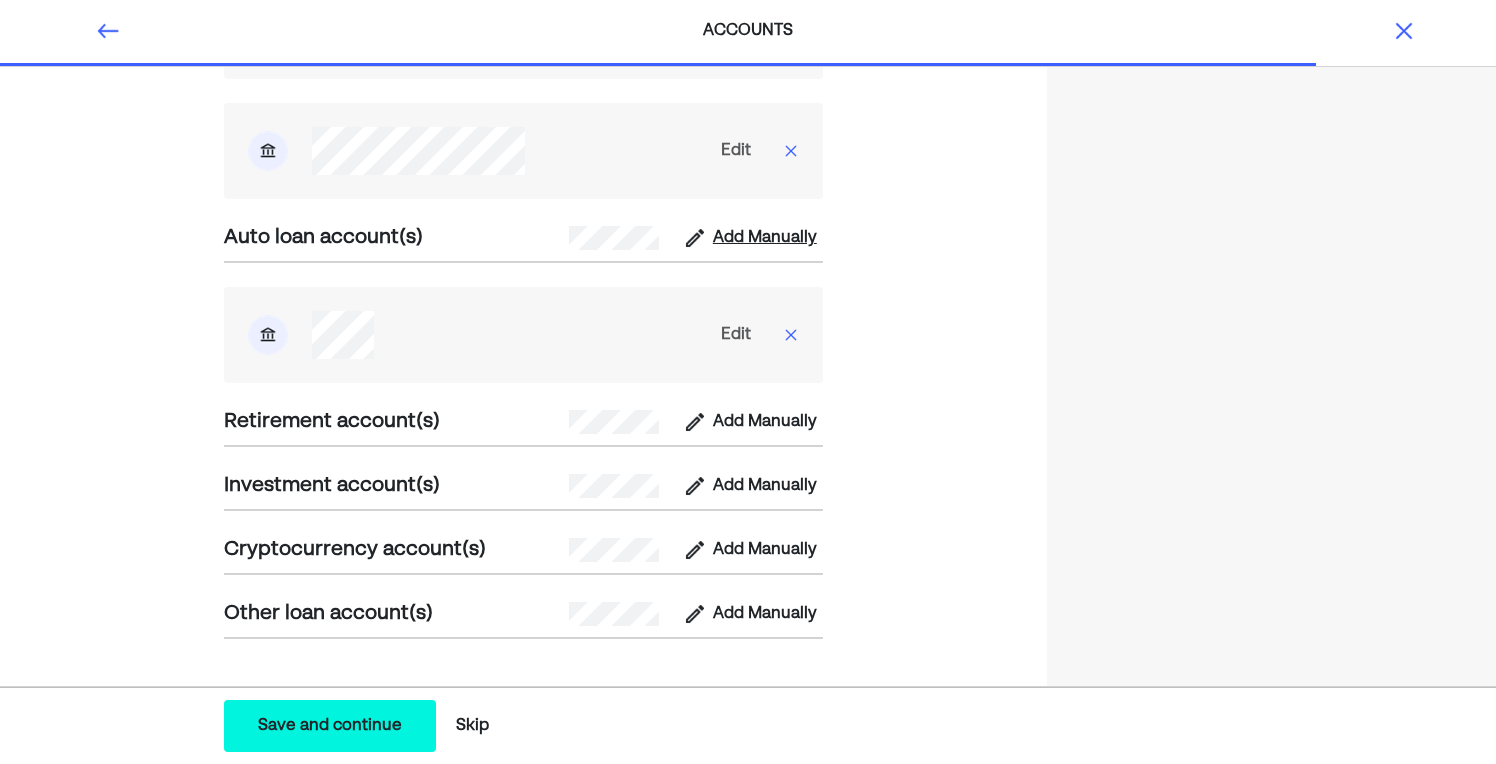 click on "Add Manually" at bounding box center (765, 238) 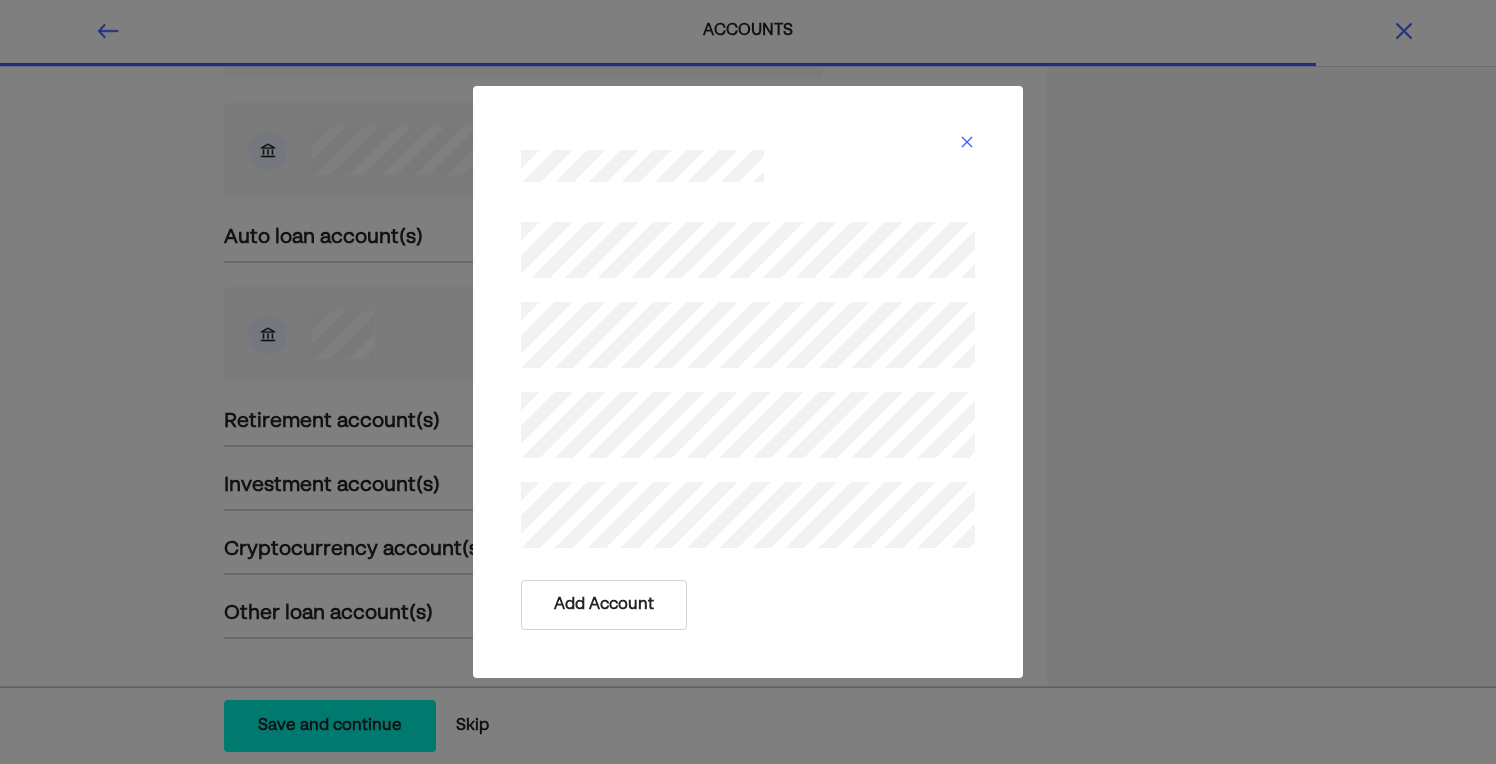 click on "Add Account" at bounding box center [604, 605] 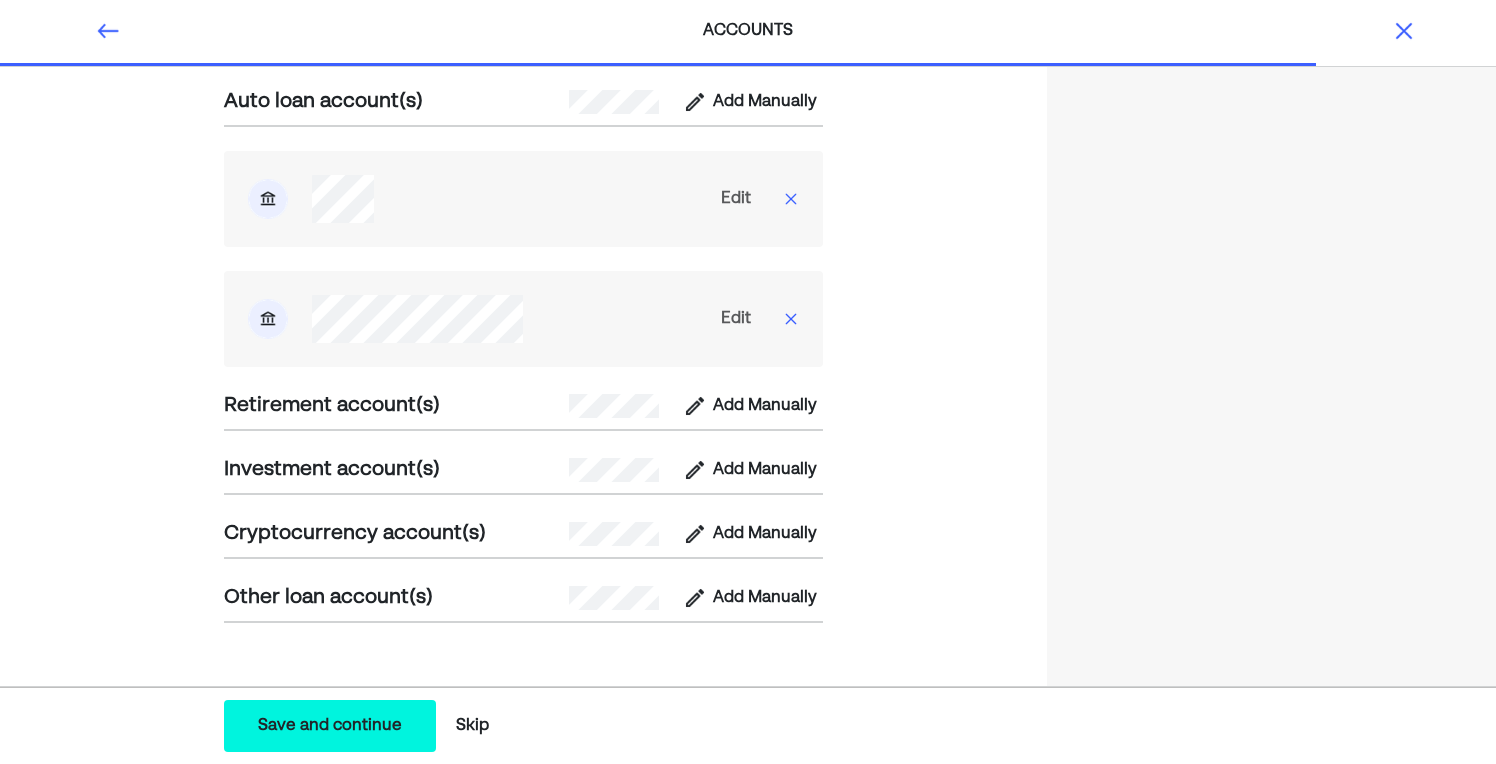 scroll, scrollTop: 2073, scrollLeft: 0, axis: vertical 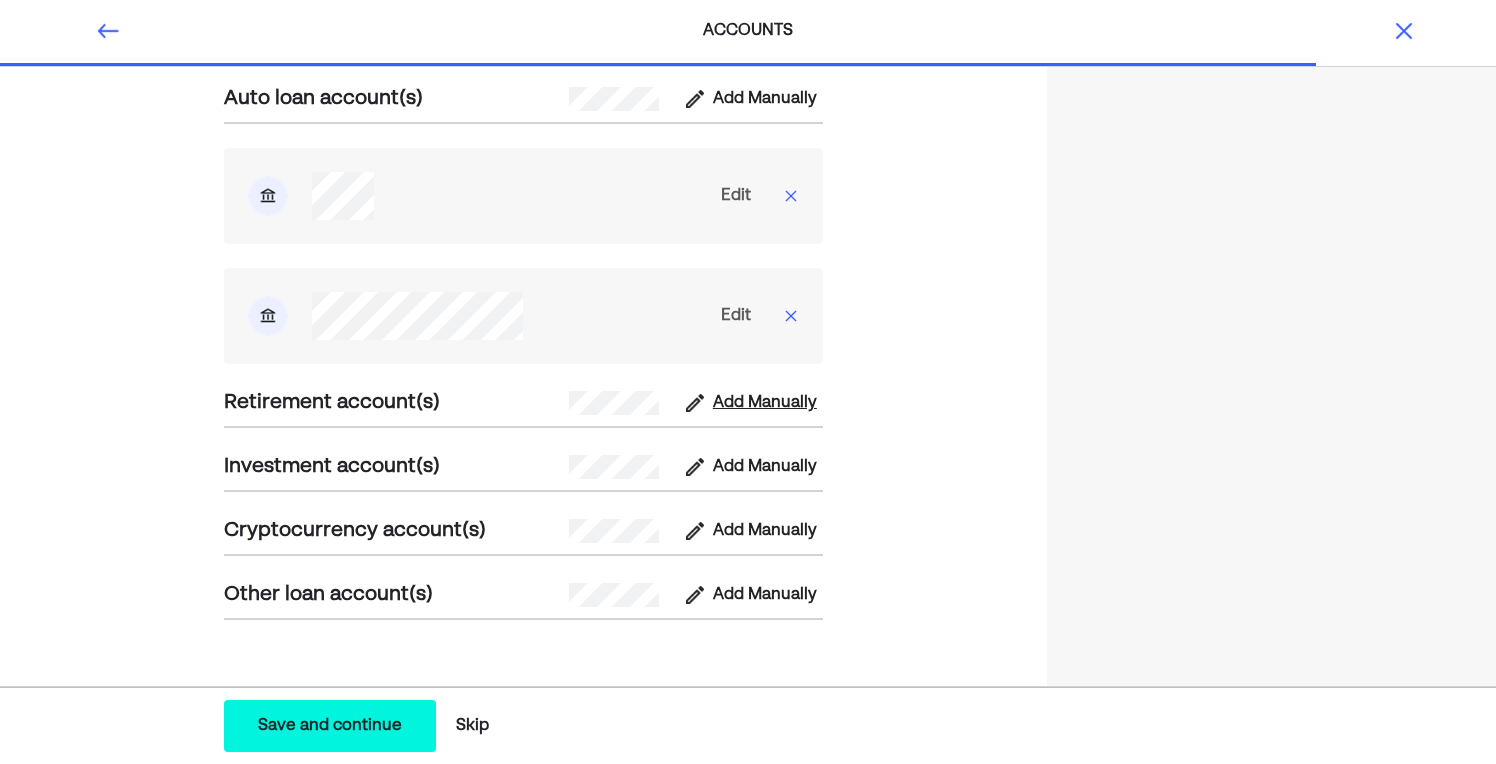 click on "Add Manually" at bounding box center [765, 403] 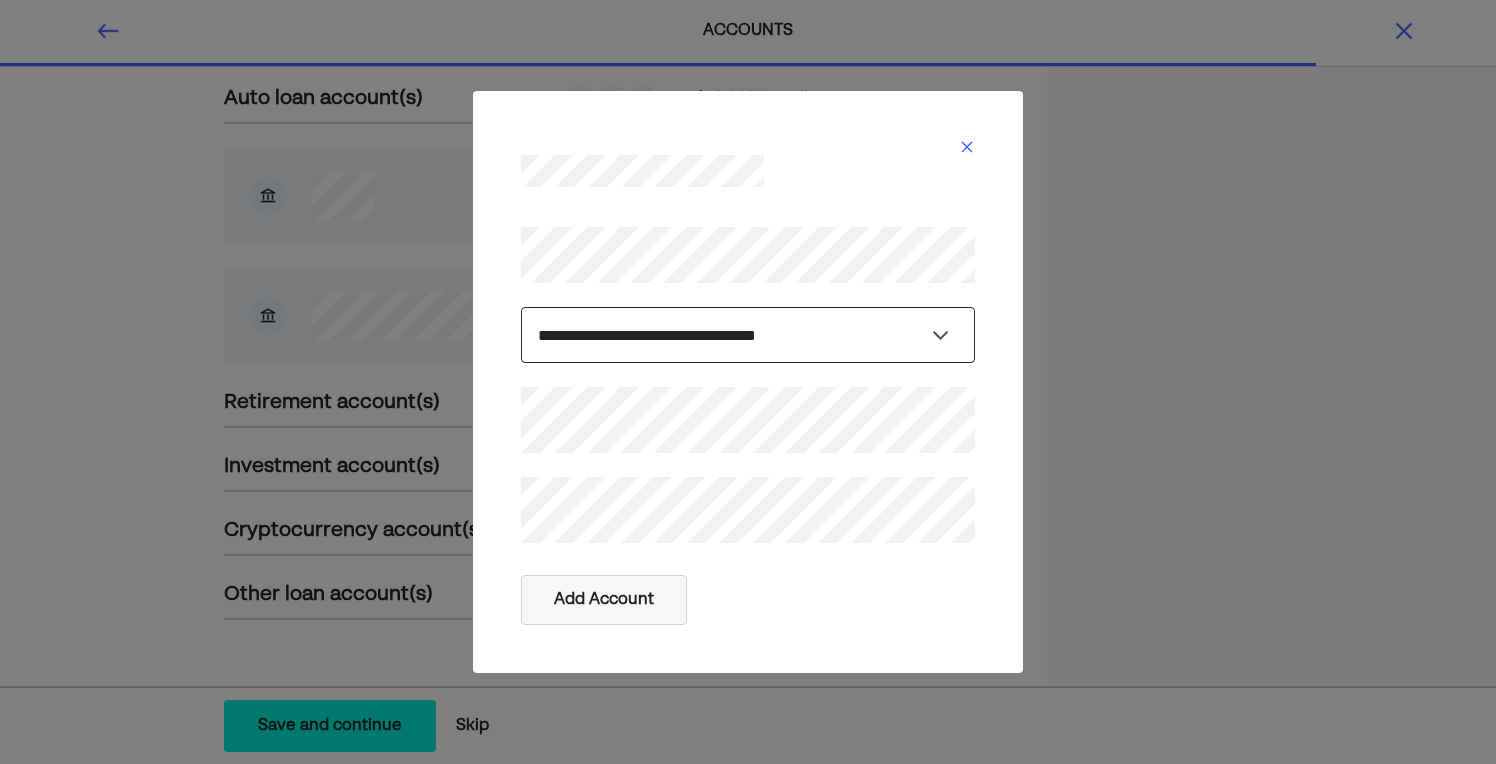 click on "**********" at bounding box center [748, 335] 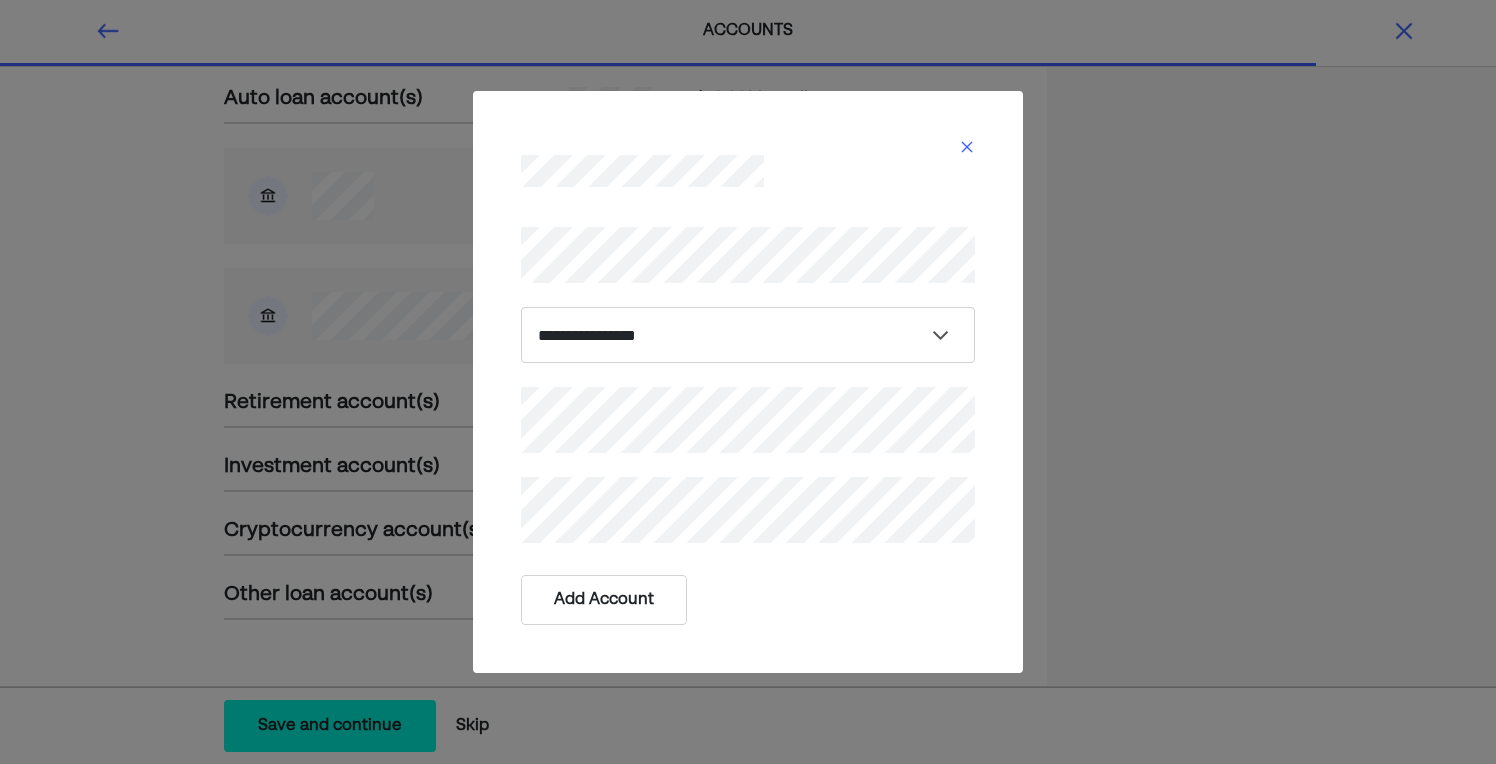 click on "Add Account" at bounding box center [604, 600] 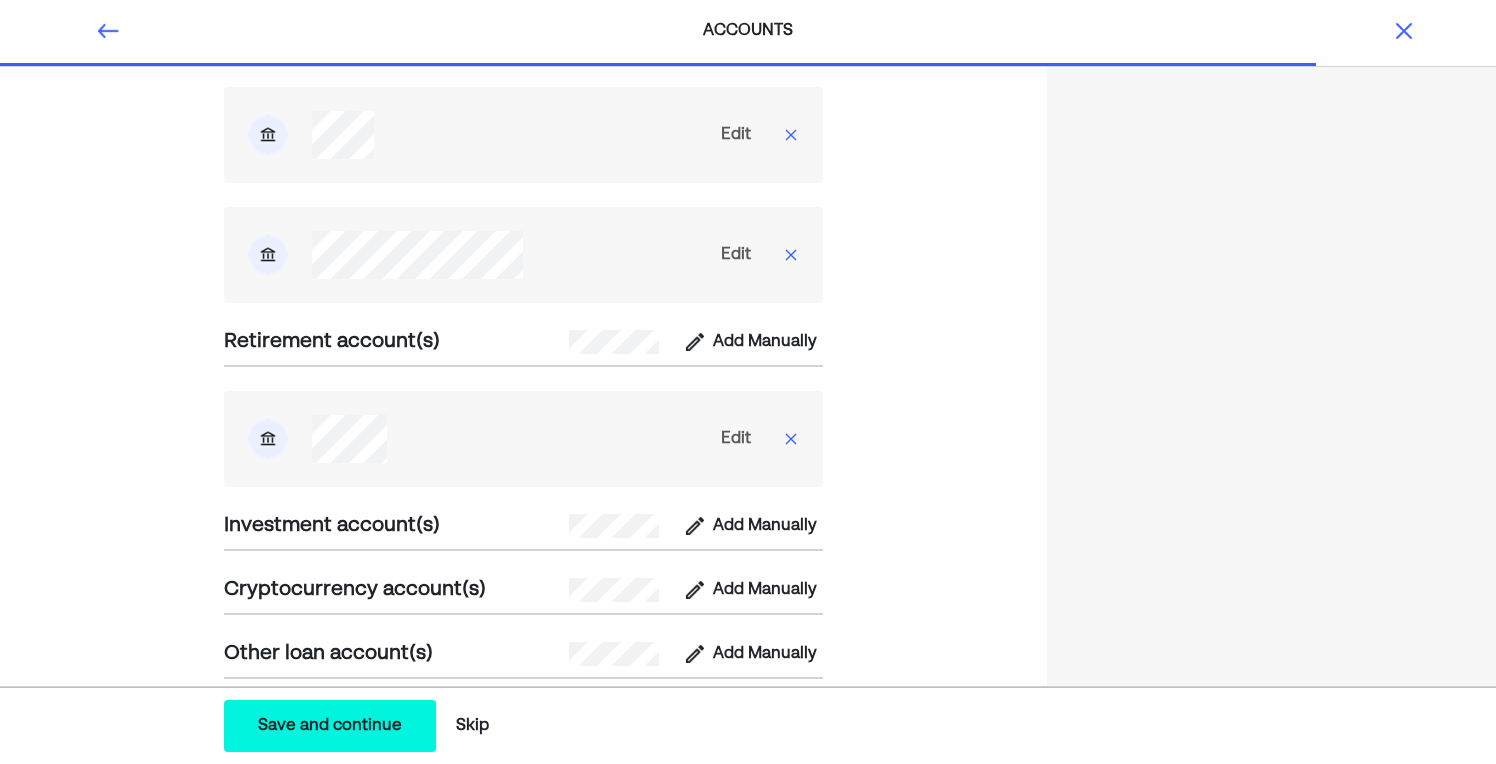 scroll, scrollTop: 2193, scrollLeft: 0, axis: vertical 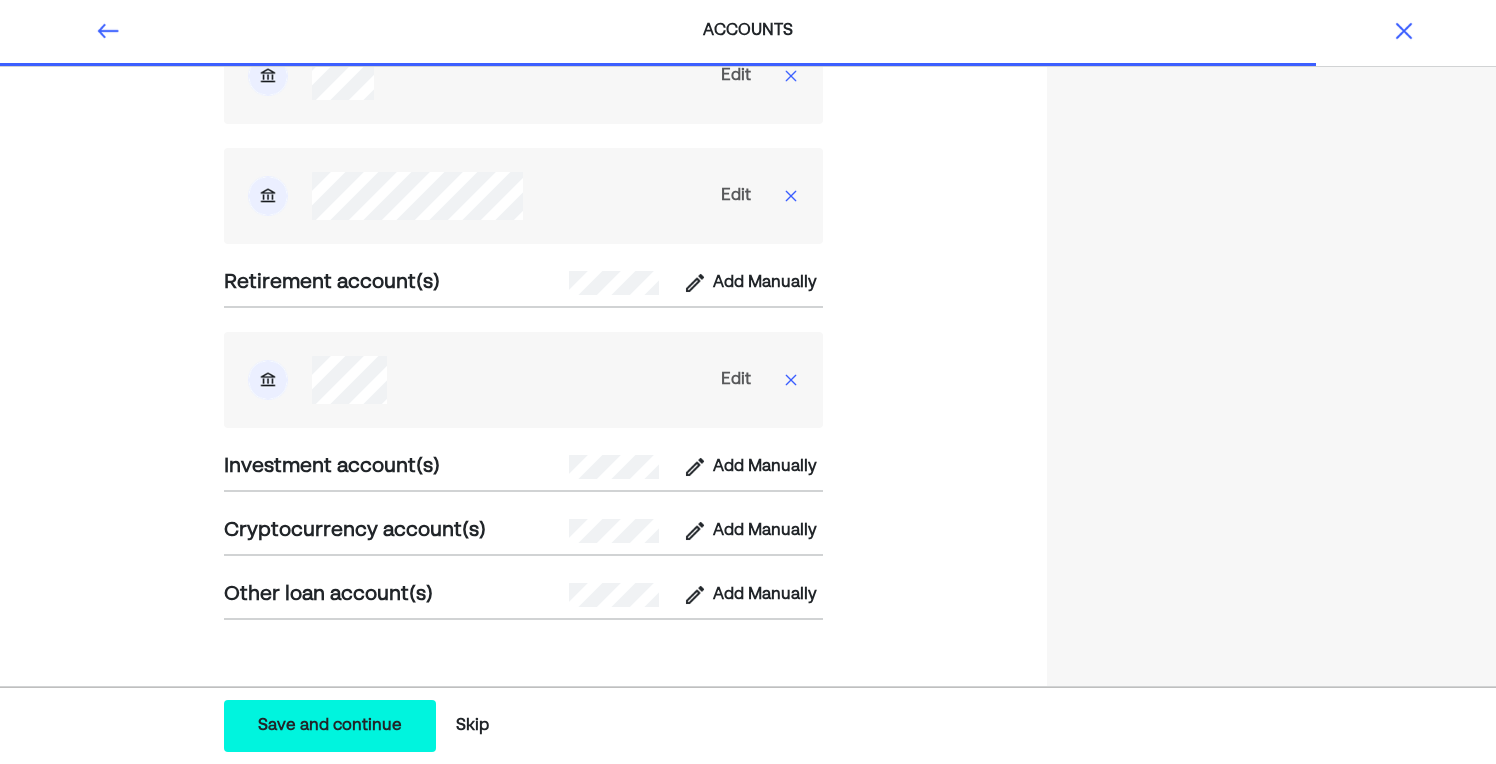 click on "Save and continue" at bounding box center (330, 726) 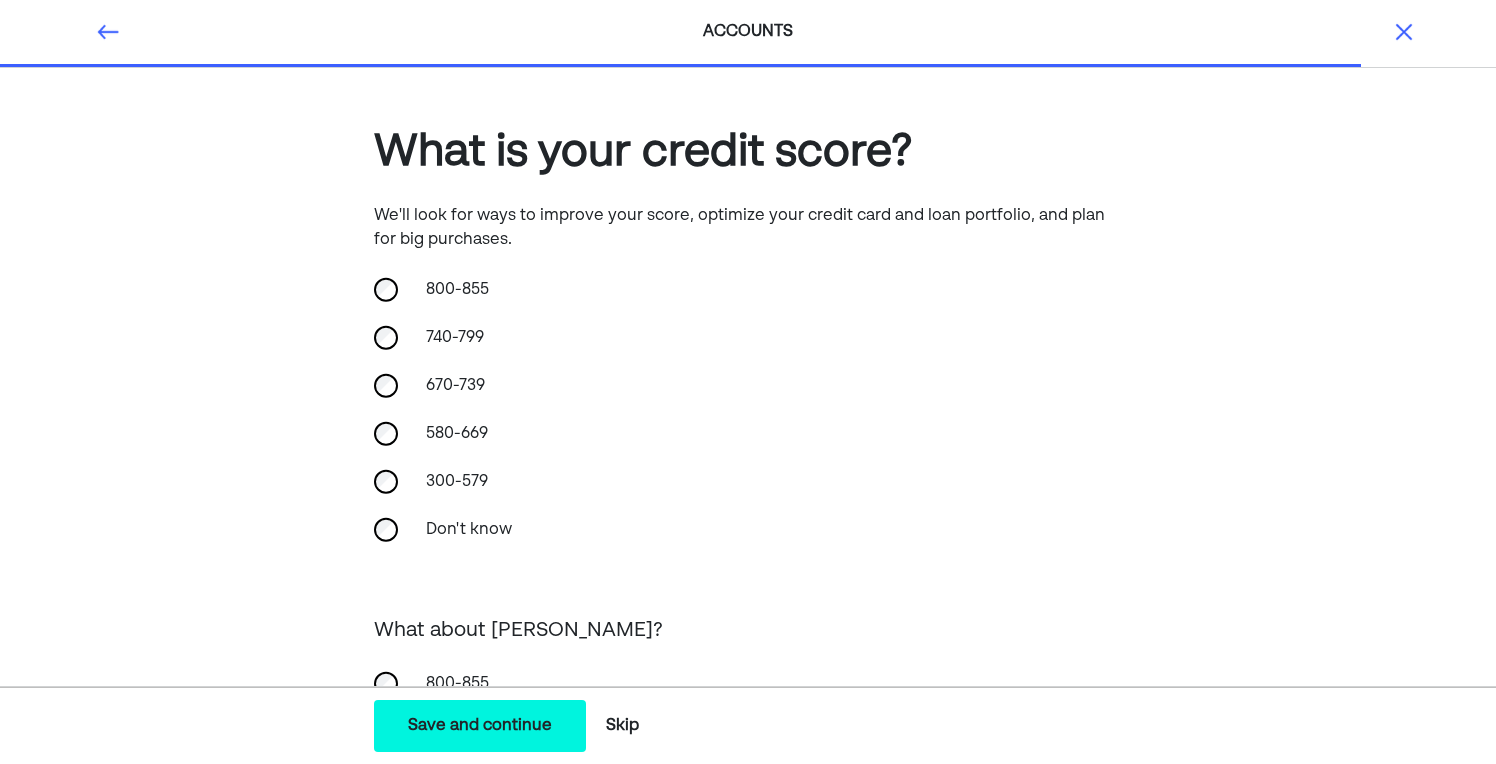 scroll, scrollTop: 0, scrollLeft: 0, axis: both 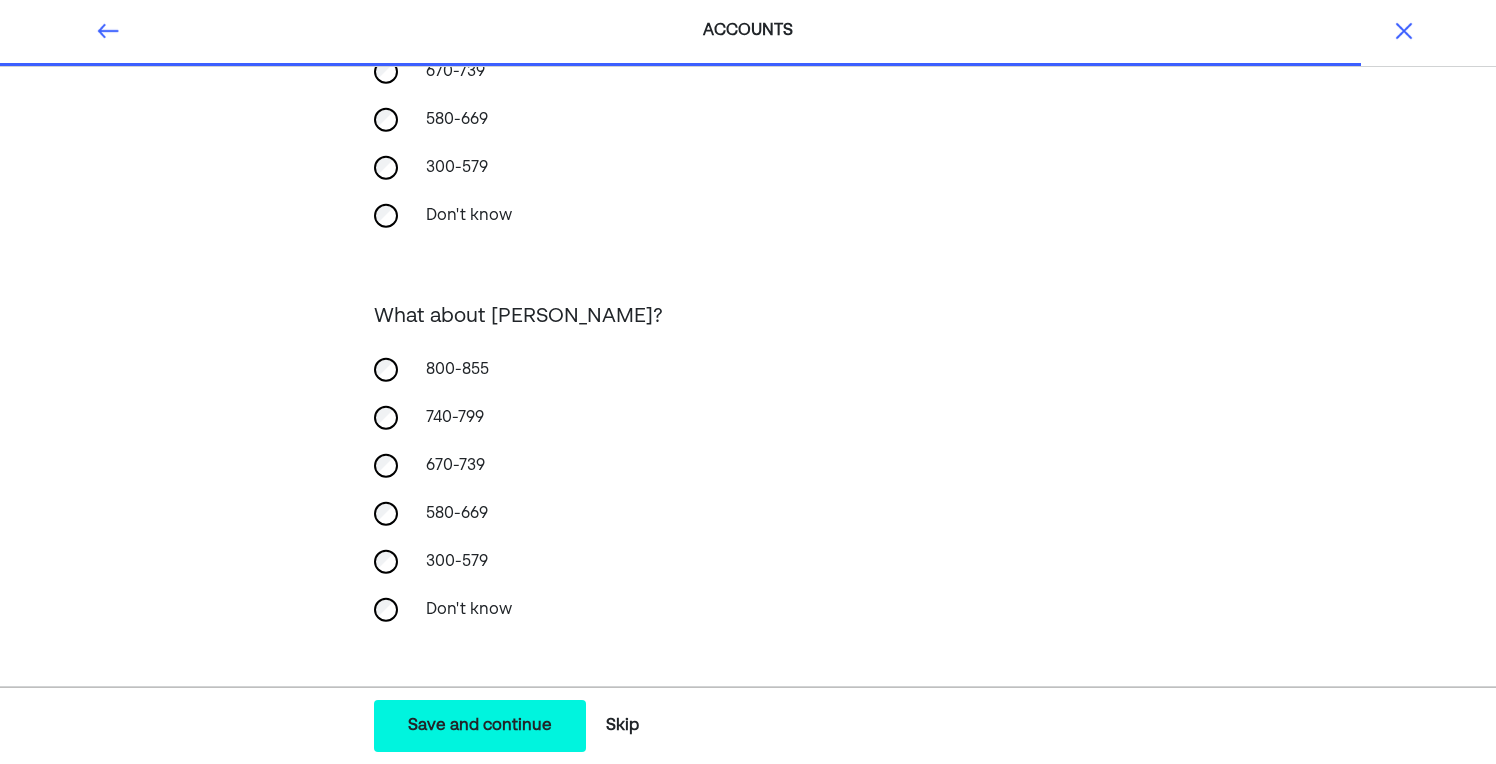 click on "Save and continue" at bounding box center (480, 726) 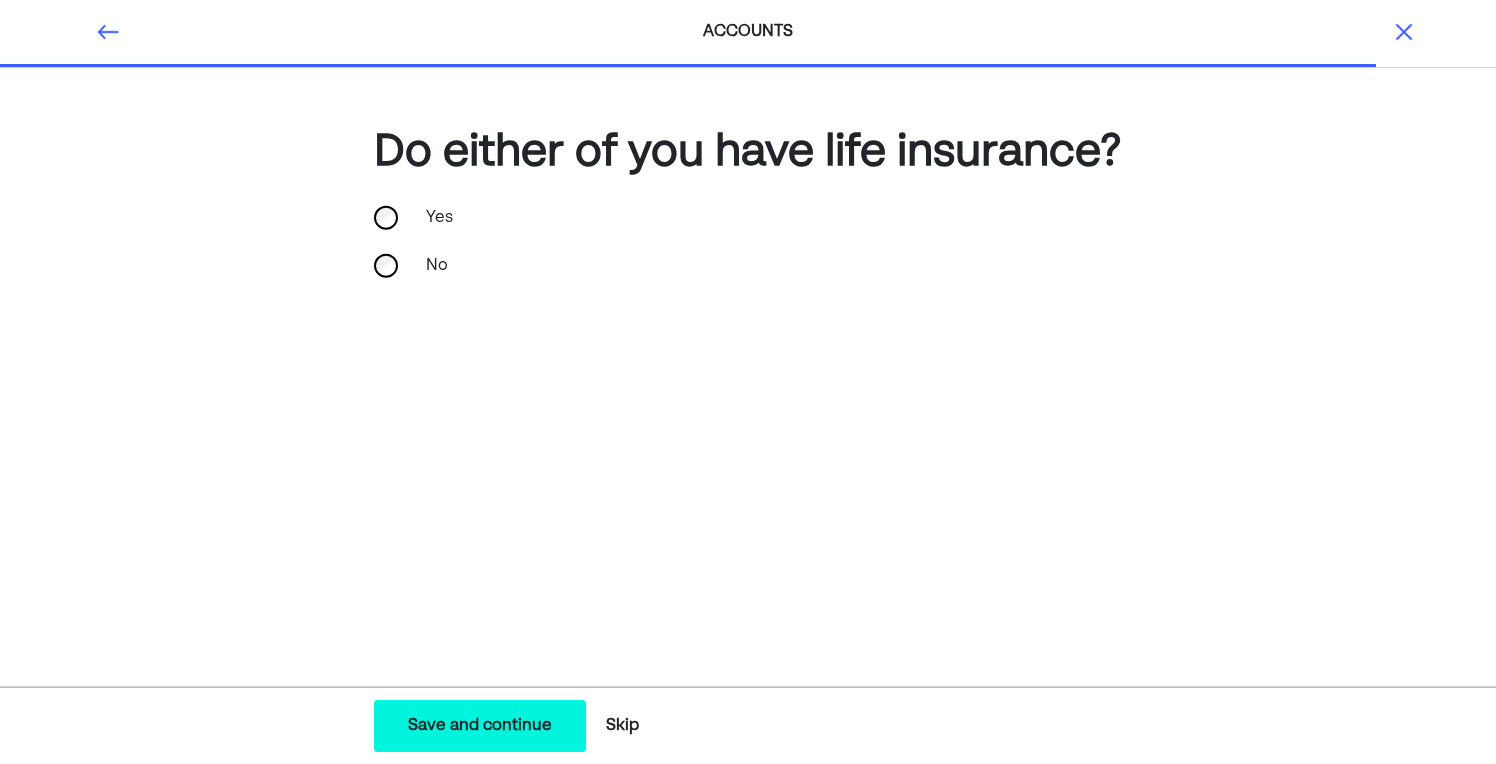 scroll, scrollTop: 0, scrollLeft: 0, axis: both 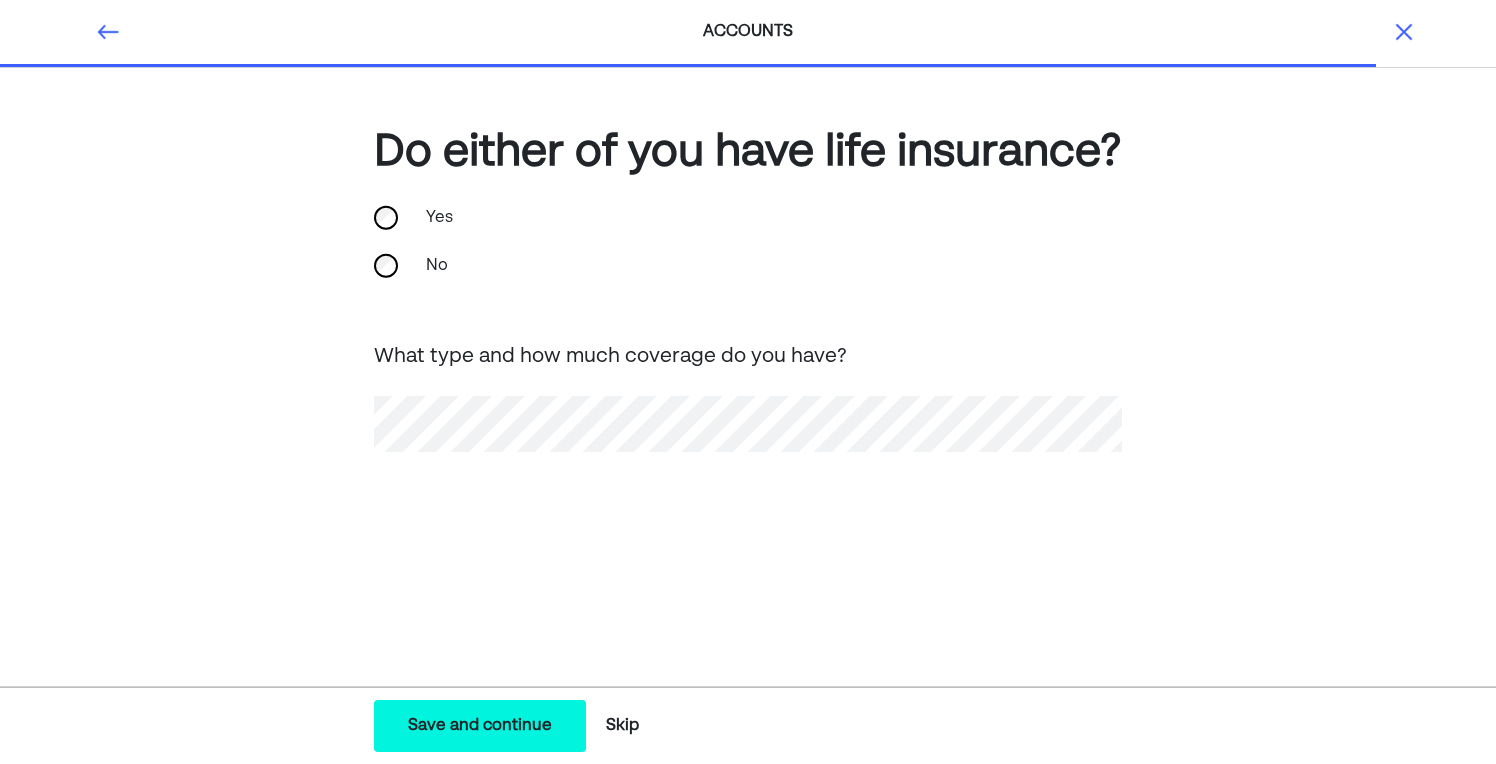 click on "Save and continue Save Save and continue" at bounding box center [480, 726] 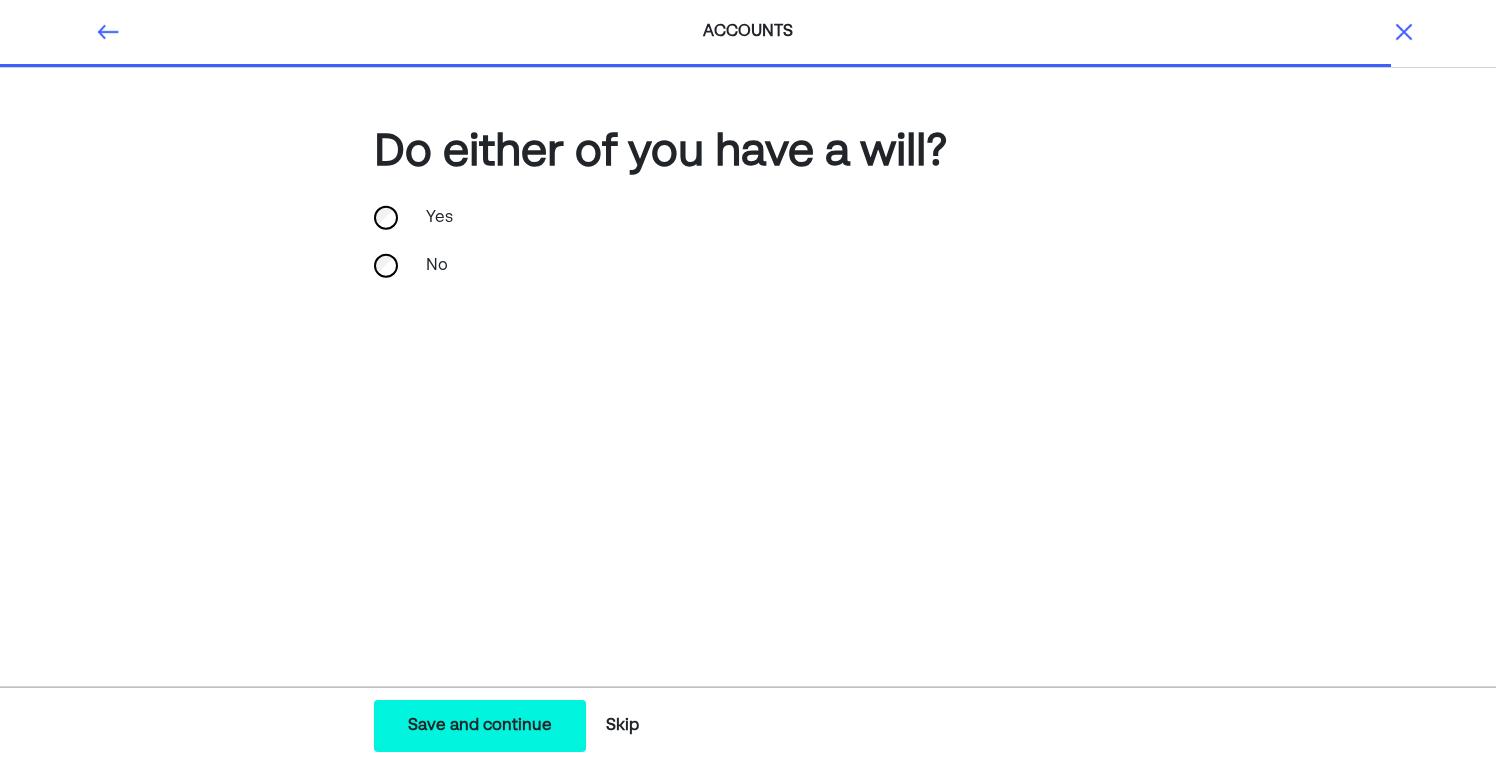 click on "Save and continue" at bounding box center (480, 726) 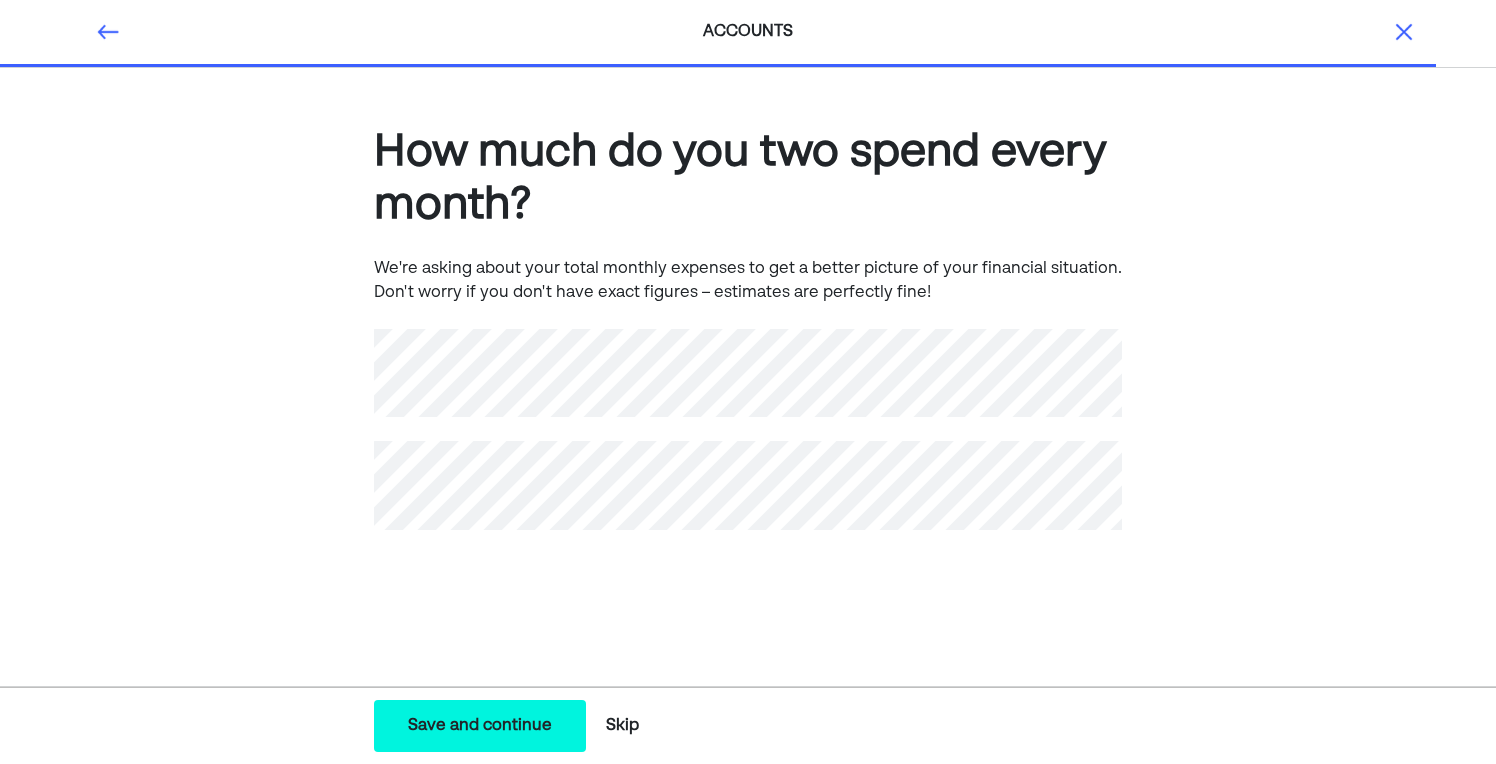 click on "How much do you two spend every month? We're asking about your total monthly expenses to get a better picture of your financial situation. Don't worry if you don't have exact figures – estimates are perfectly fine!" at bounding box center (748, 359) 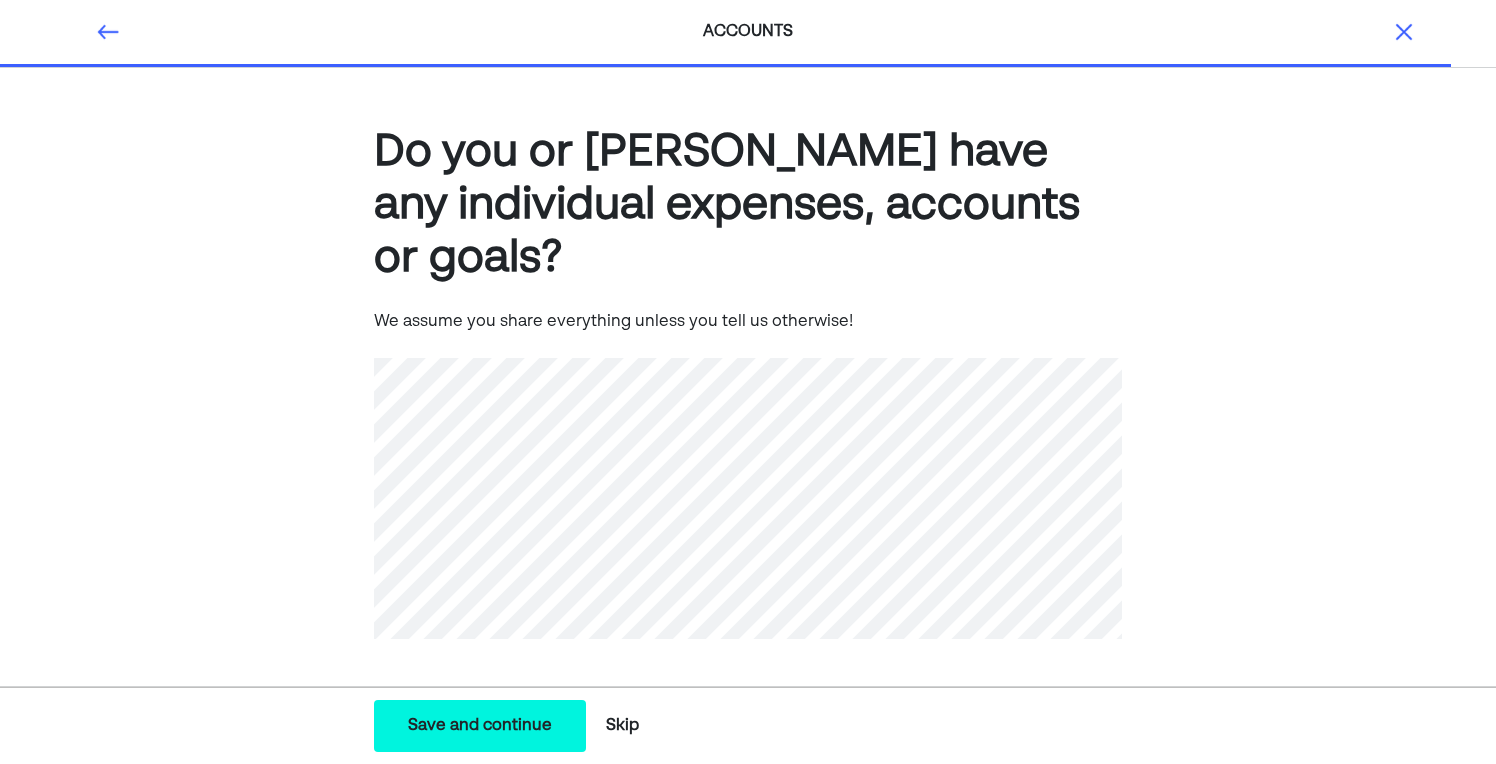 click on "Save and continue" at bounding box center [480, 726] 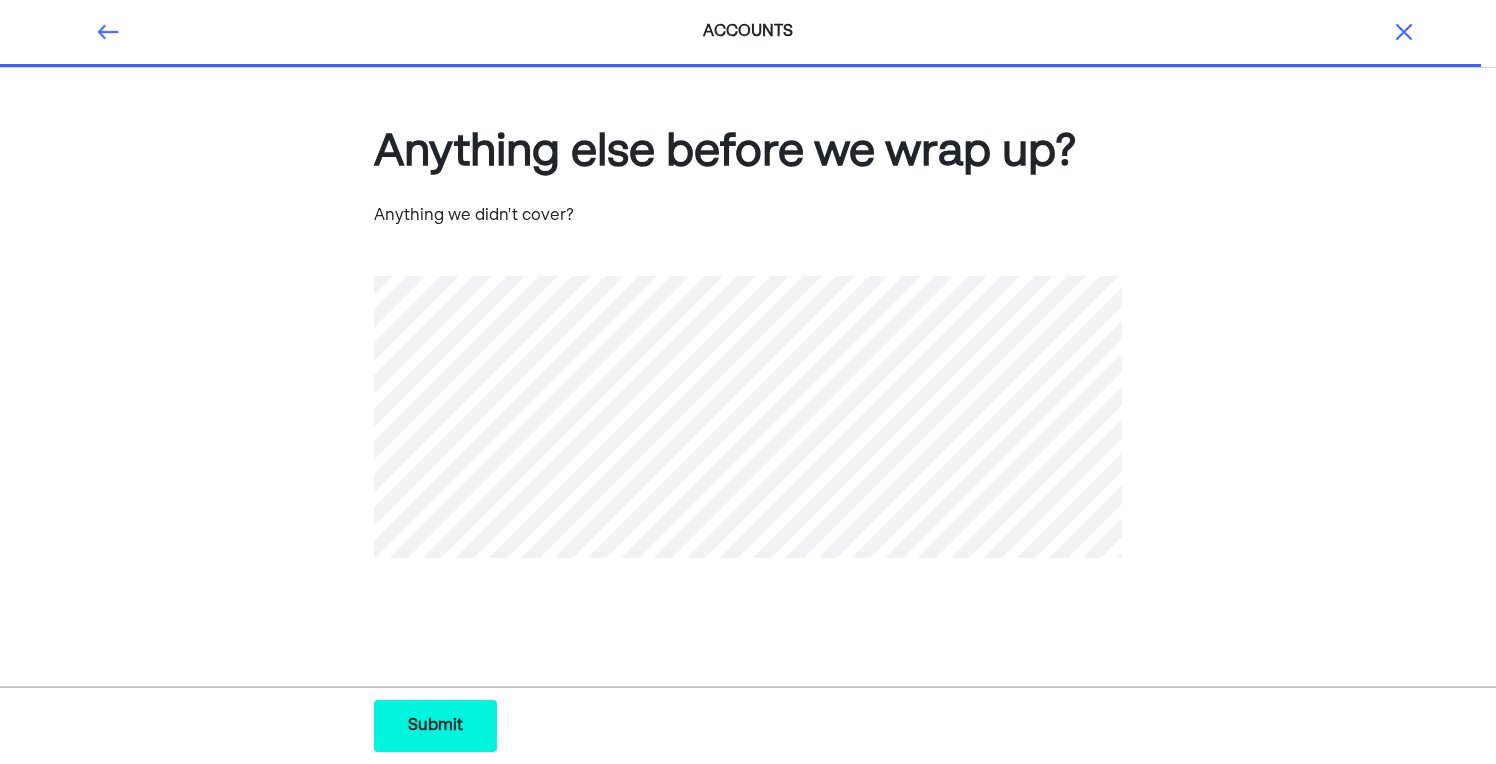 click on "Submit" at bounding box center [435, 726] 